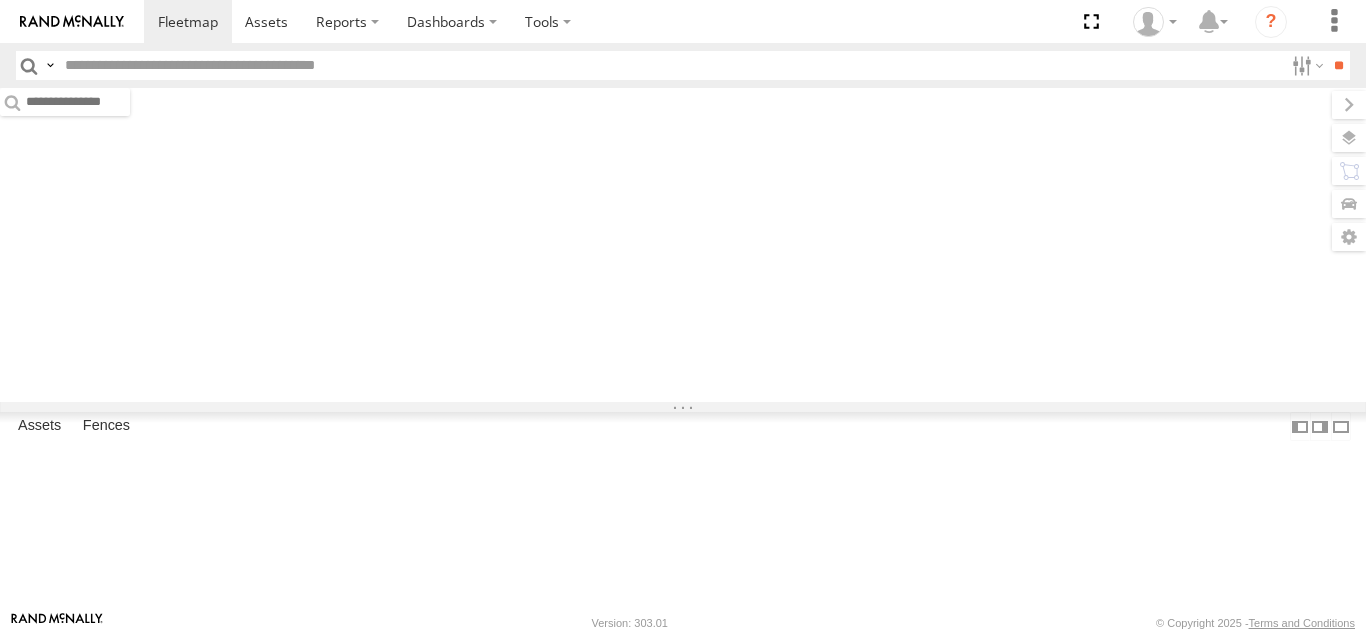 scroll, scrollTop: 0, scrollLeft: 0, axis: both 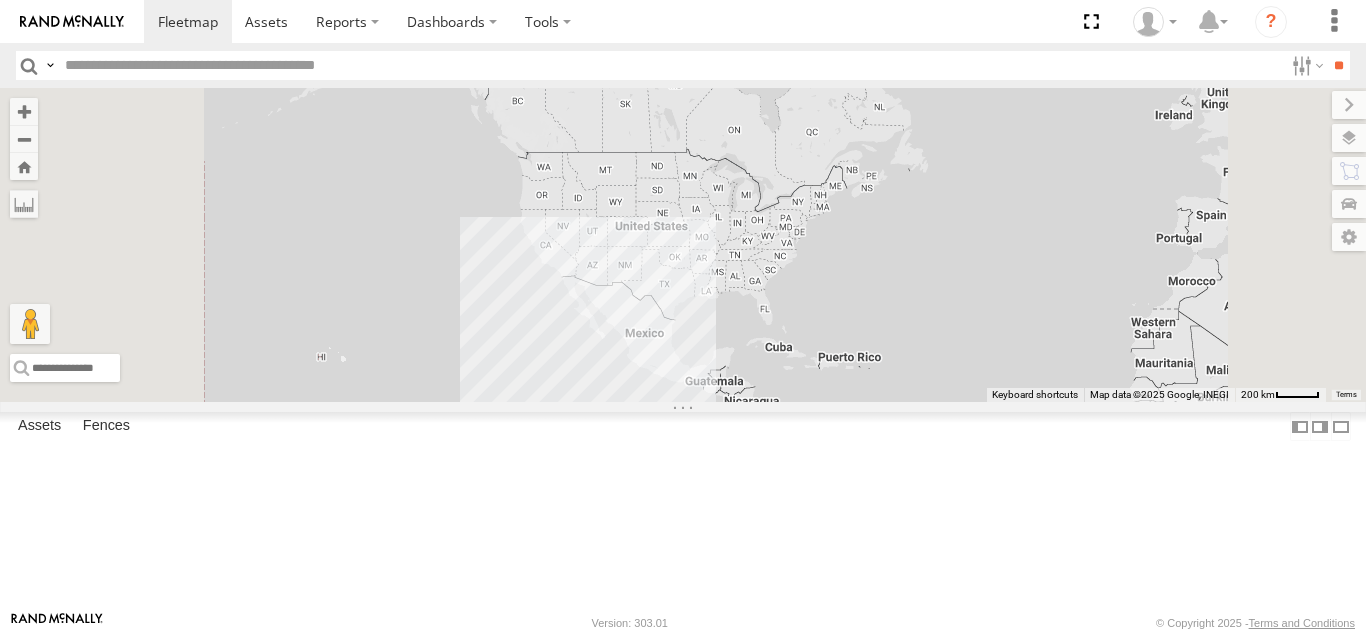 type on "*" 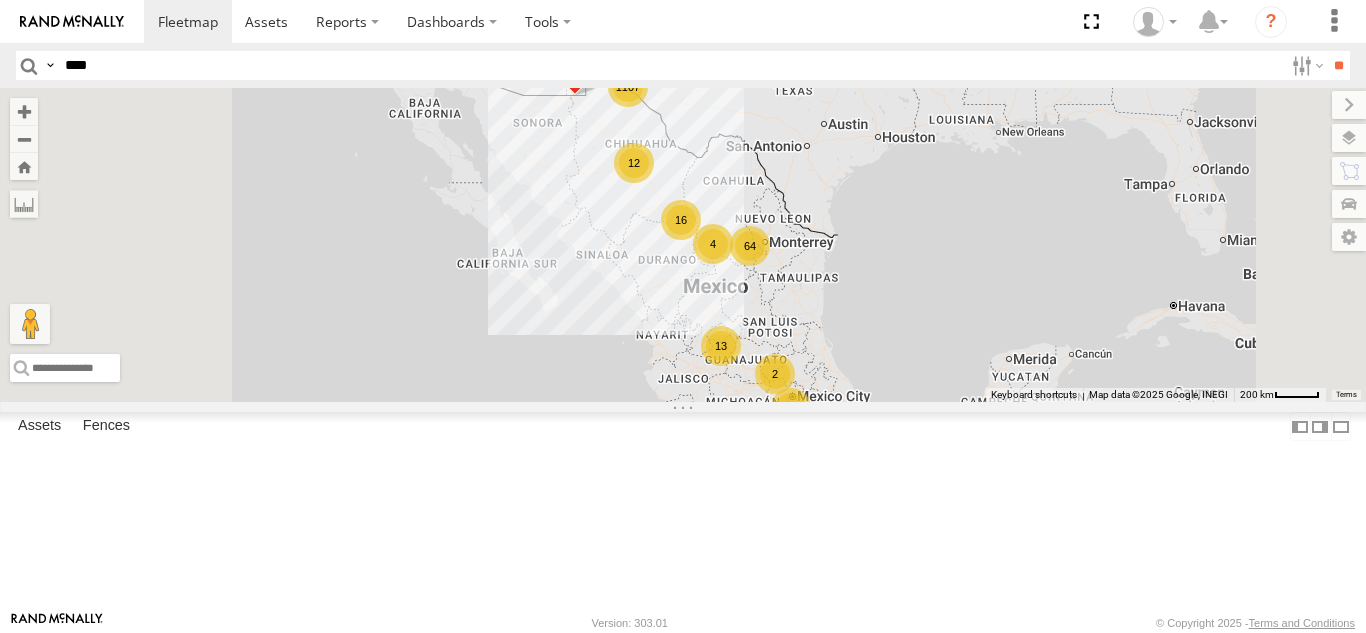 click on "**" at bounding box center (1338, 65) 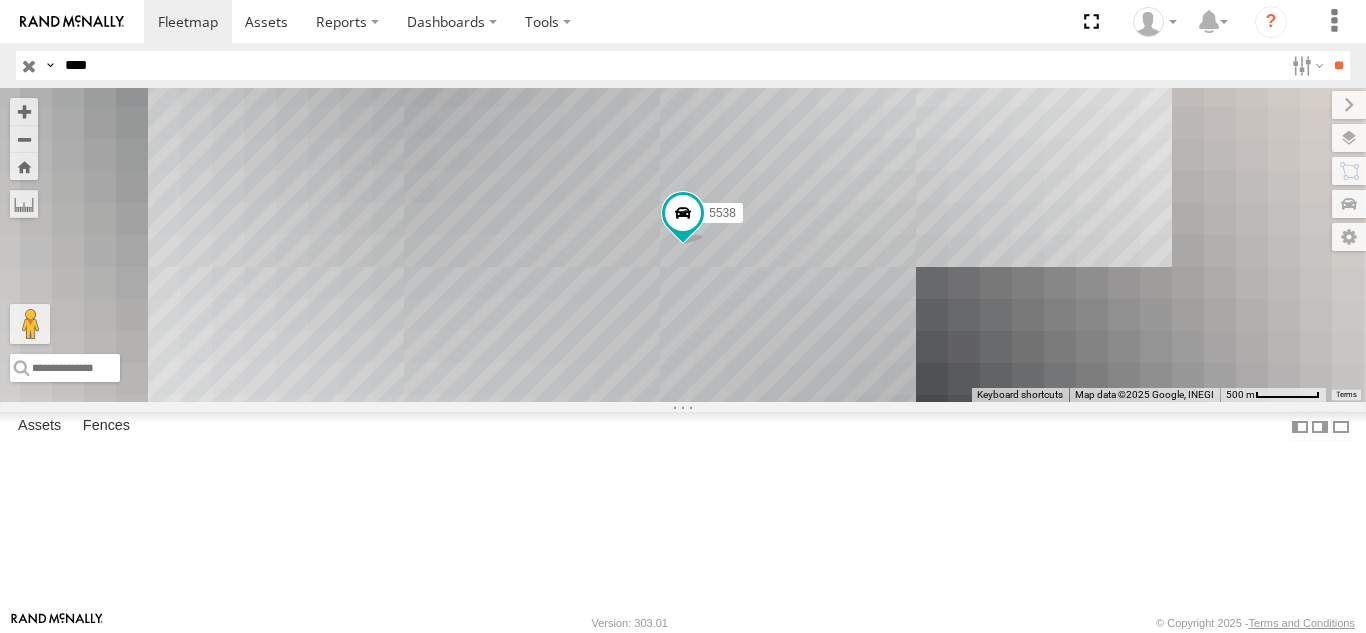 click on "FOXCONN" at bounding box center (0, 0) 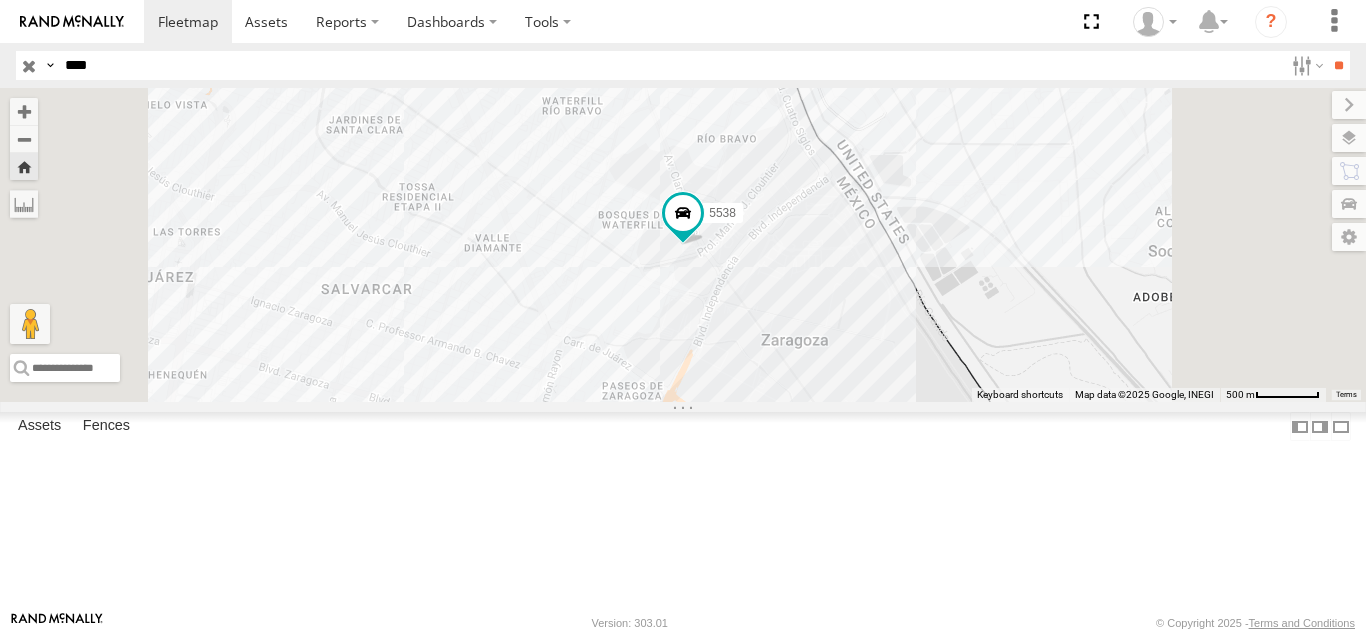 click on "****" at bounding box center (670, 65) 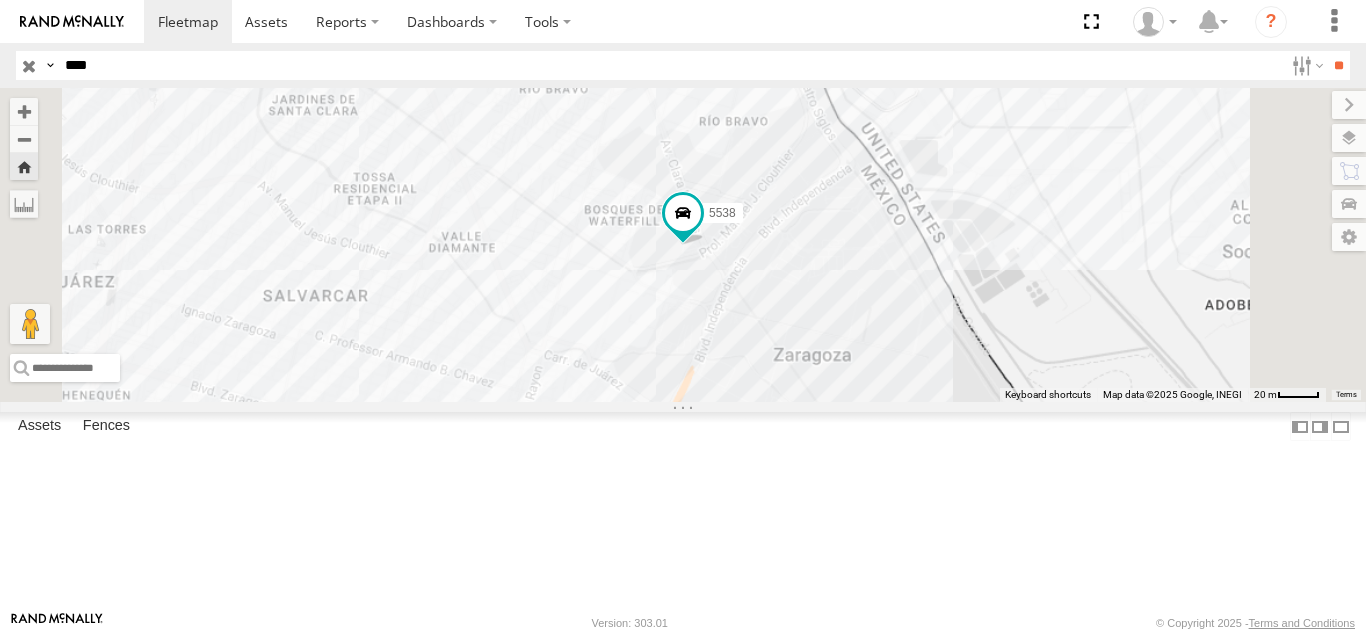 click on "****" at bounding box center [670, 65] 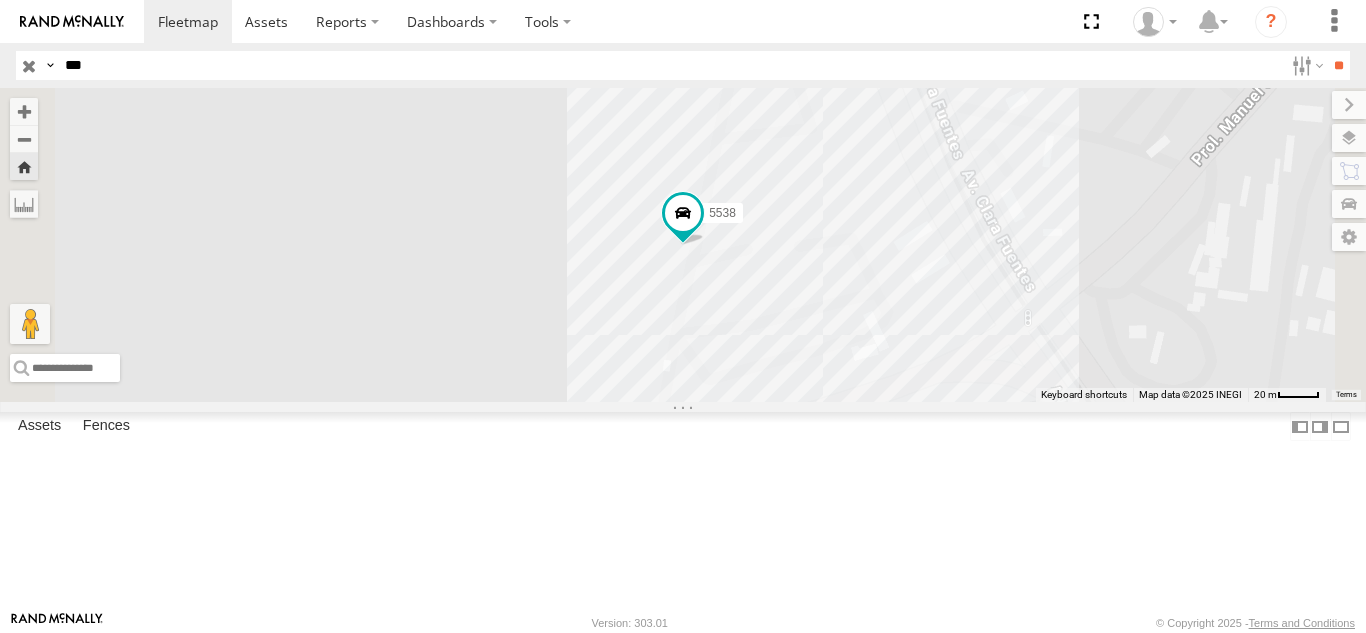 type on "***" 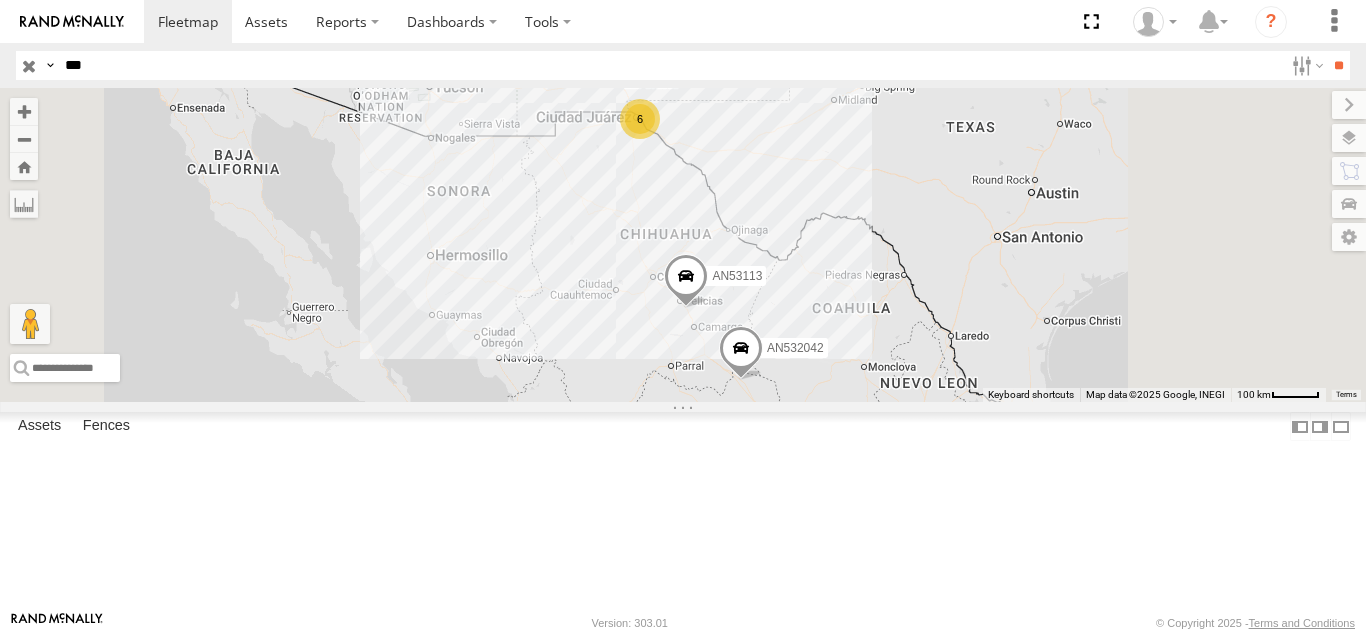 click on "311" at bounding box center (0, 0) 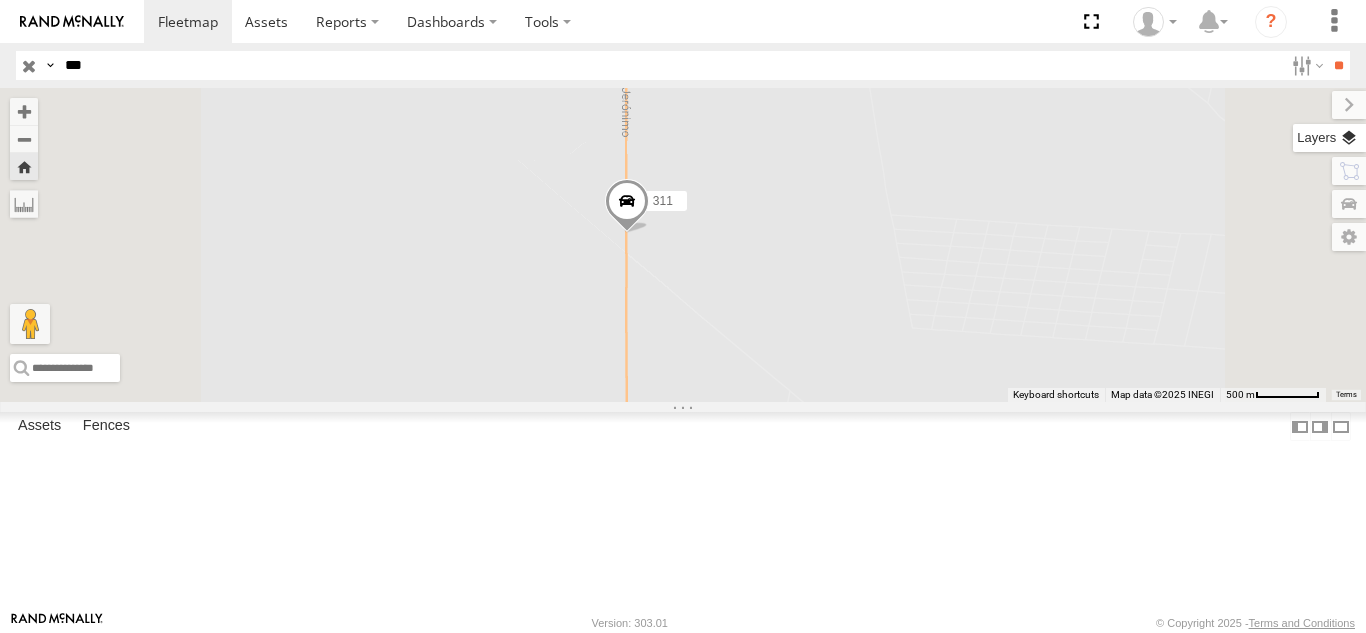 click at bounding box center (1329, 138) 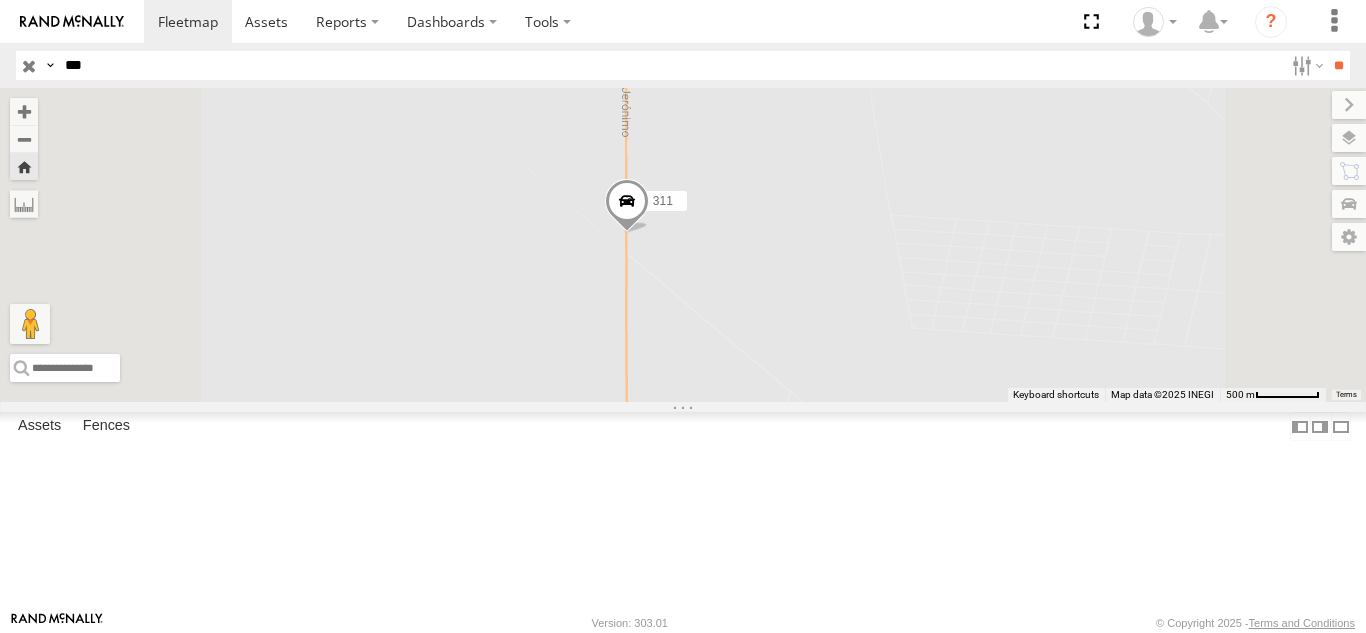 click on "Basemaps" at bounding box center [0, 0] 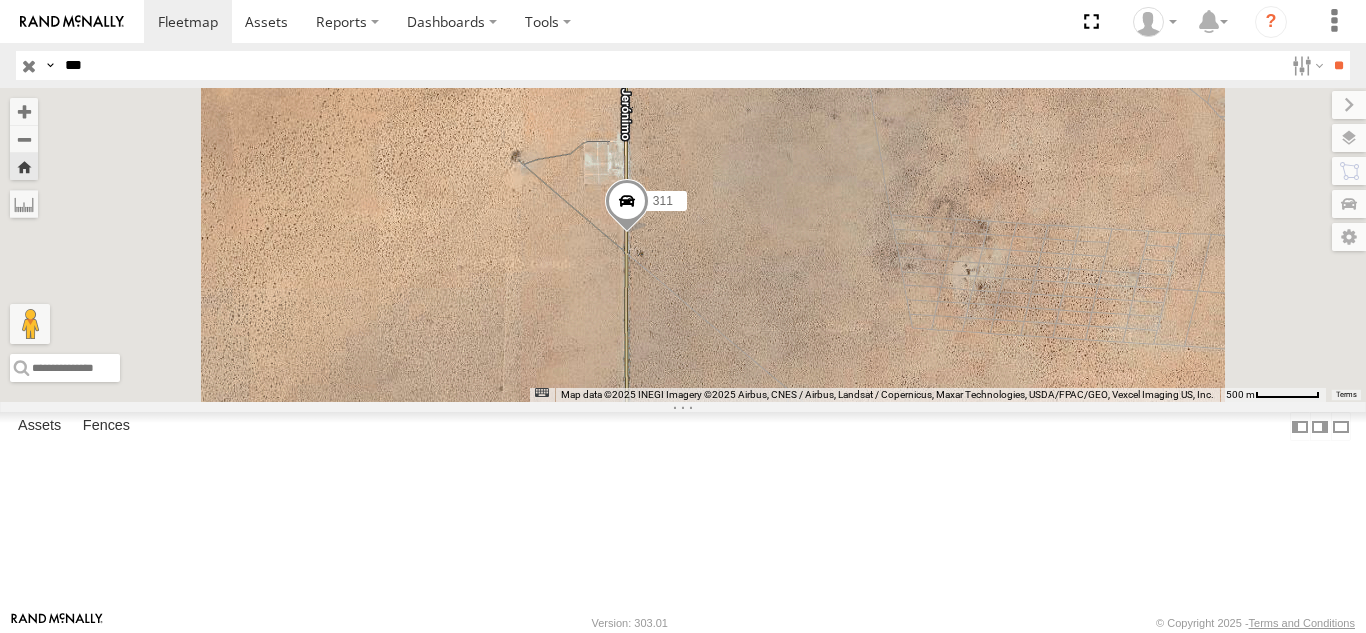 click at bounding box center (0, 0) 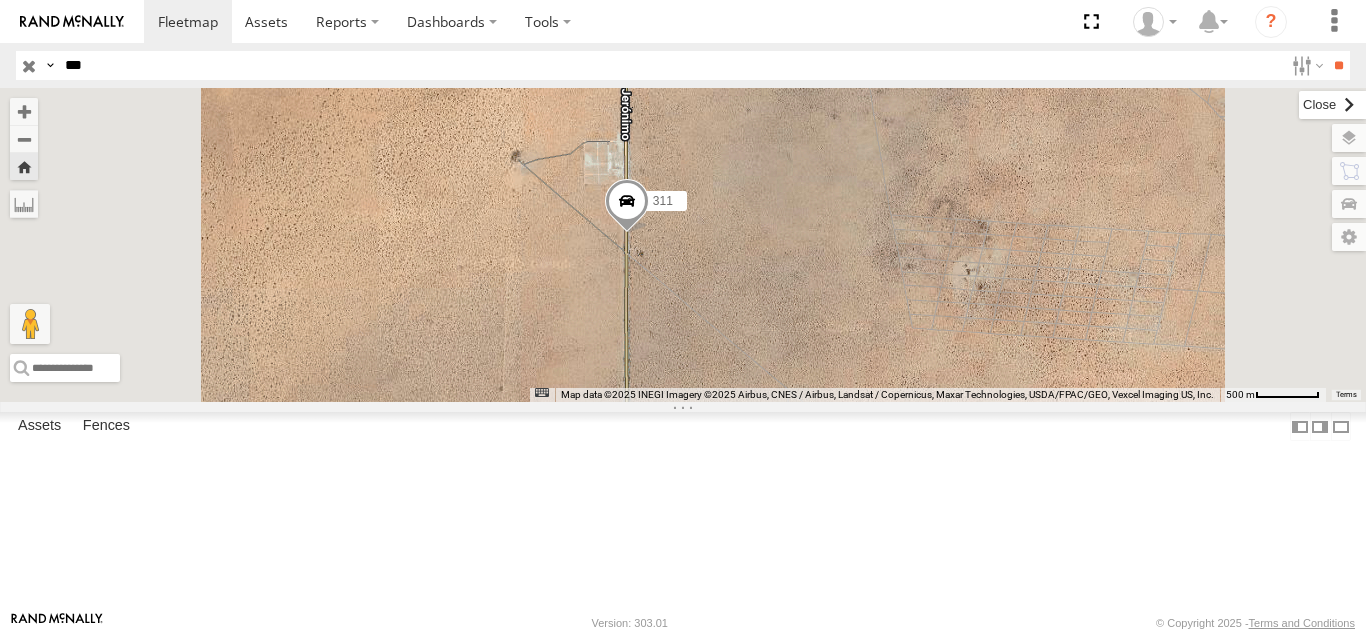 click at bounding box center (1332, 105) 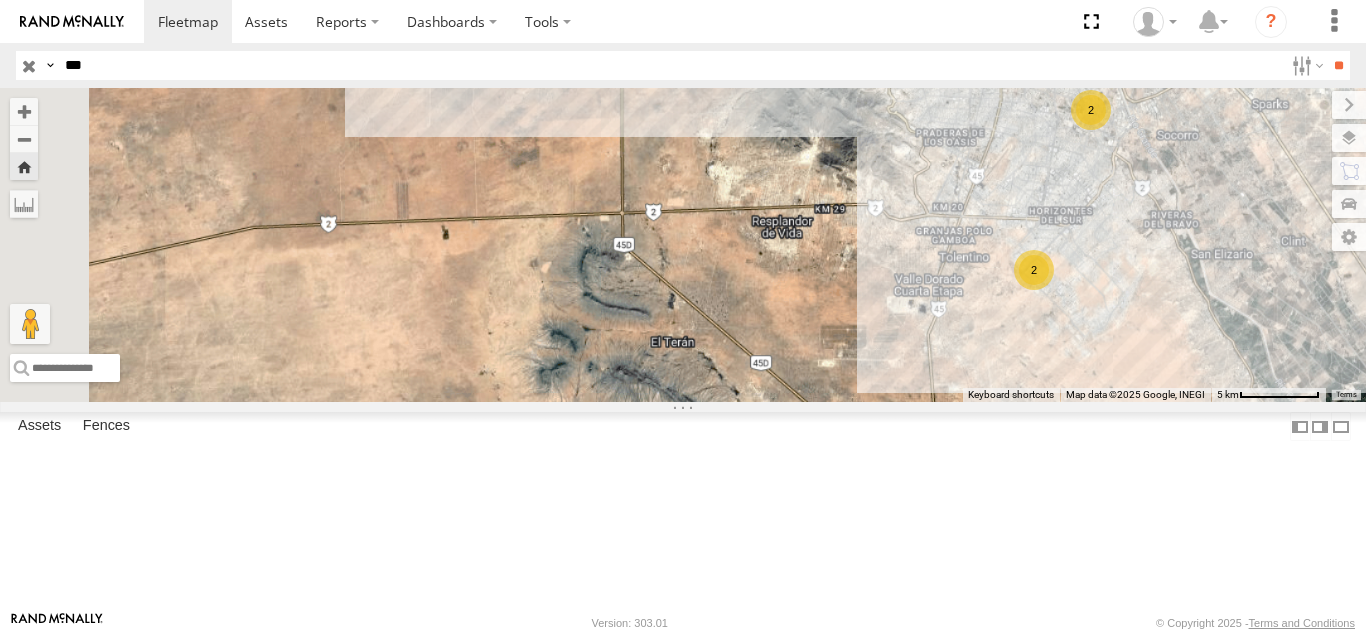 drag, startPoint x: 940, startPoint y: 196, endPoint x: 927, endPoint y: 330, distance: 134.62912 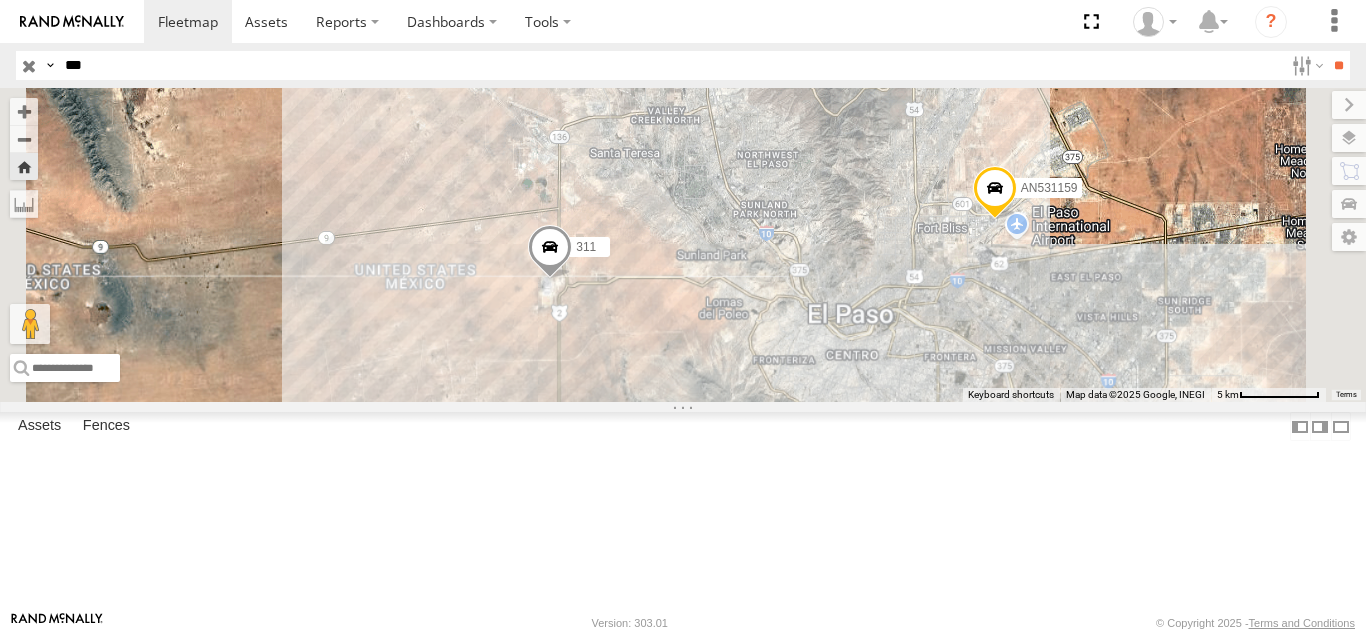 drag, startPoint x: 924, startPoint y: 349, endPoint x: 834, endPoint y: 262, distance: 125.17587 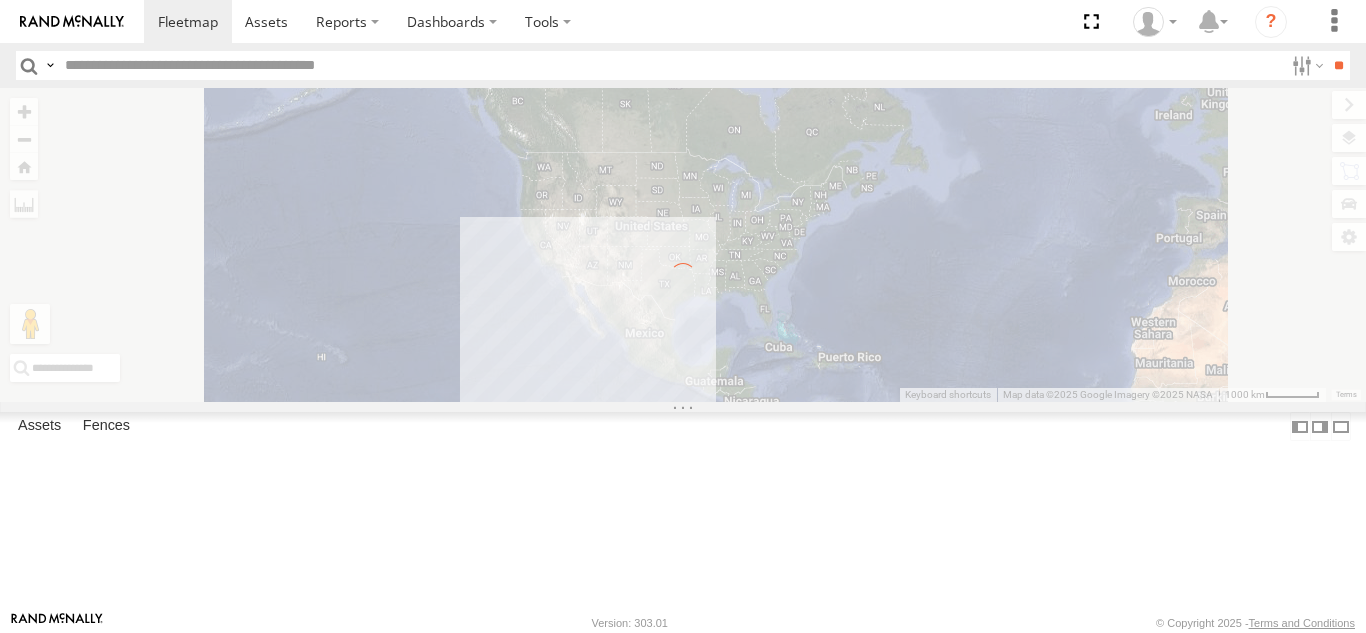 scroll, scrollTop: 0, scrollLeft: 0, axis: both 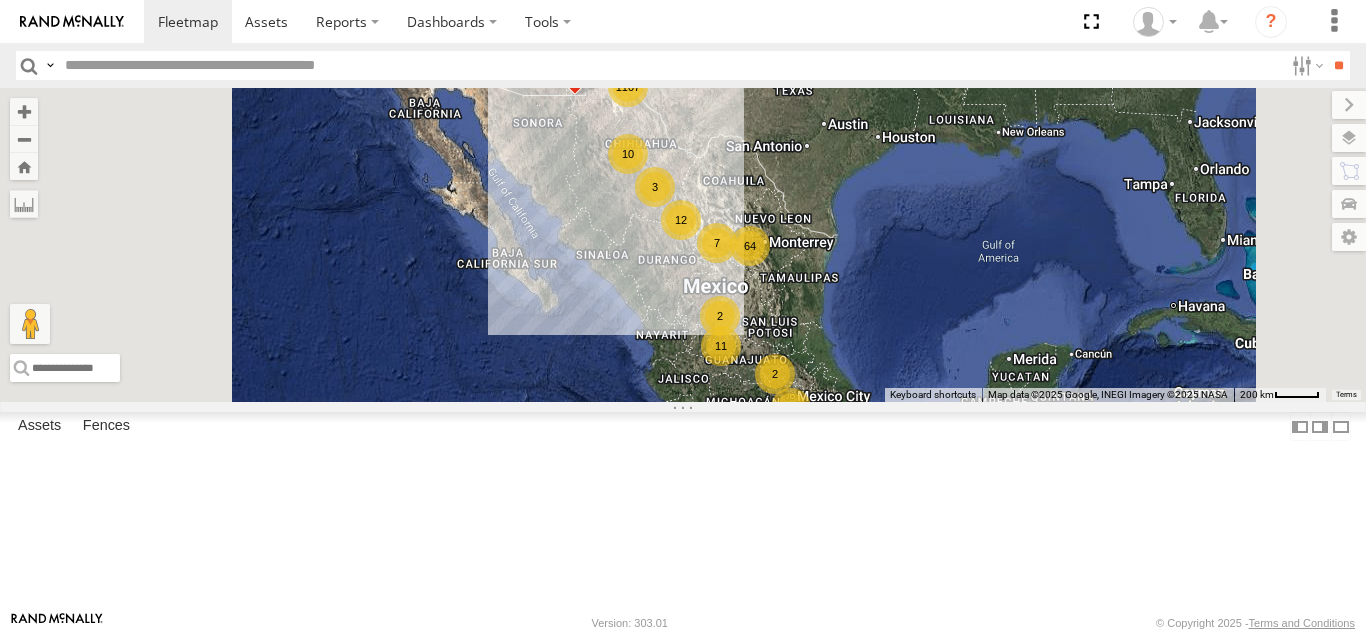 click at bounding box center [670, 65] 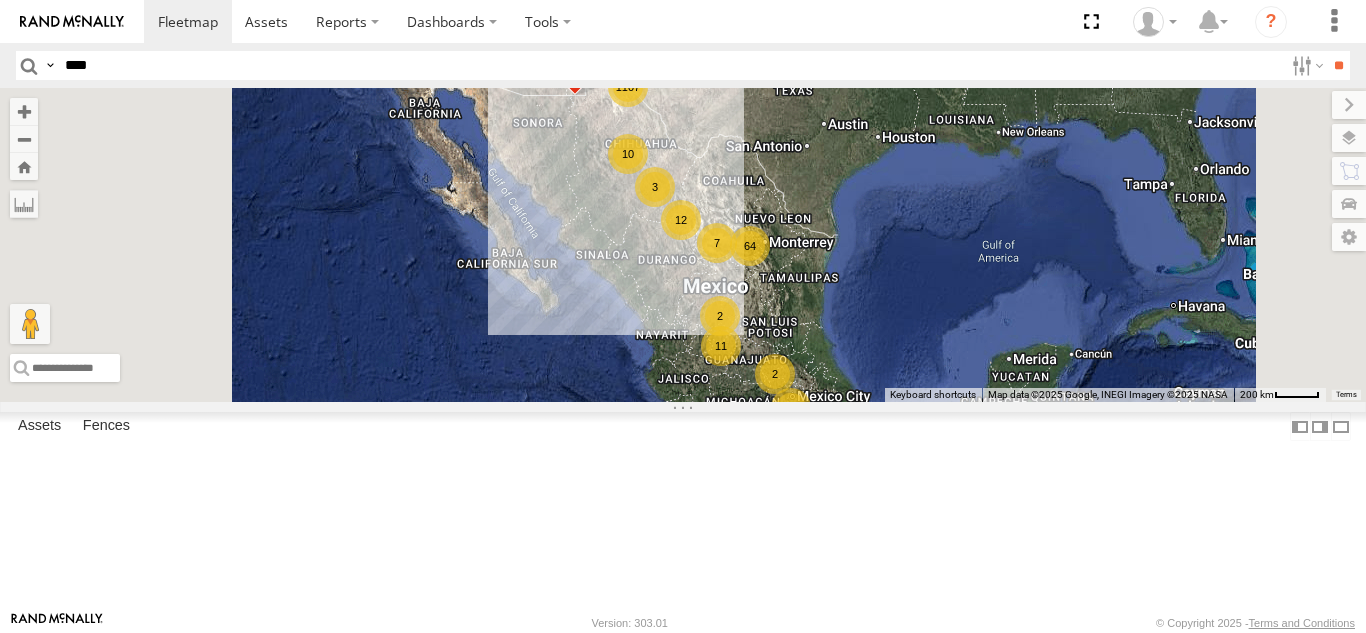 click on "**" at bounding box center [1338, 65] 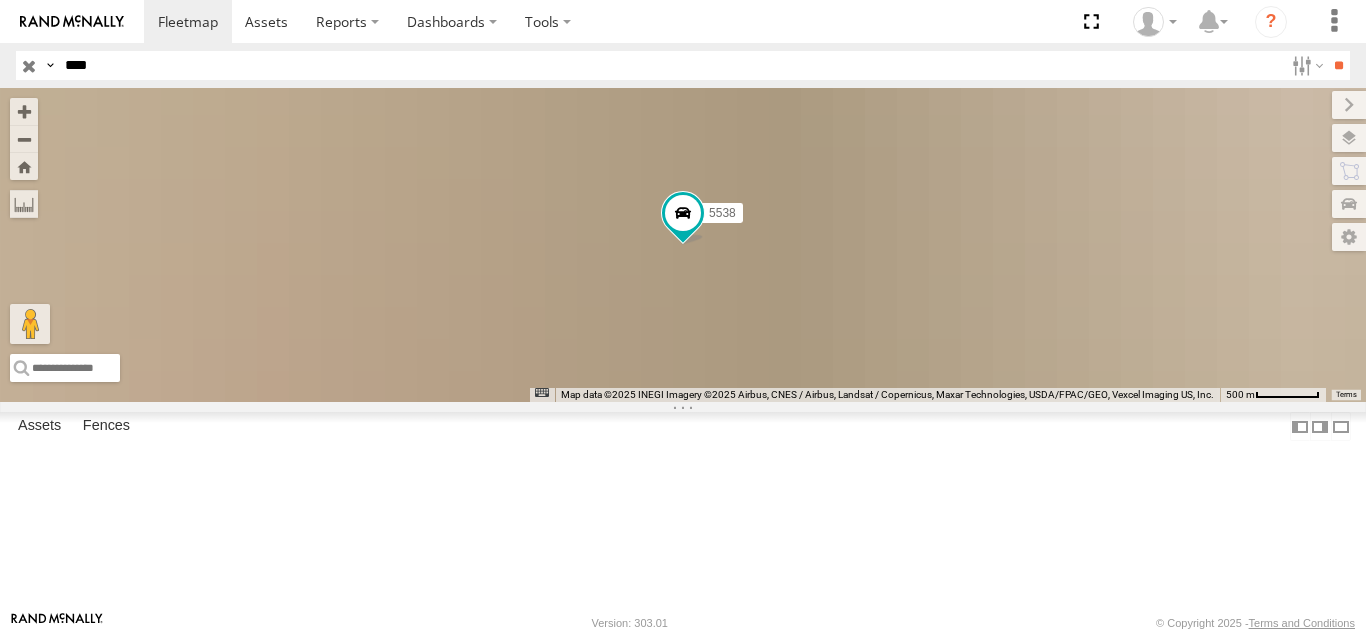 click on "5538" at bounding box center (0, 0) 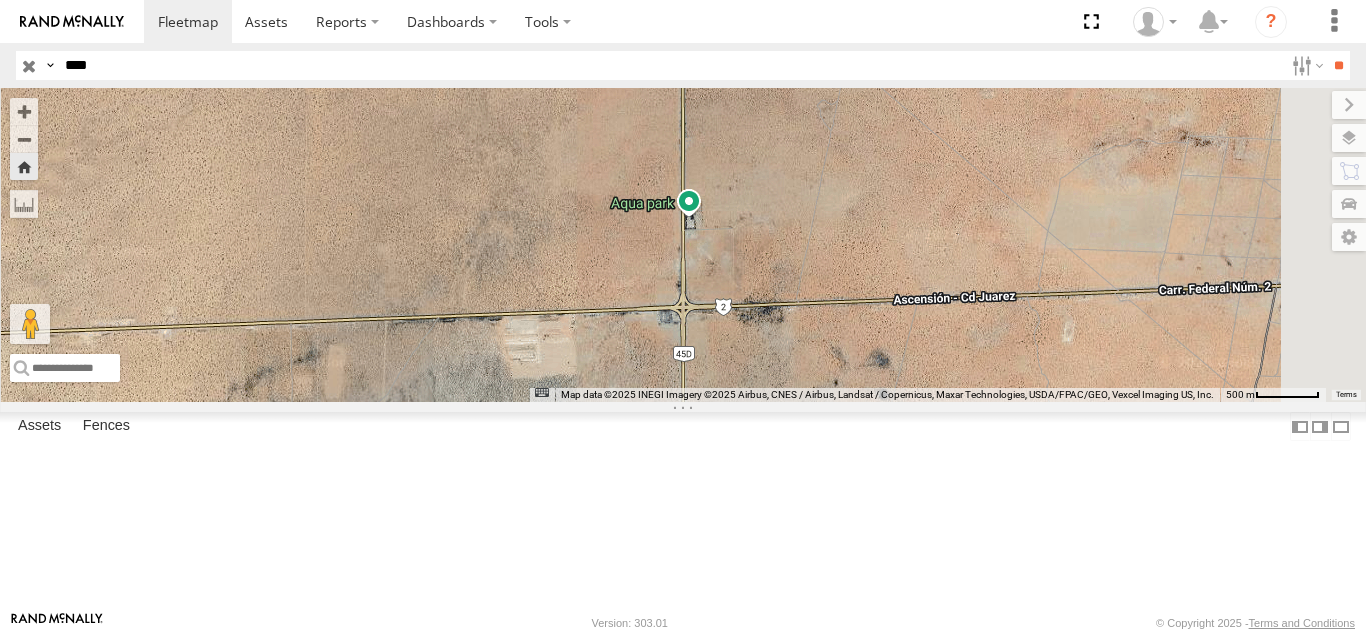 click on "****" at bounding box center [670, 65] 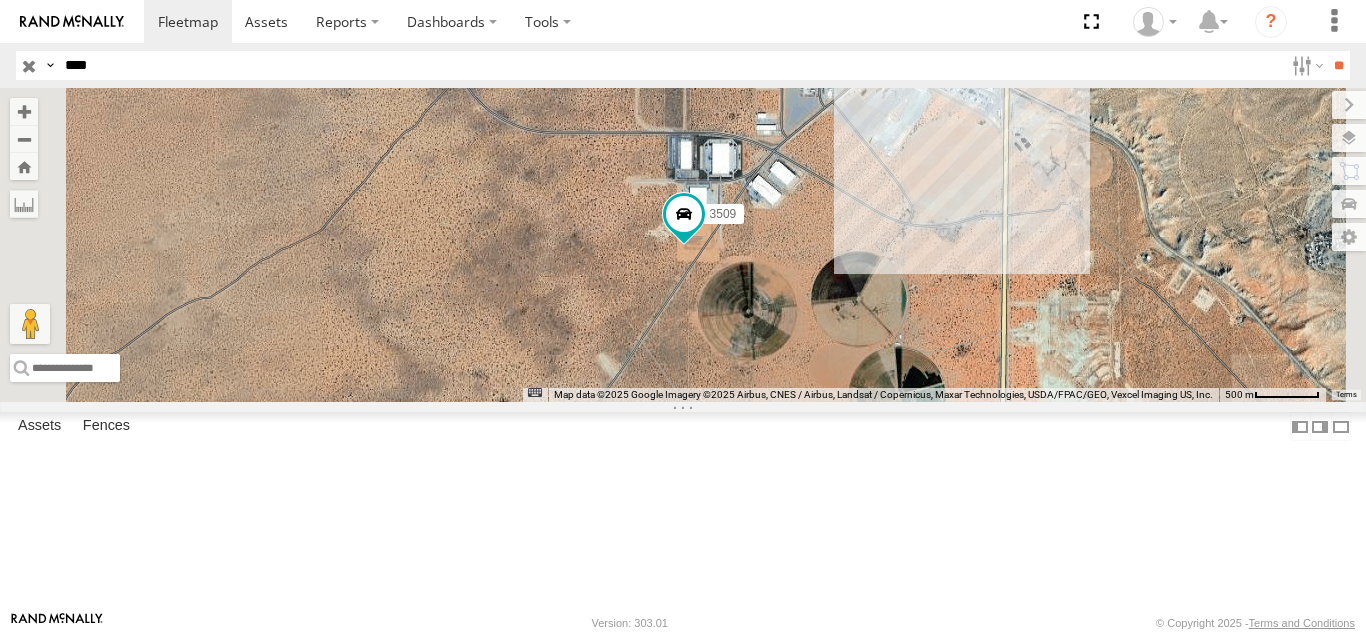 click on "****" at bounding box center [670, 65] 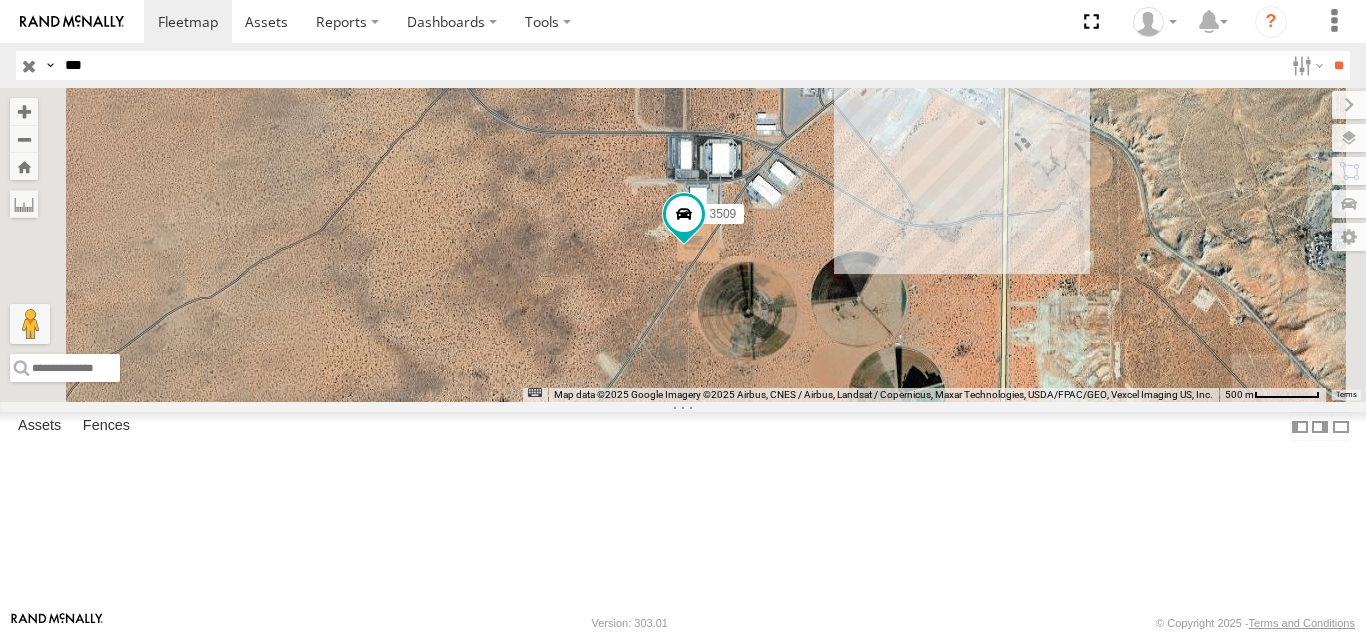 click on "**" at bounding box center (1338, 65) 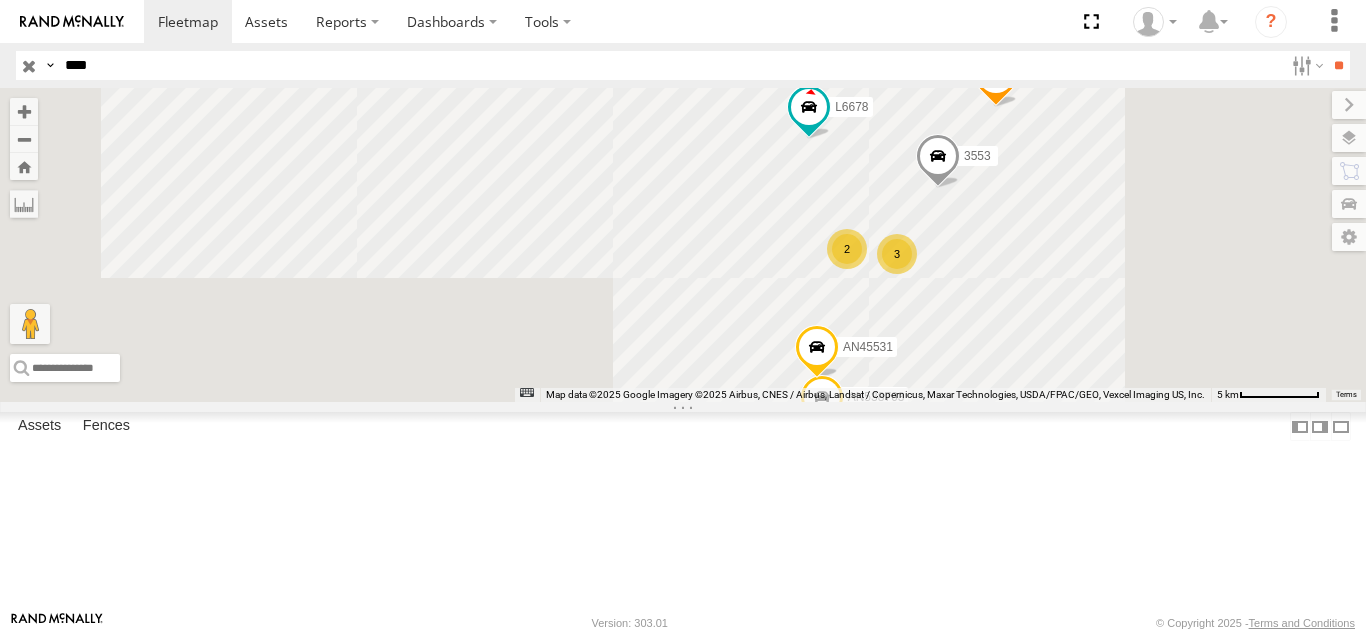 click on "**" at bounding box center (1338, 65) 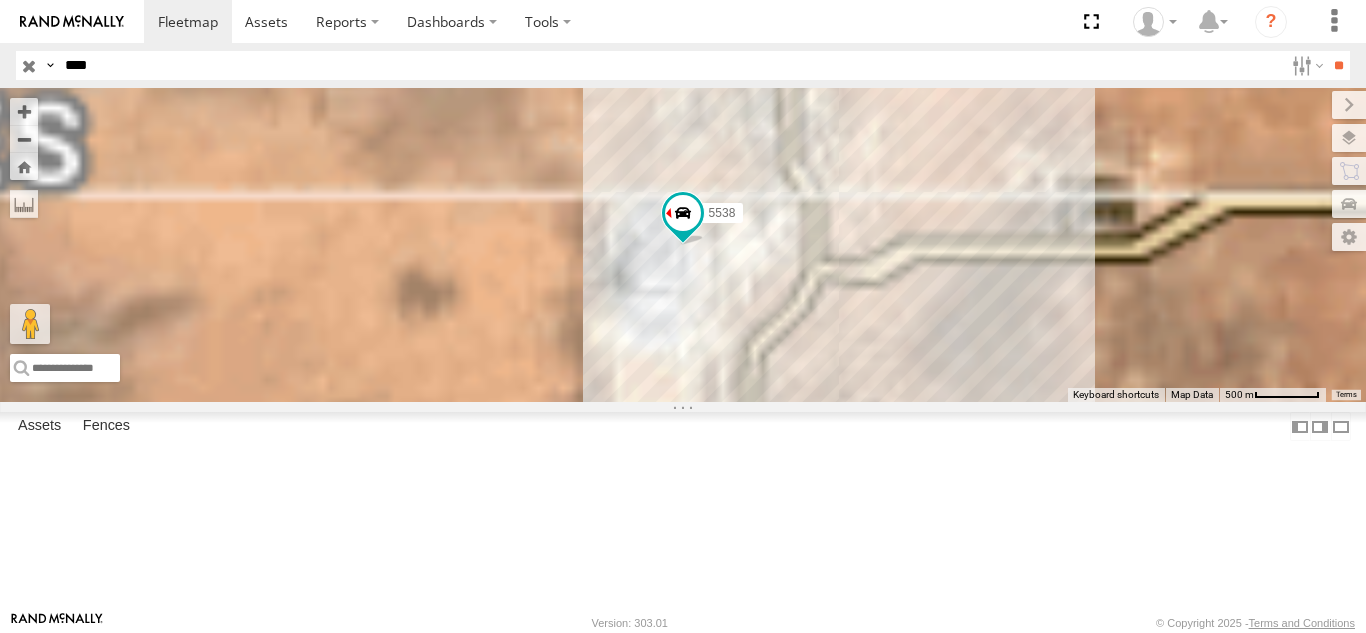 click on "FOXCONN" at bounding box center (0, 0) 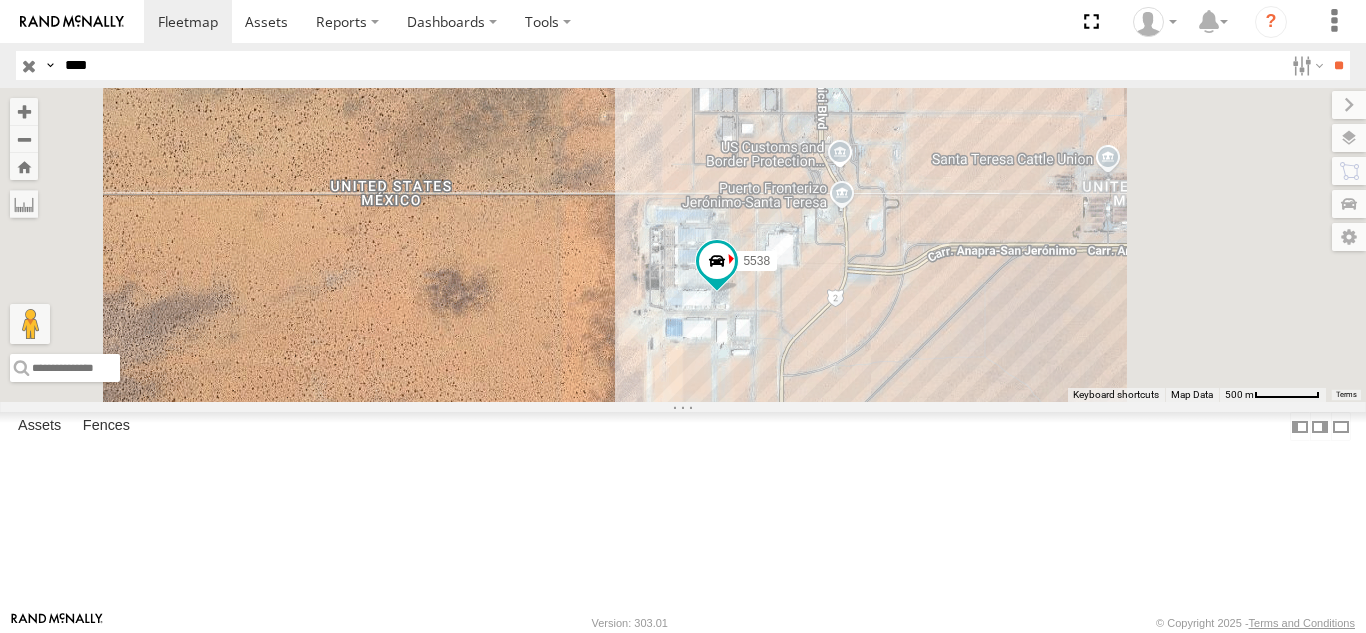click on "****" at bounding box center (670, 65) 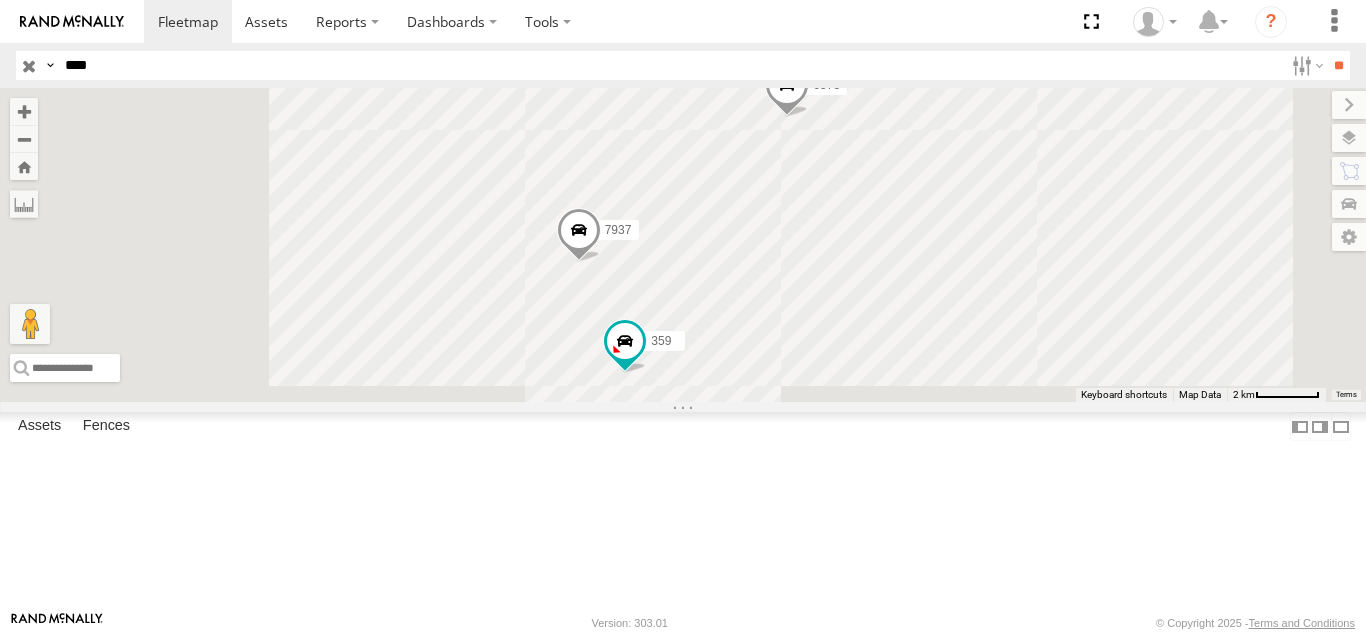 click on "FLEXTRANSFER" at bounding box center (0, 0) 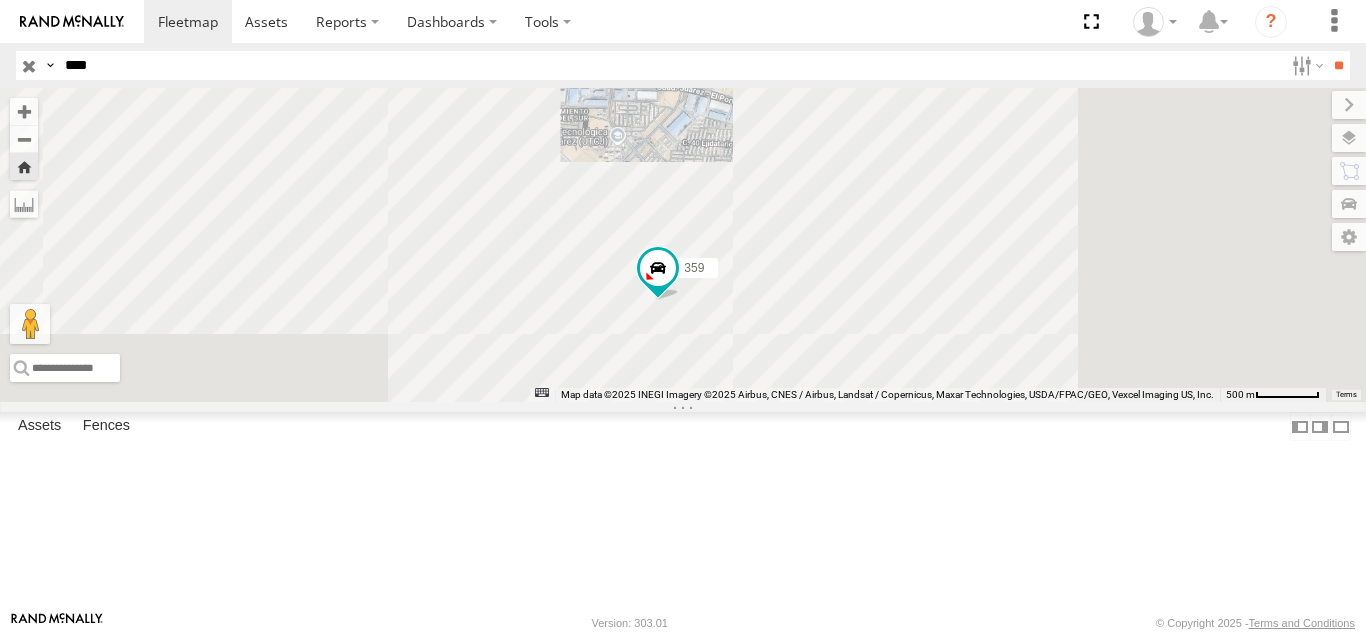 click on "6578" at bounding box center (0, 0) 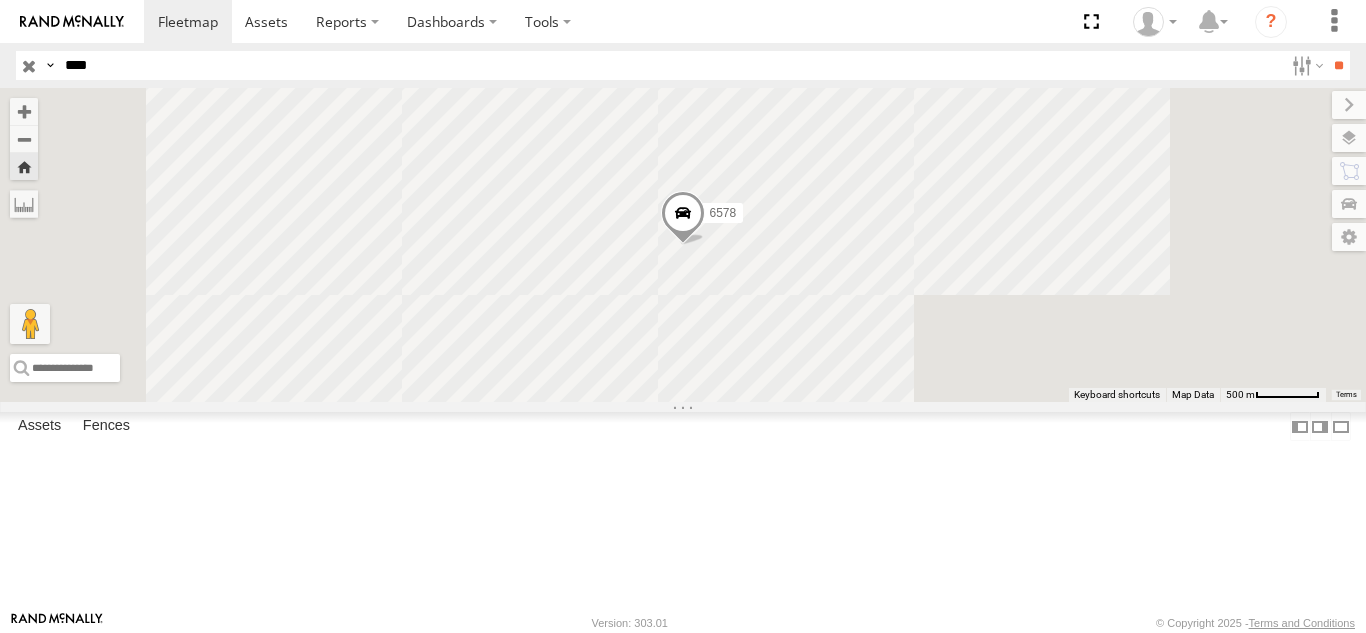 click on "FOXCONN" at bounding box center [0, 0] 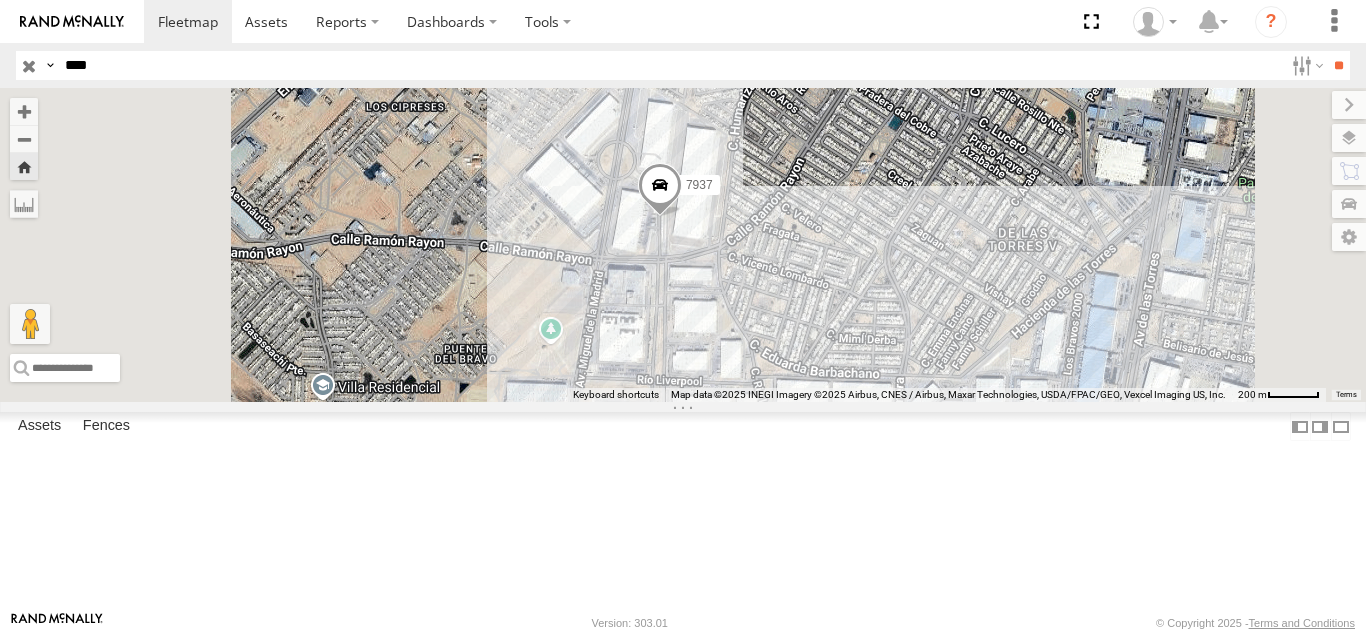 click on "****" at bounding box center (670, 65) 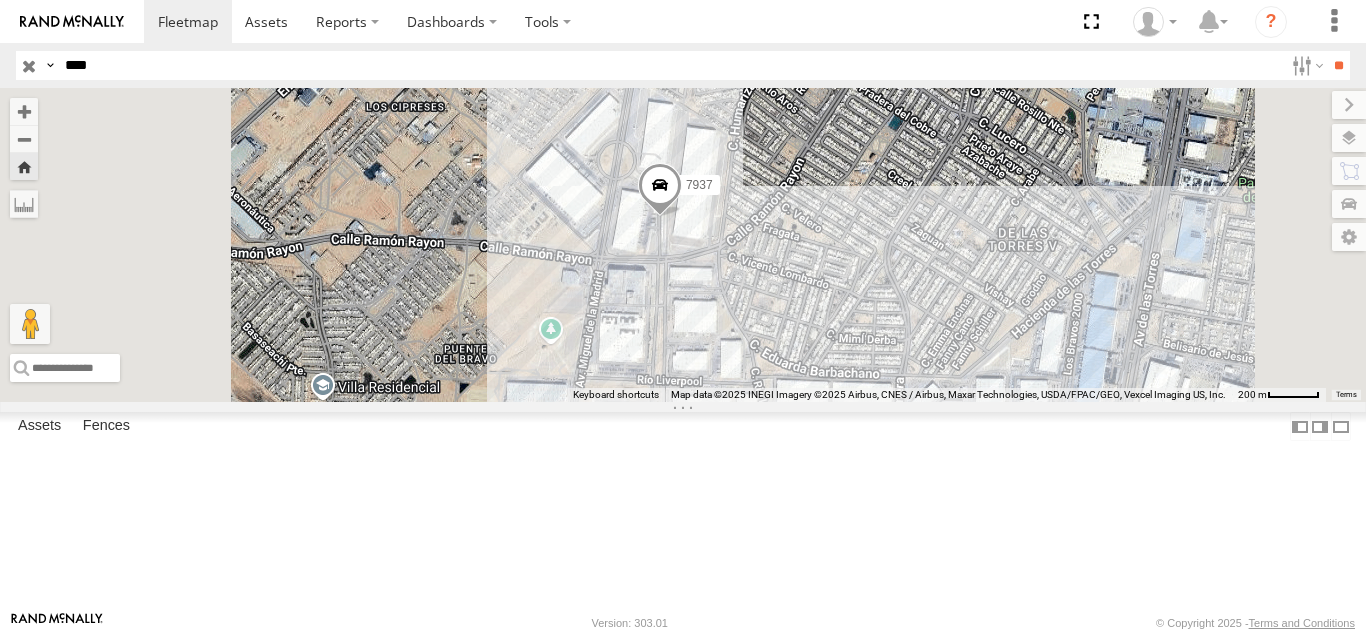 click on "****" at bounding box center [670, 65] 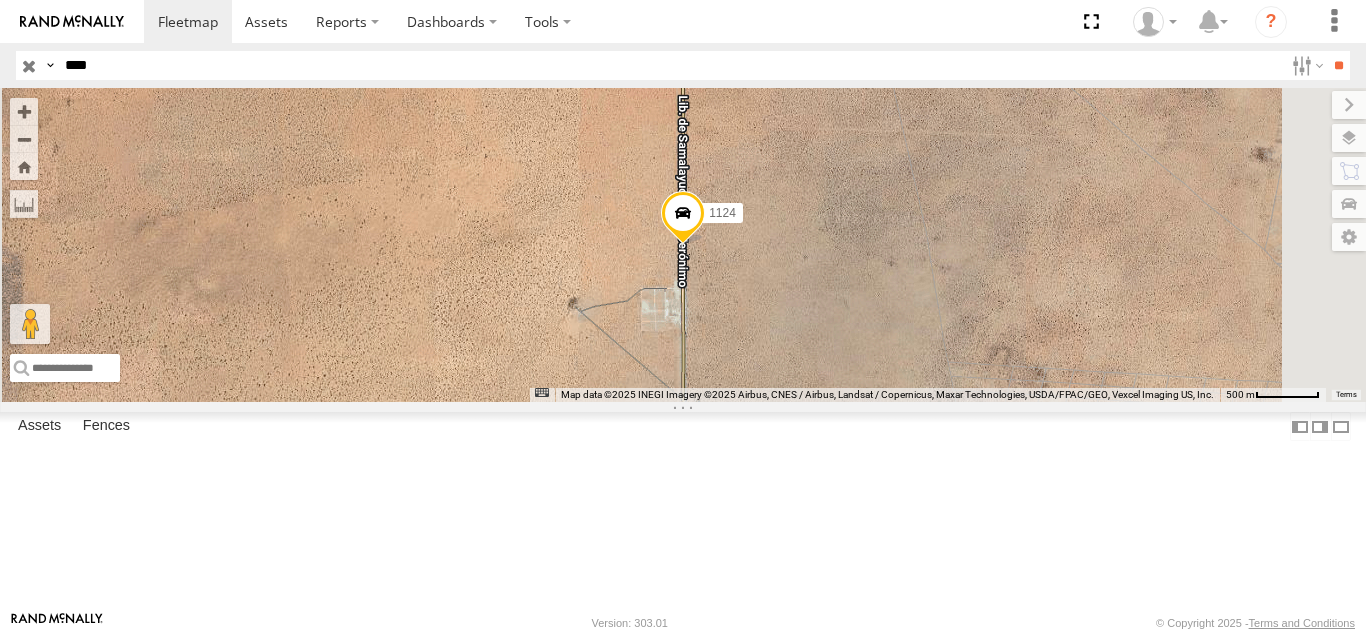 click on "1124
FOXCONN" at bounding box center (0, 0) 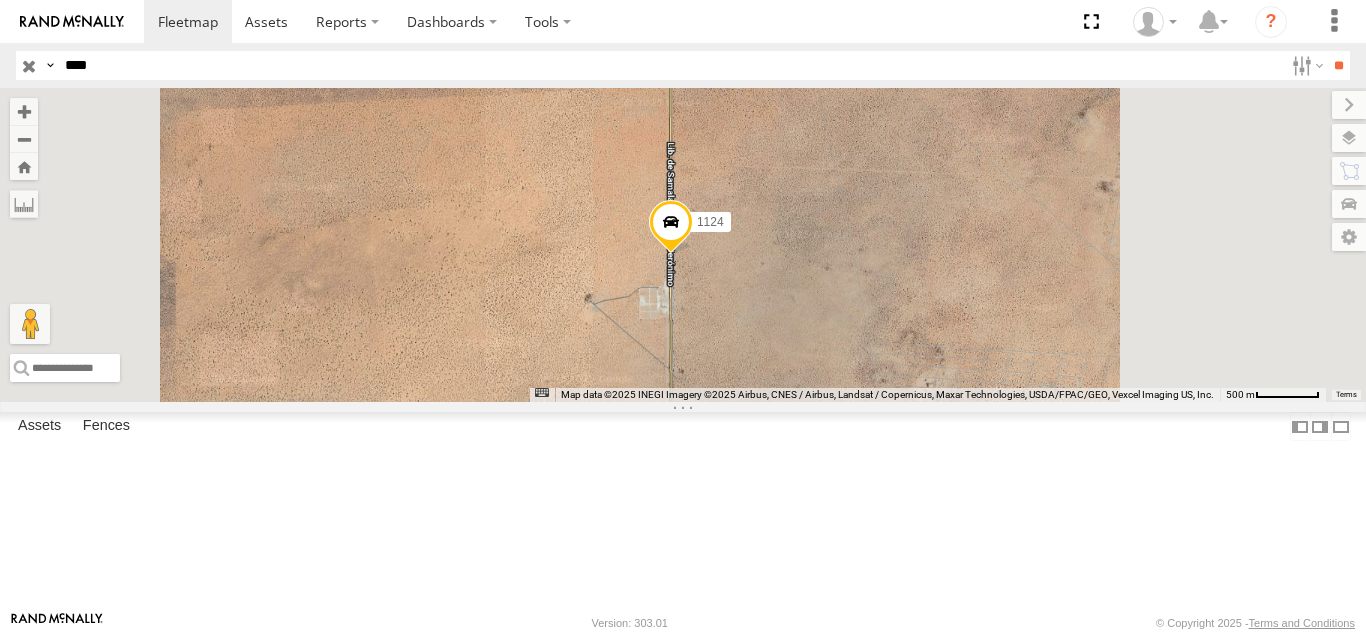 click on "****" at bounding box center (670, 65) 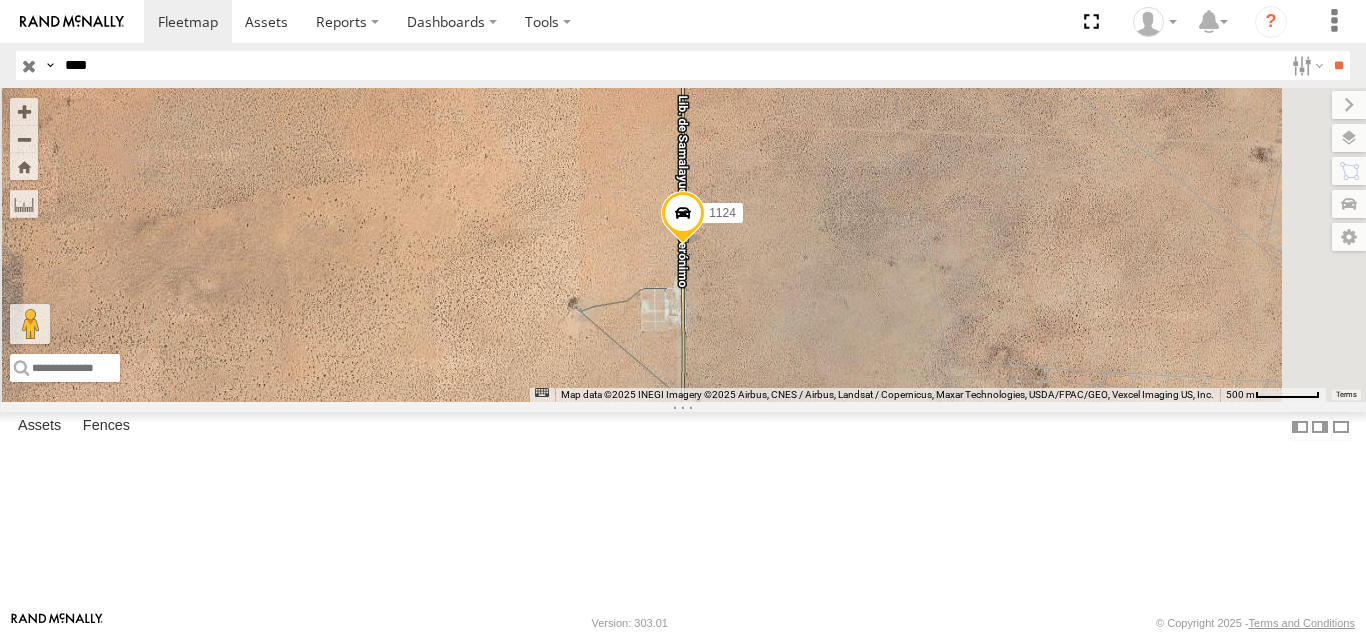 click on "****" at bounding box center (670, 65) 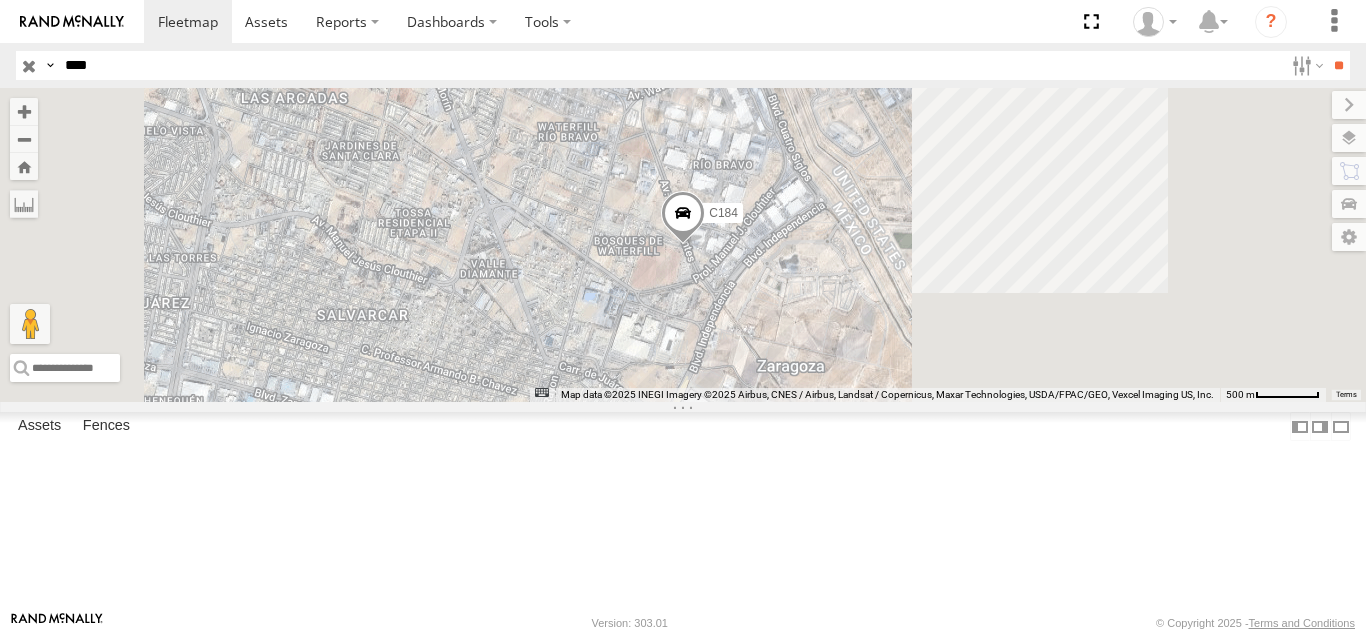 click on "C184
FOXCONN" at bounding box center (0, 0) 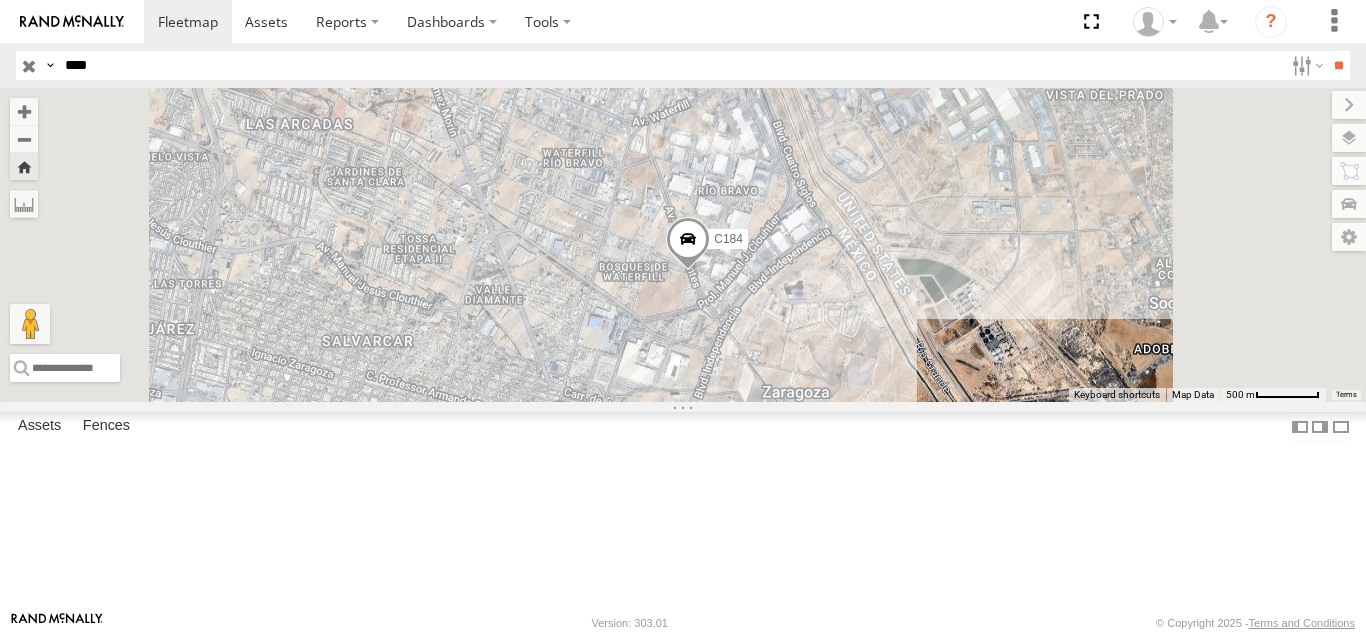 drag, startPoint x: 1201, startPoint y: 225, endPoint x: 1042, endPoint y: 267, distance: 164.45364 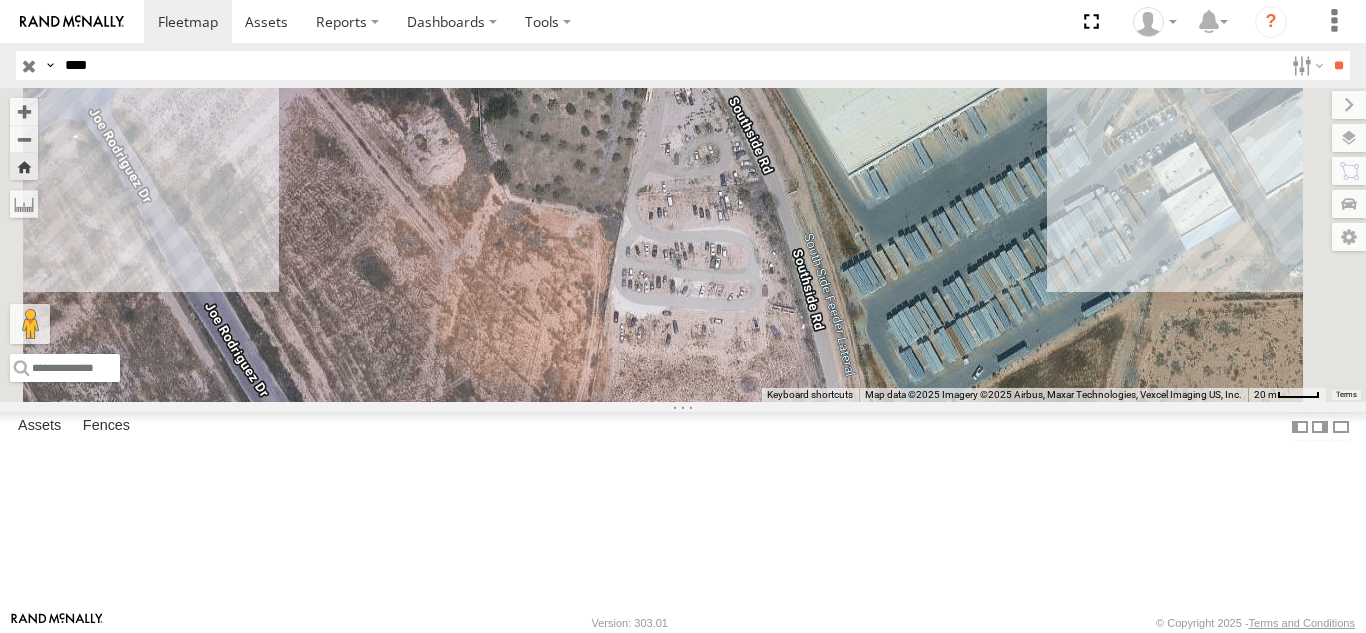 drag, startPoint x: 1181, startPoint y: 140, endPoint x: 884, endPoint y: 332, distance: 353.65662 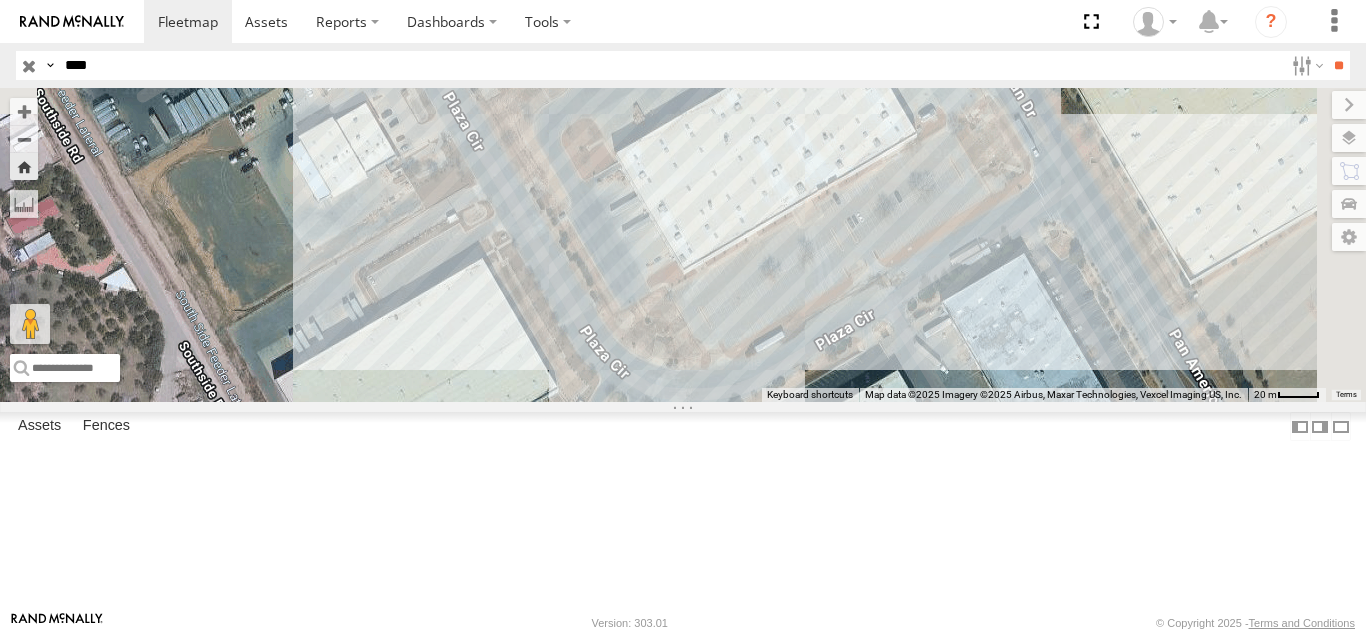 drag, startPoint x: 841, startPoint y: 372, endPoint x: 862, endPoint y: 351, distance: 29.698484 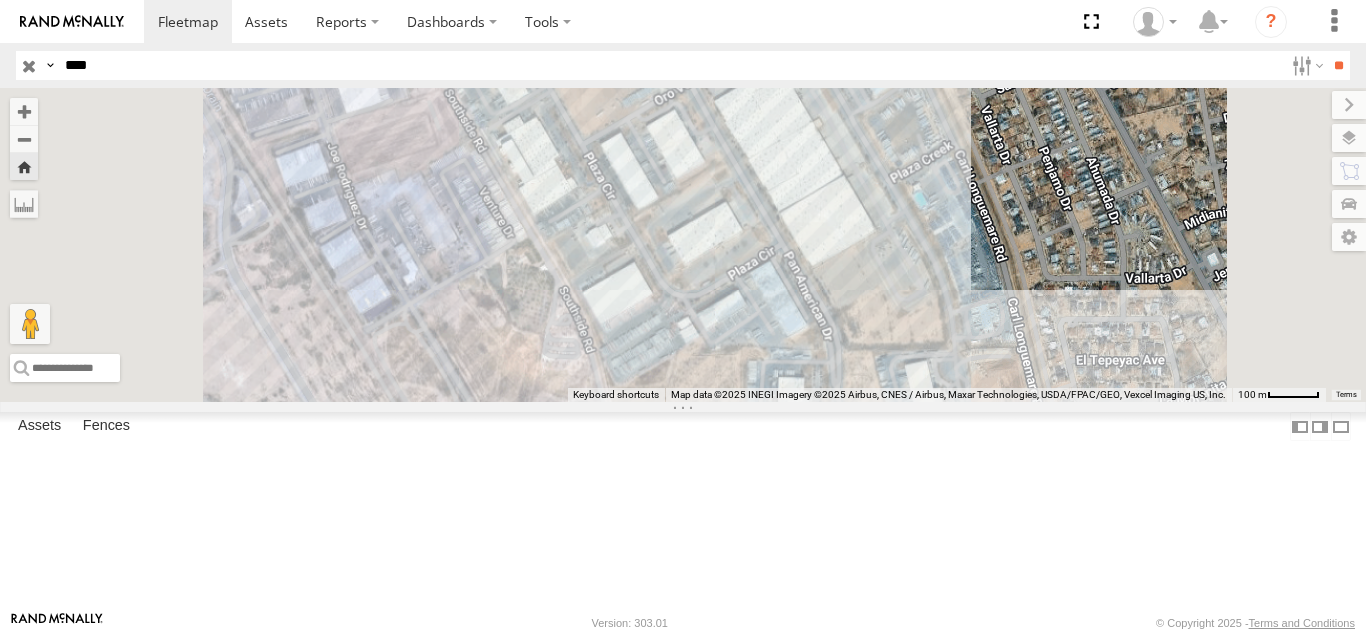 drag, startPoint x: 875, startPoint y: 409, endPoint x: 927, endPoint y: 404, distance: 52.23983 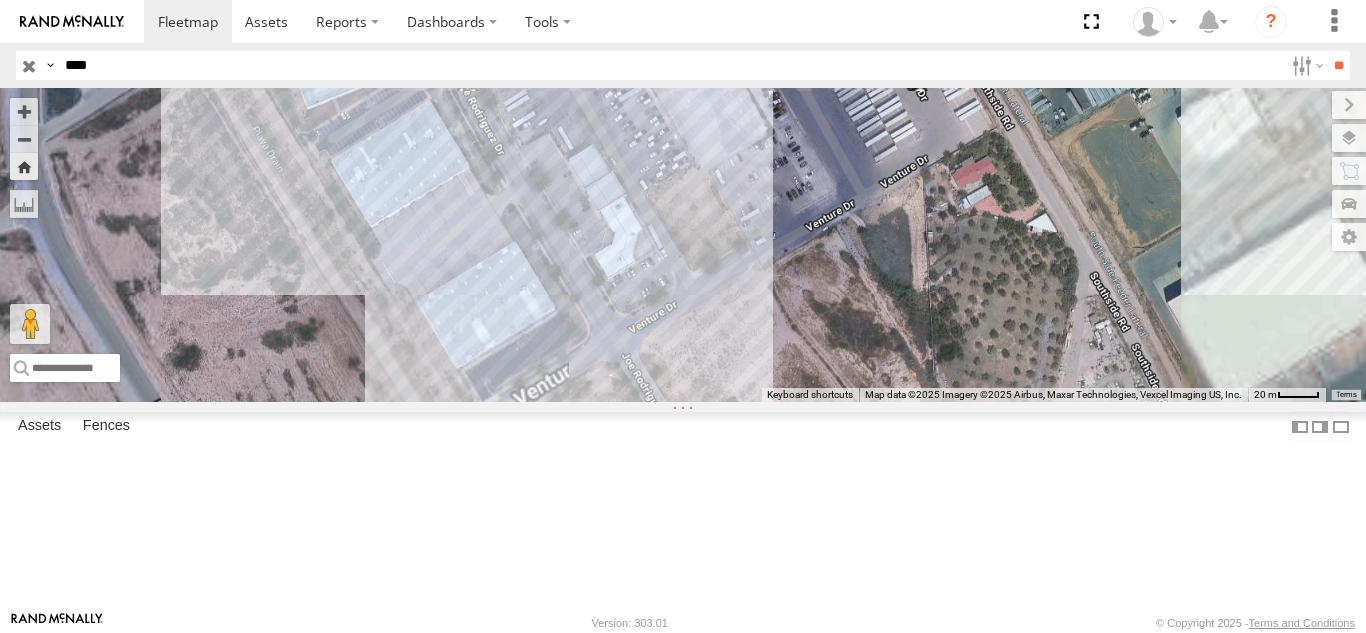 click on "C184" at bounding box center [683, 245] 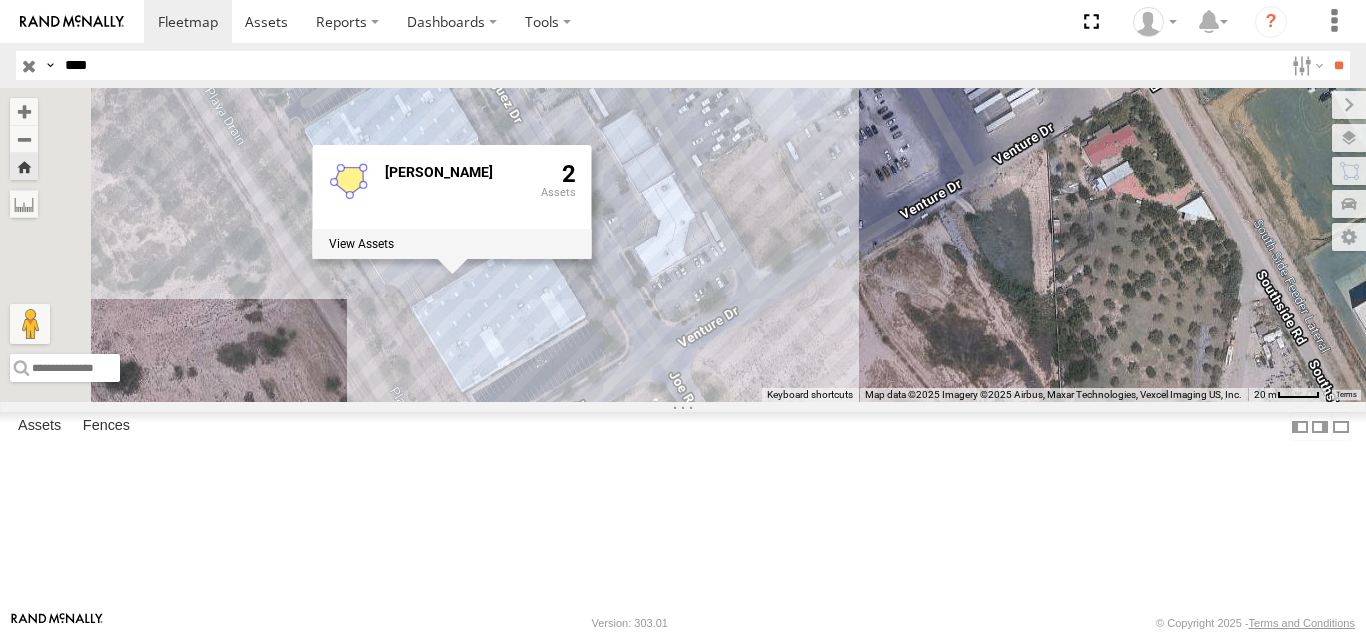 click on "C184 DAYSON JOE RDRZ 2" at bounding box center [683, 245] 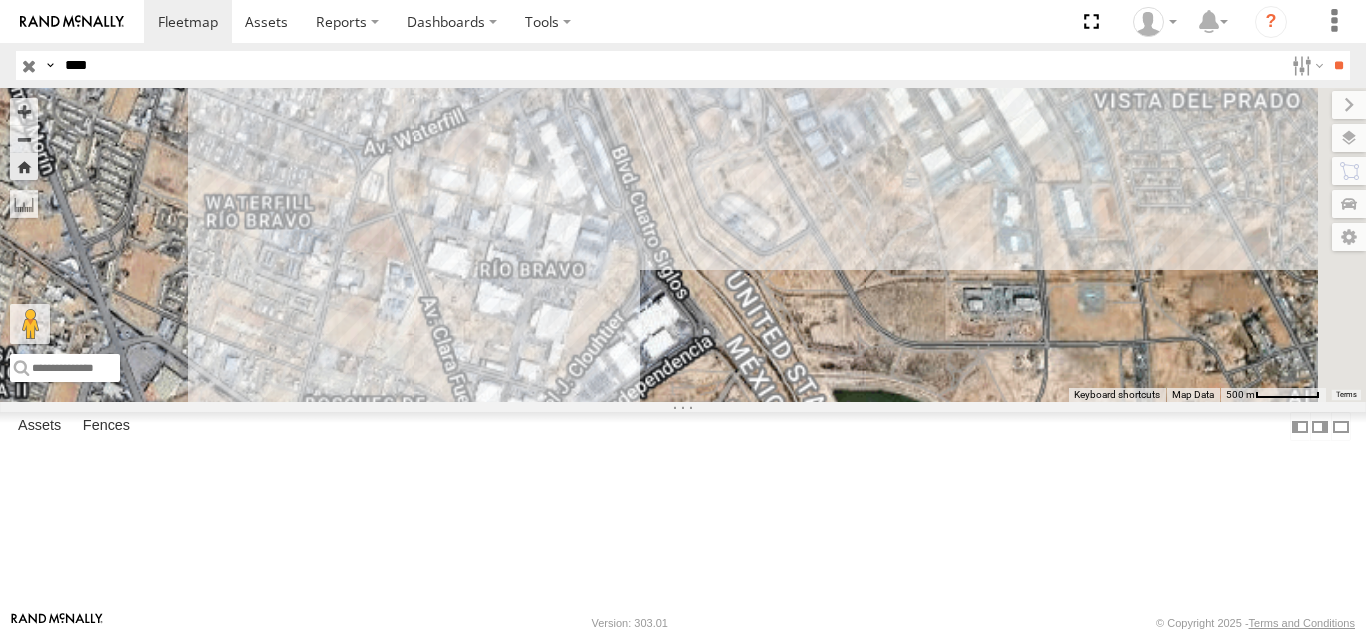 click on "****" at bounding box center (670, 65) 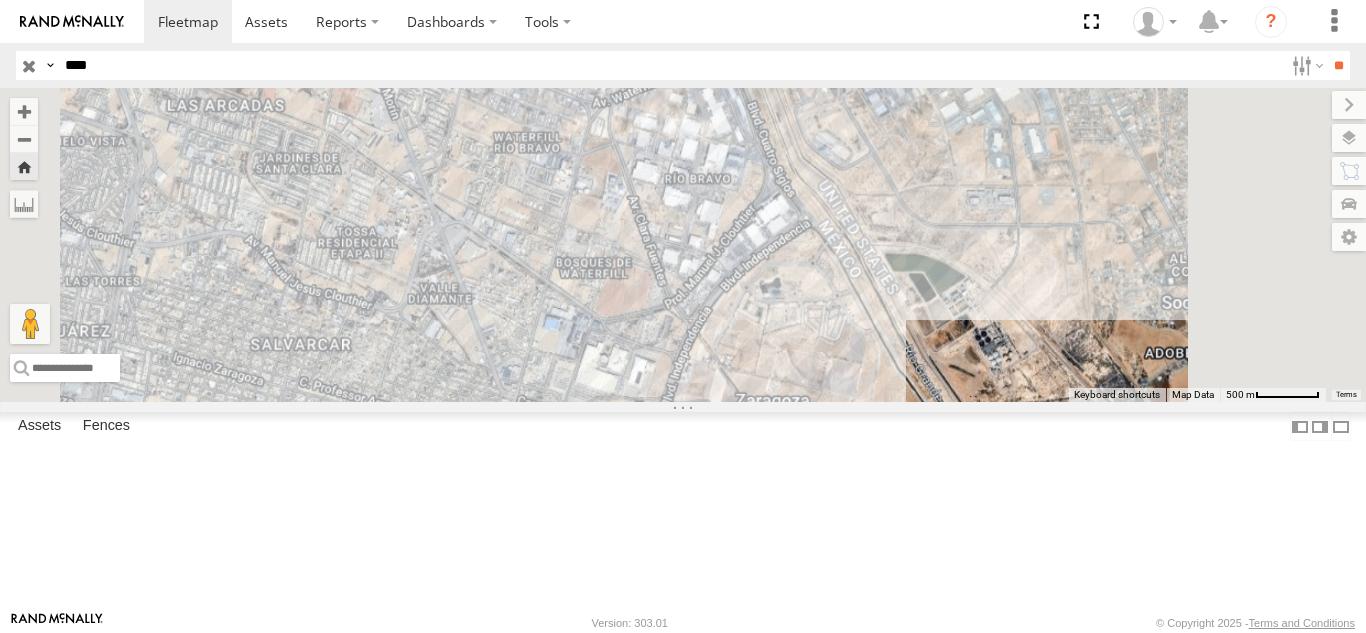 click on "****" at bounding box center (670, 65) 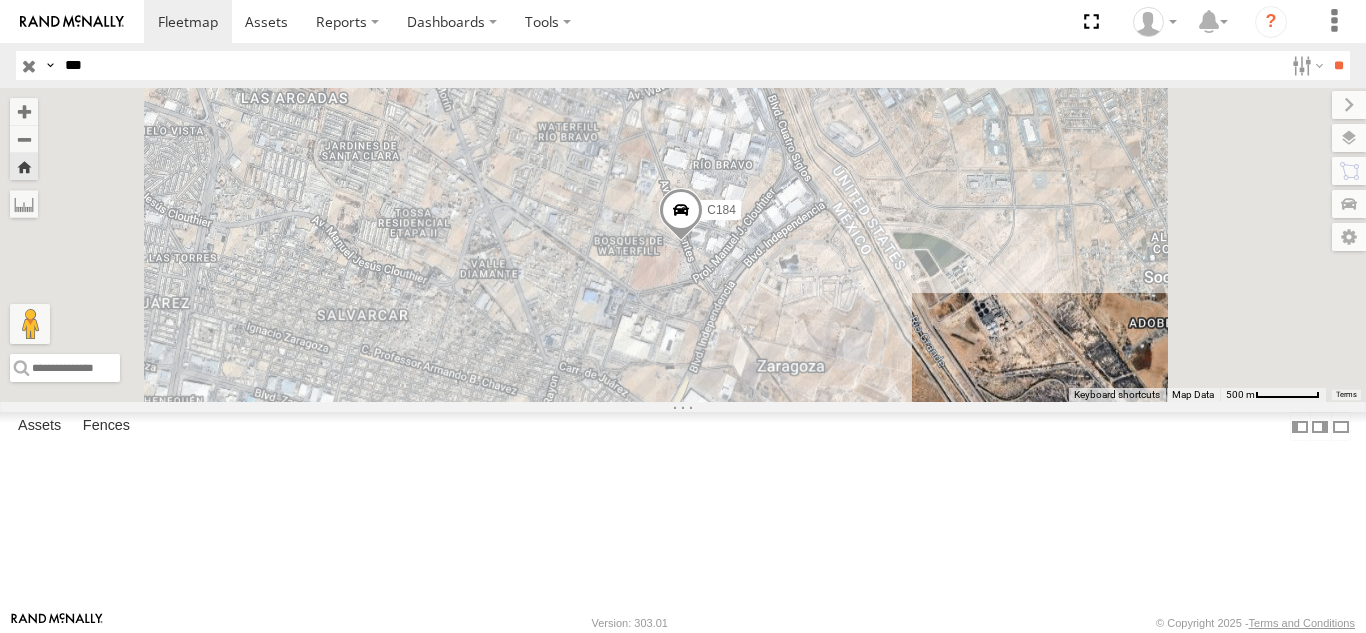 click on "**" at bounding box center [1338, 65] 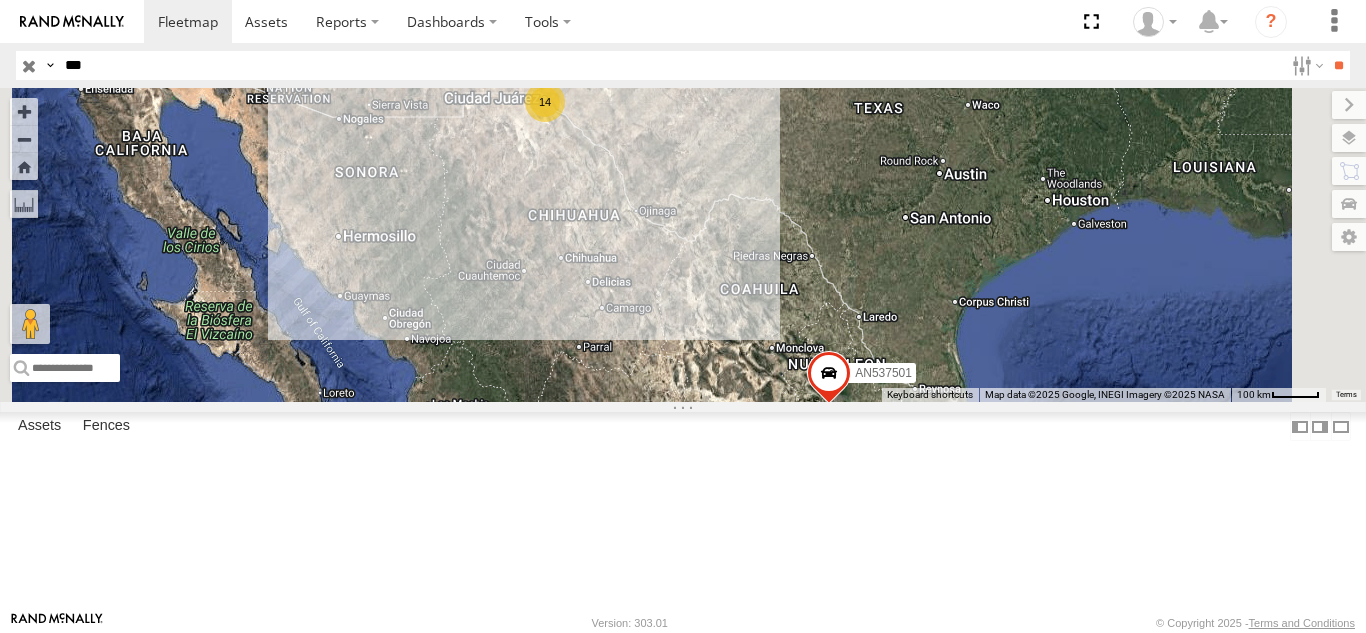 click on "FOXCONN" at bounding box center (0, 0) 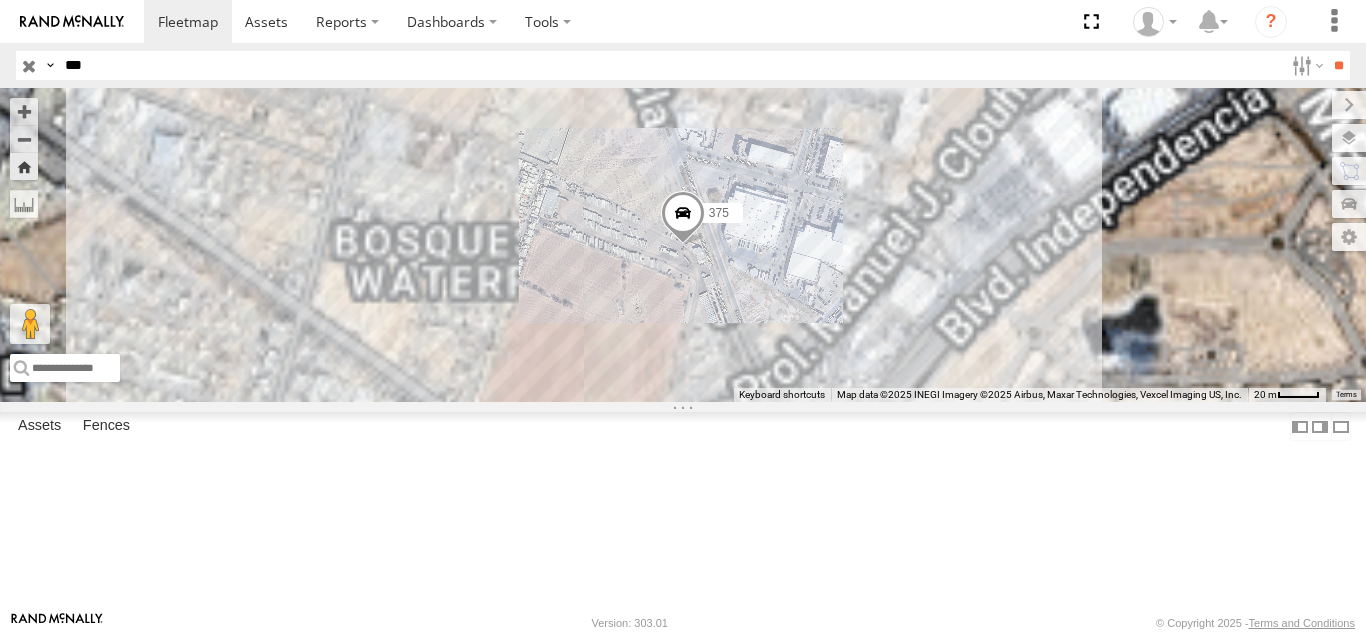 click on "***" at bounding box center [670, 65] 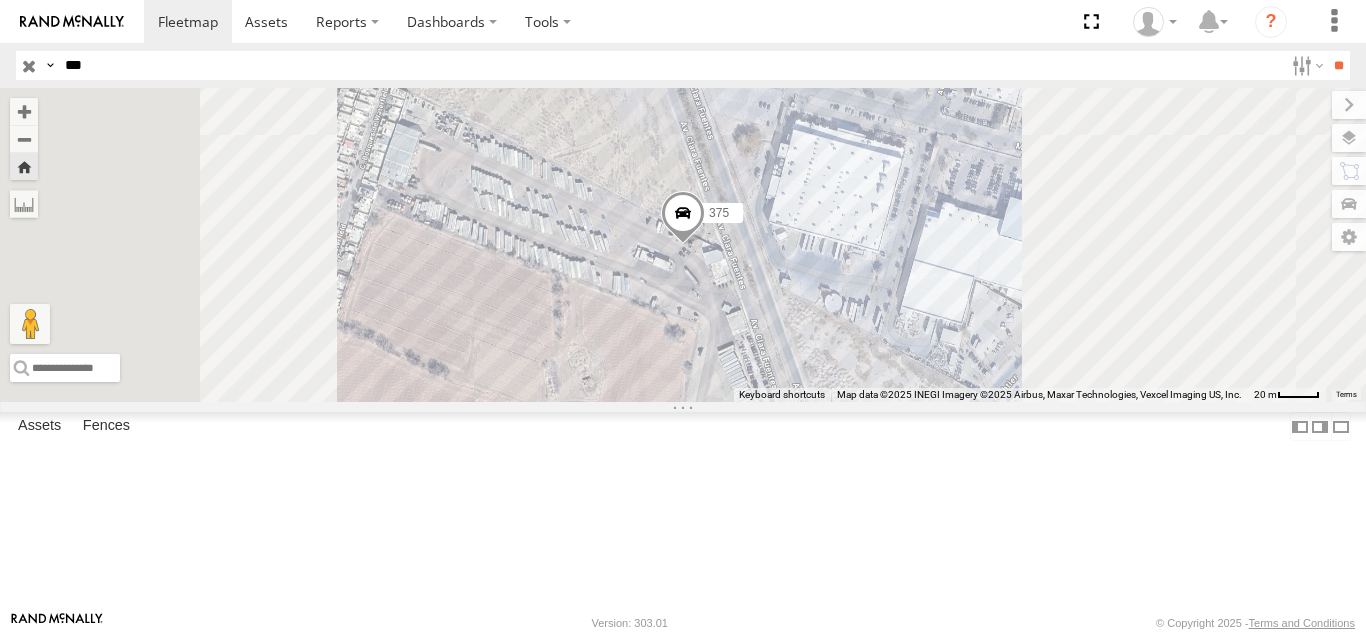 click on "***" at bounding box center (670, 65) 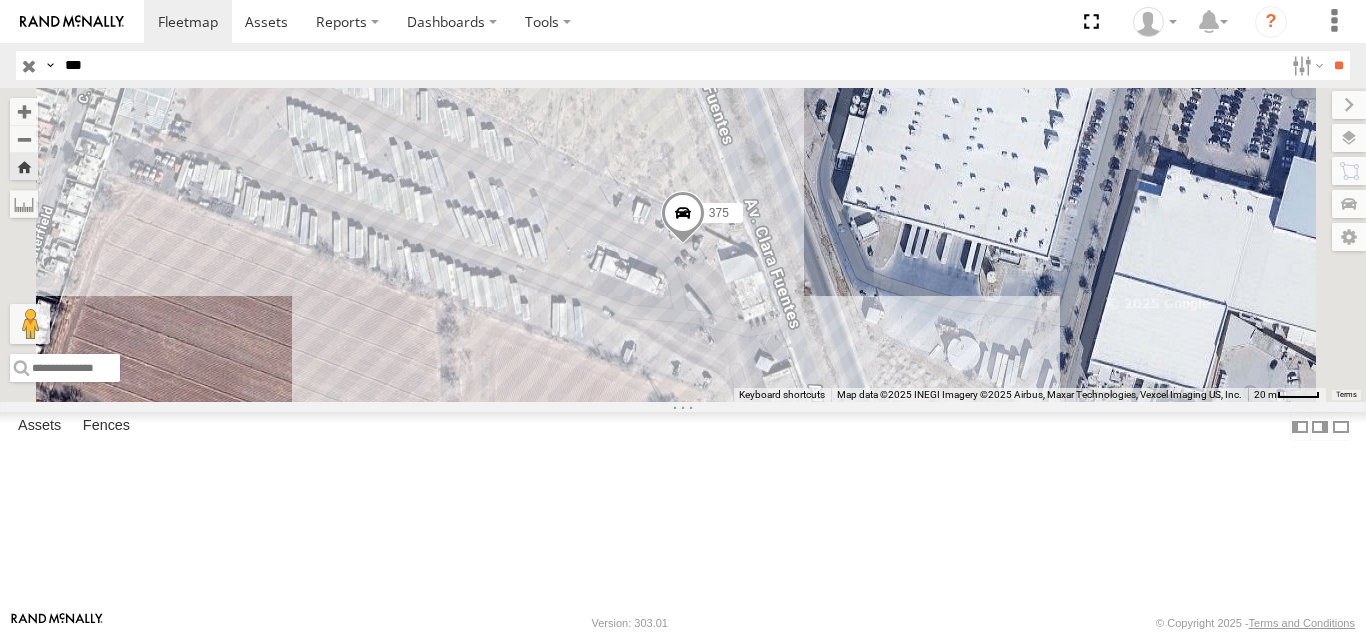 click on "**" at bounding box center (1338, 65) 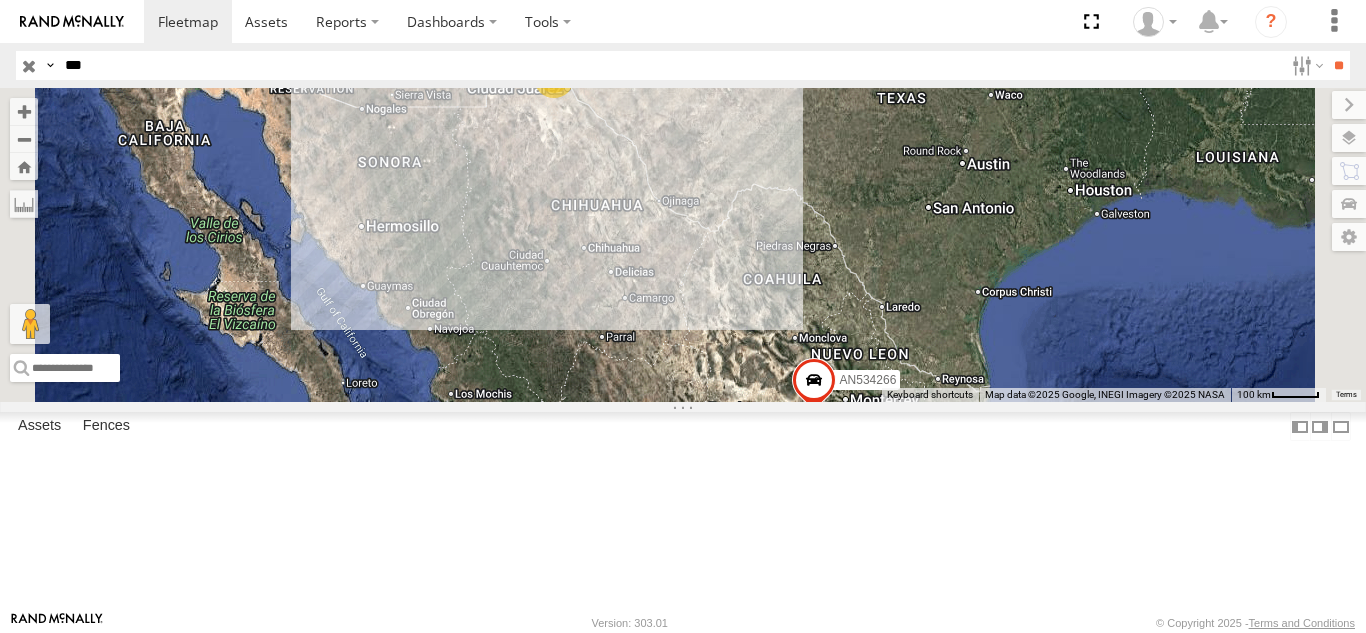 click on "625" at bounding box center [0, 0] 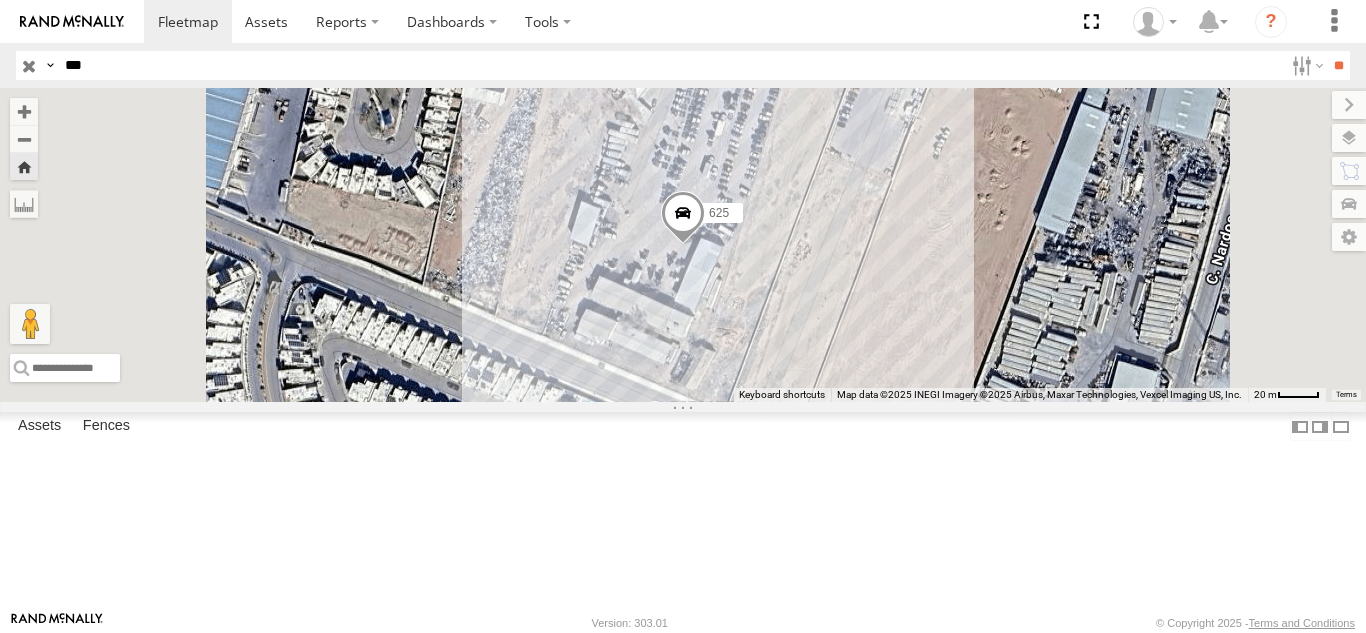 click on "***" at bounding box center (670, 65) 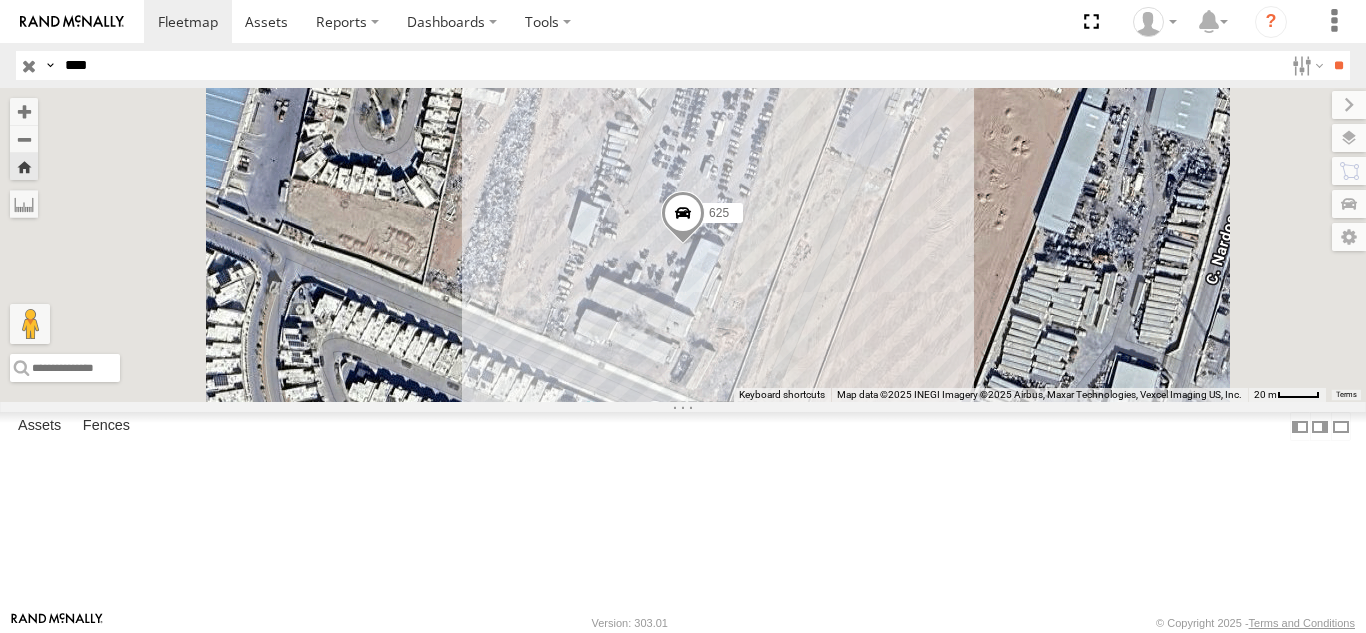 click on "**" at bounding box center (1338, 65) 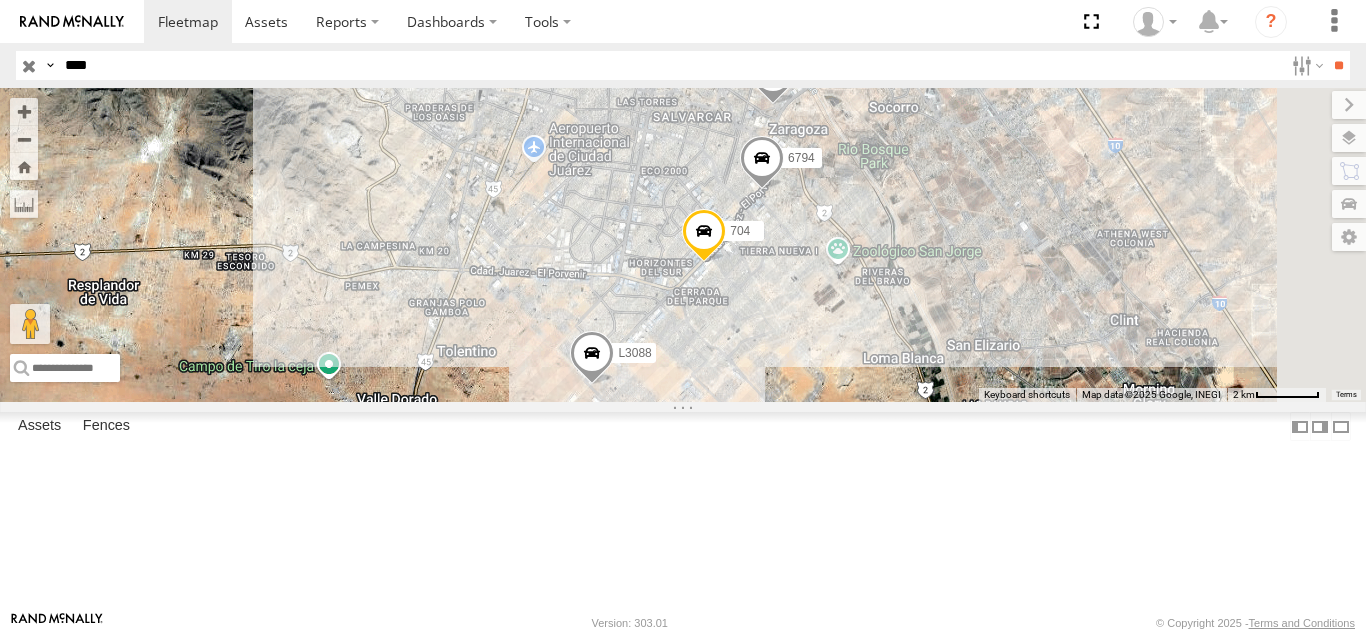click at bounding box center [0, 0] 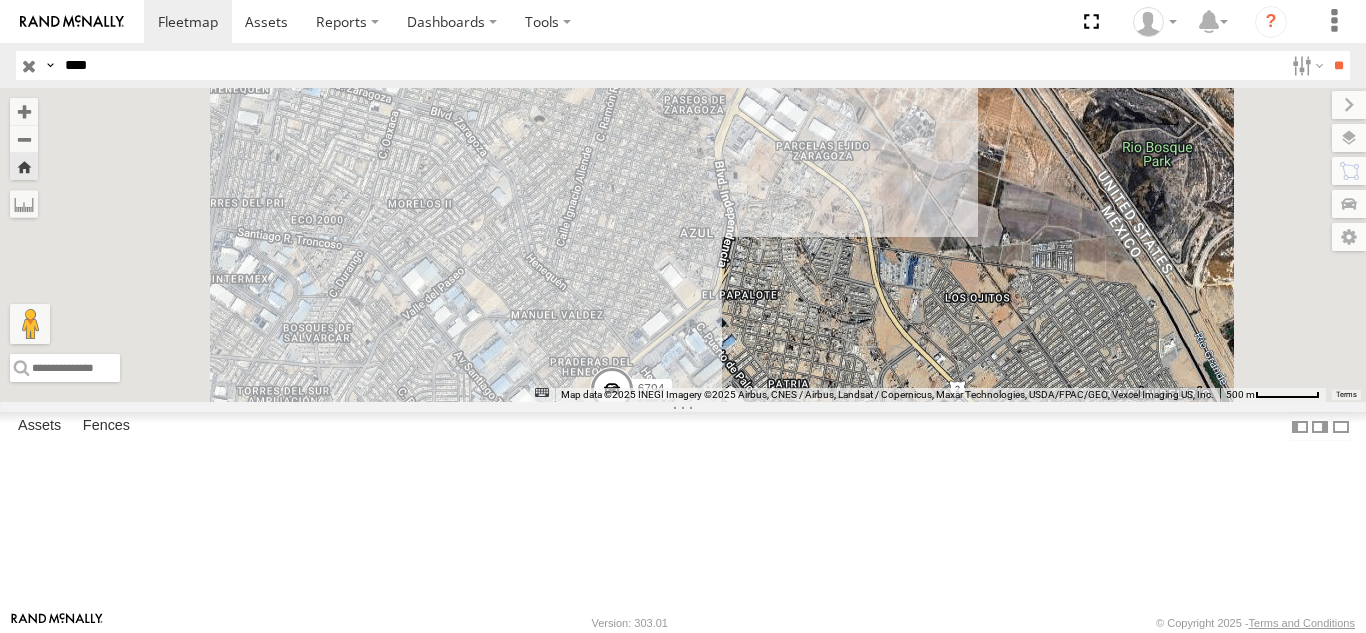 click on "****" at bounding box center (670, 65) 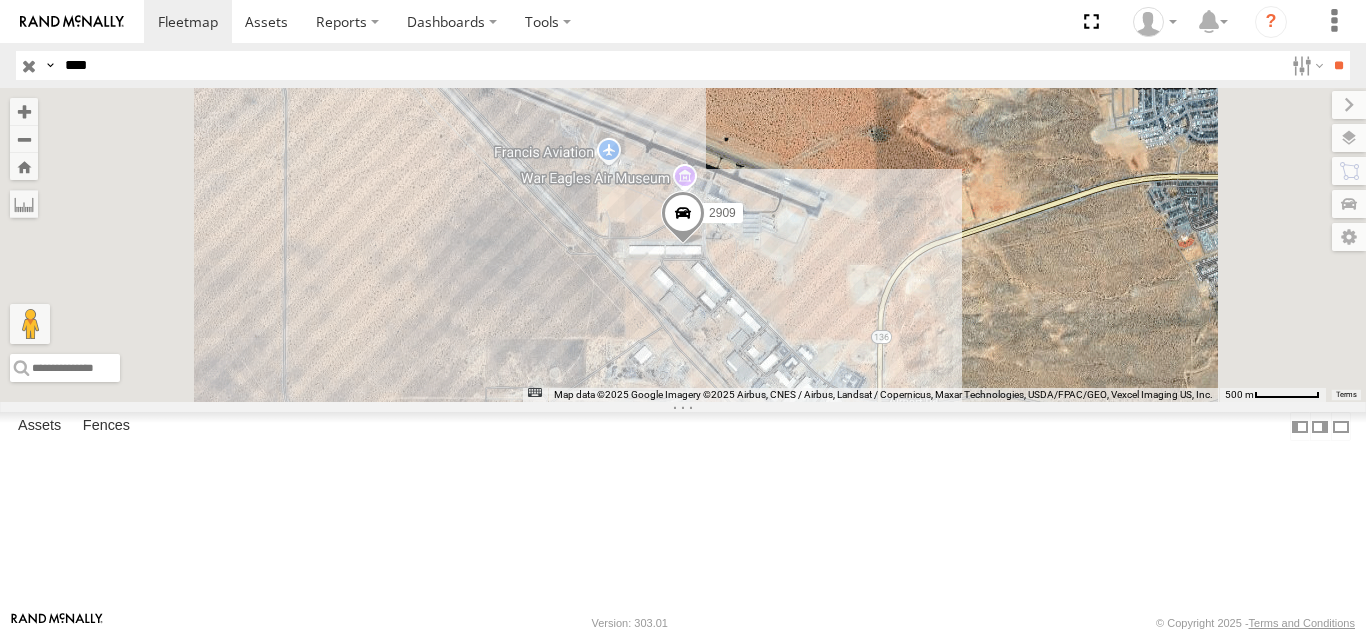 click on "2909
FOXCONN
Industrial Dr
Santa Teresa
31.87202 -106.70119
Video" at bounding box center (0, 0) 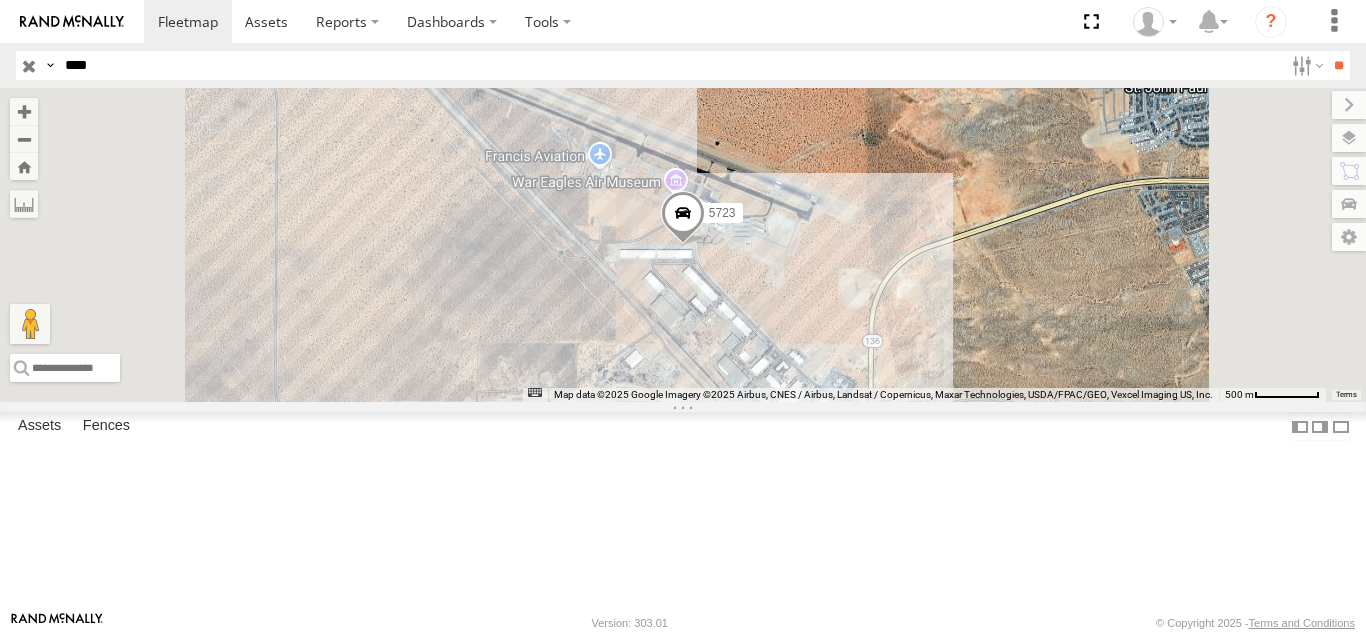 click on "FOXCONN" at bounding box center (0, 0) 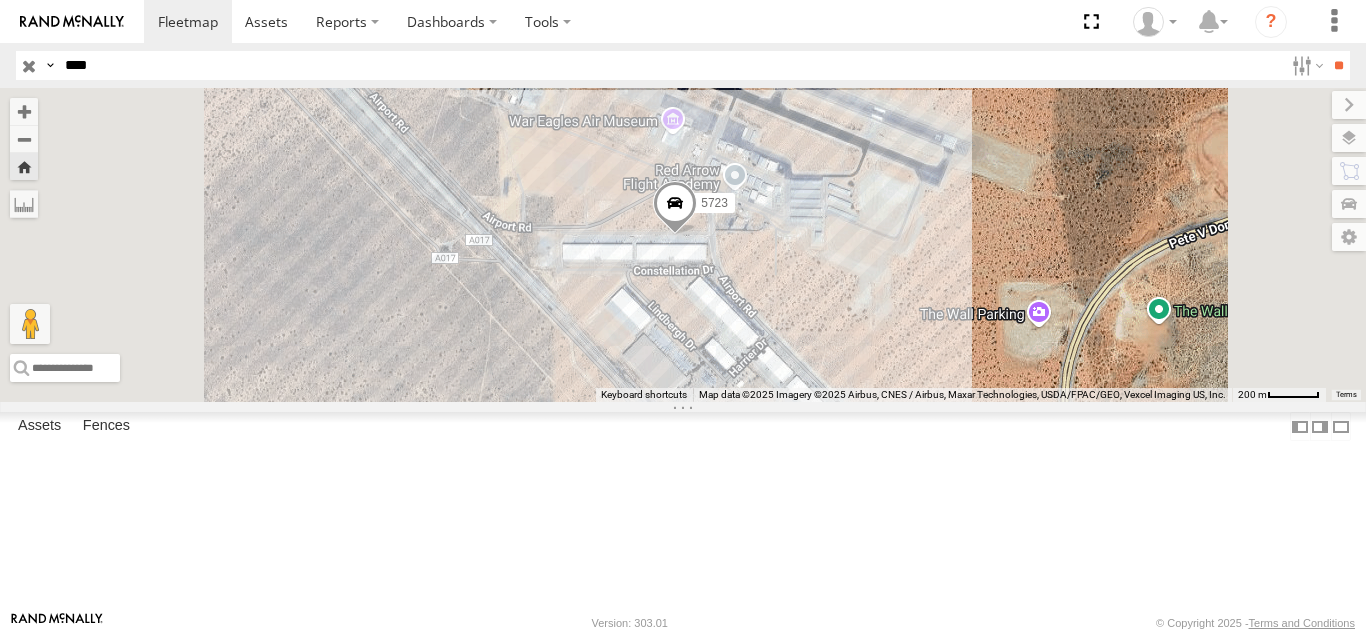 click on "****" at bounding box center (670, 65) 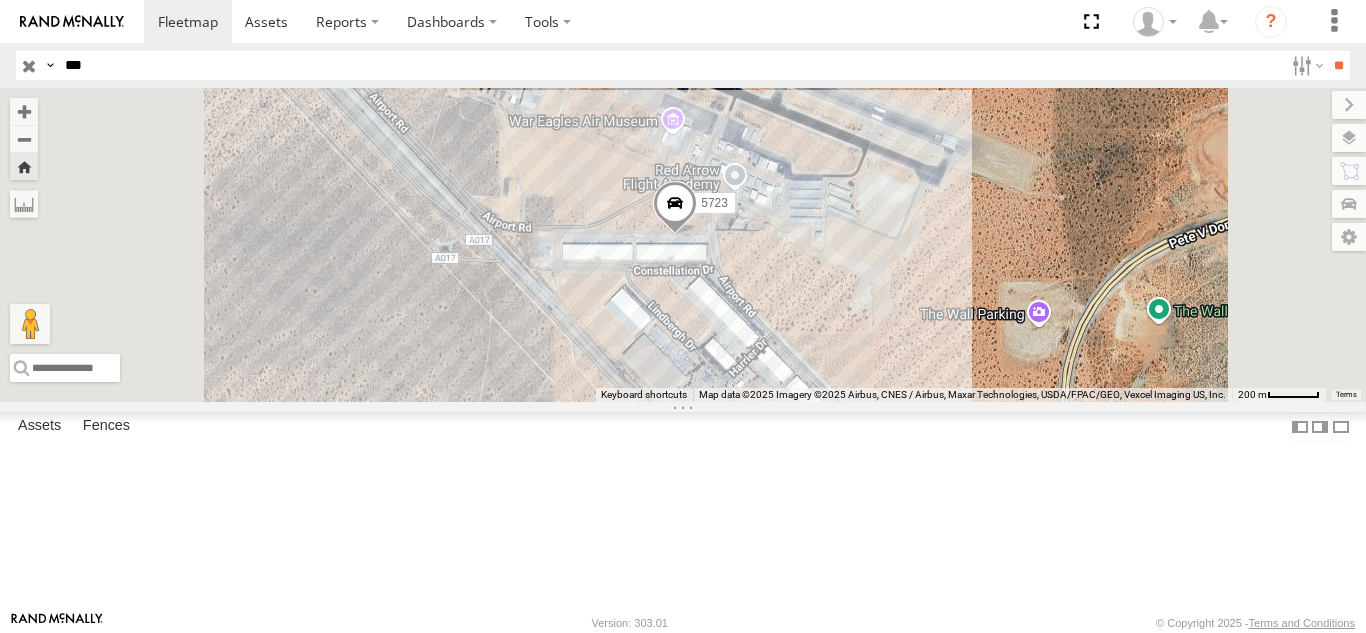 click on "**" at bounding box center [1338, 65] 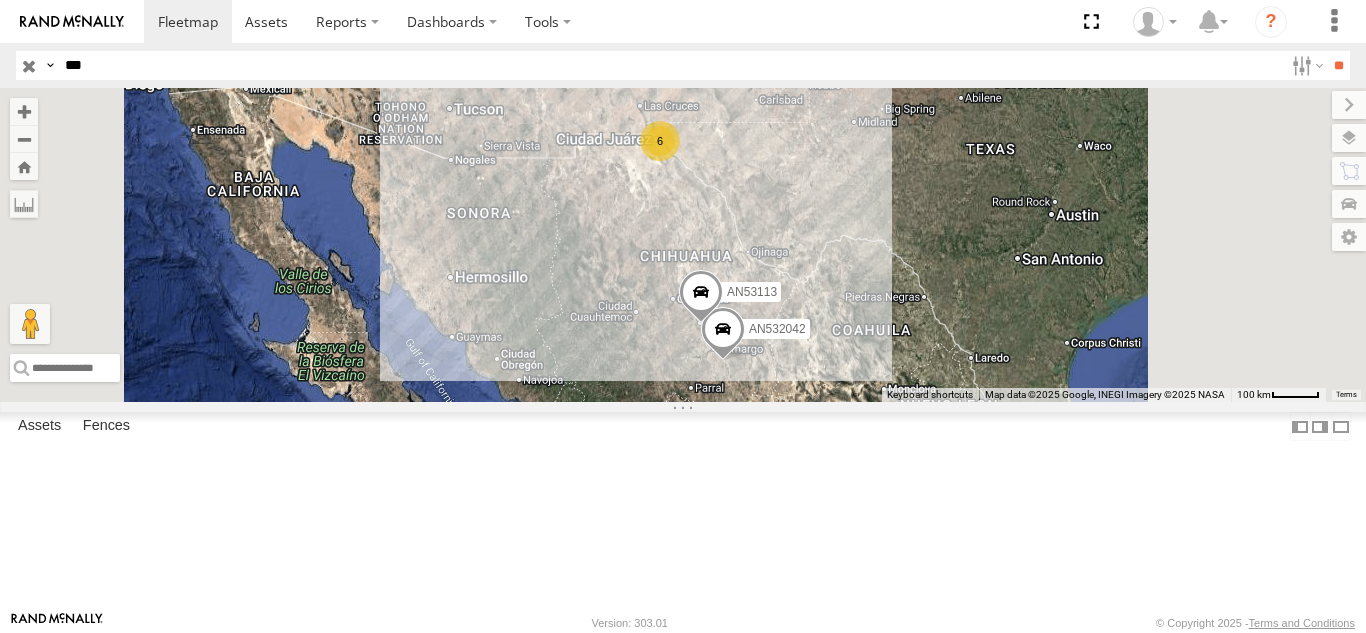 click on "311" at bounding box center (0, 0) 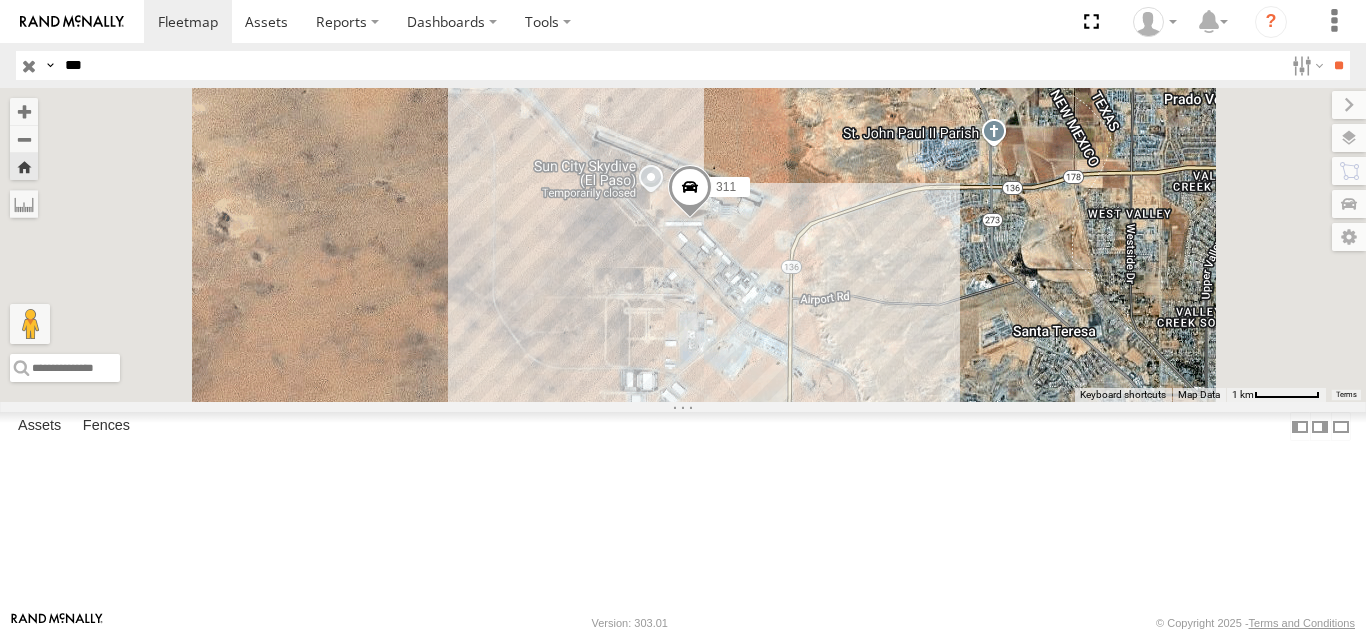 click on "***" at bounding box center [670, 65] 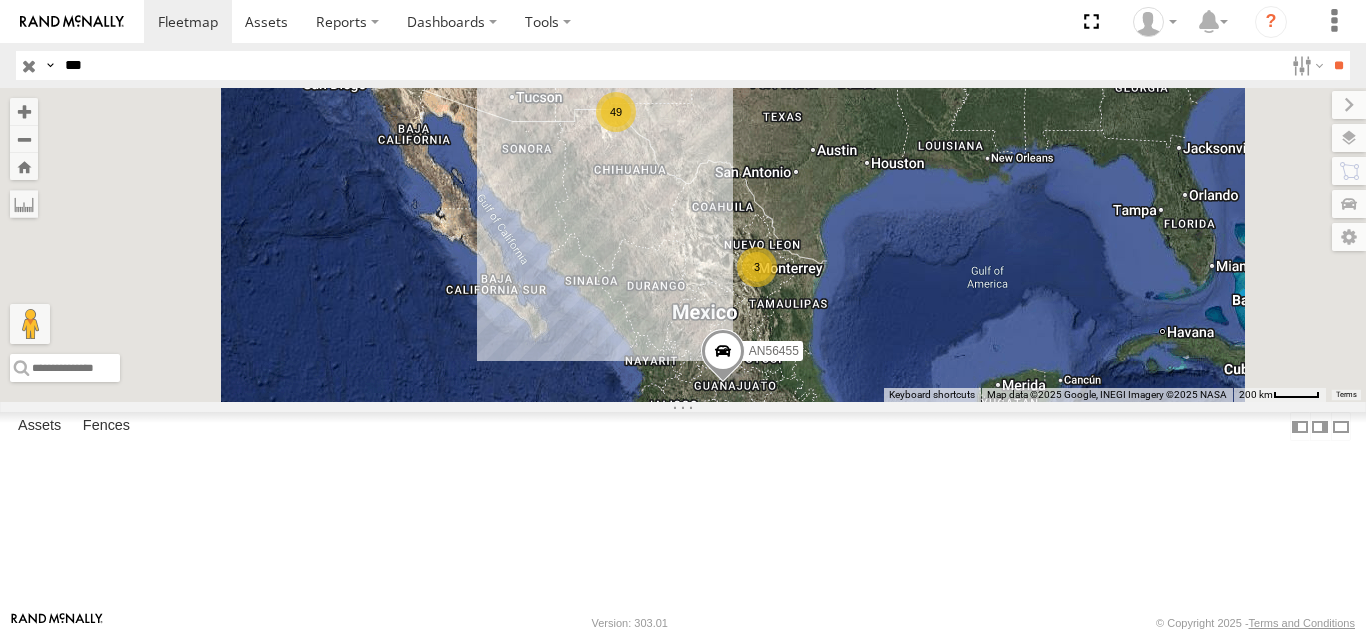 click on "FOXCONN" at bounding box center [0, 0] 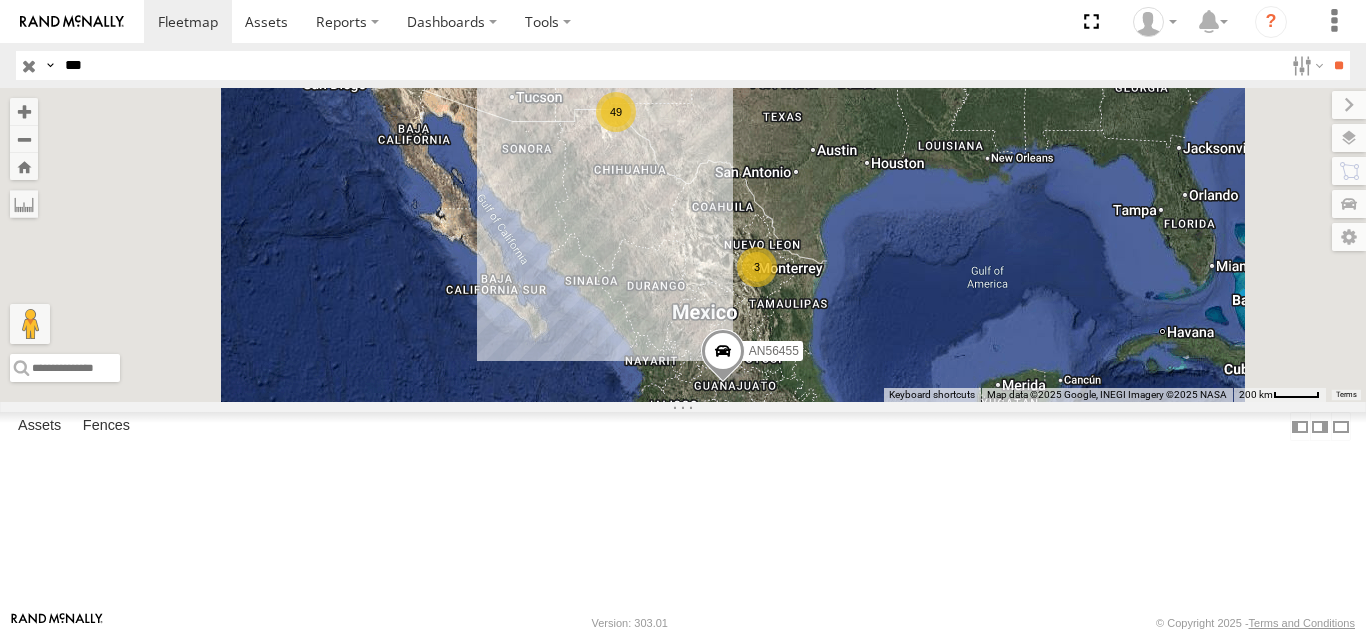 click on "***" at bounding box center (670, 65) 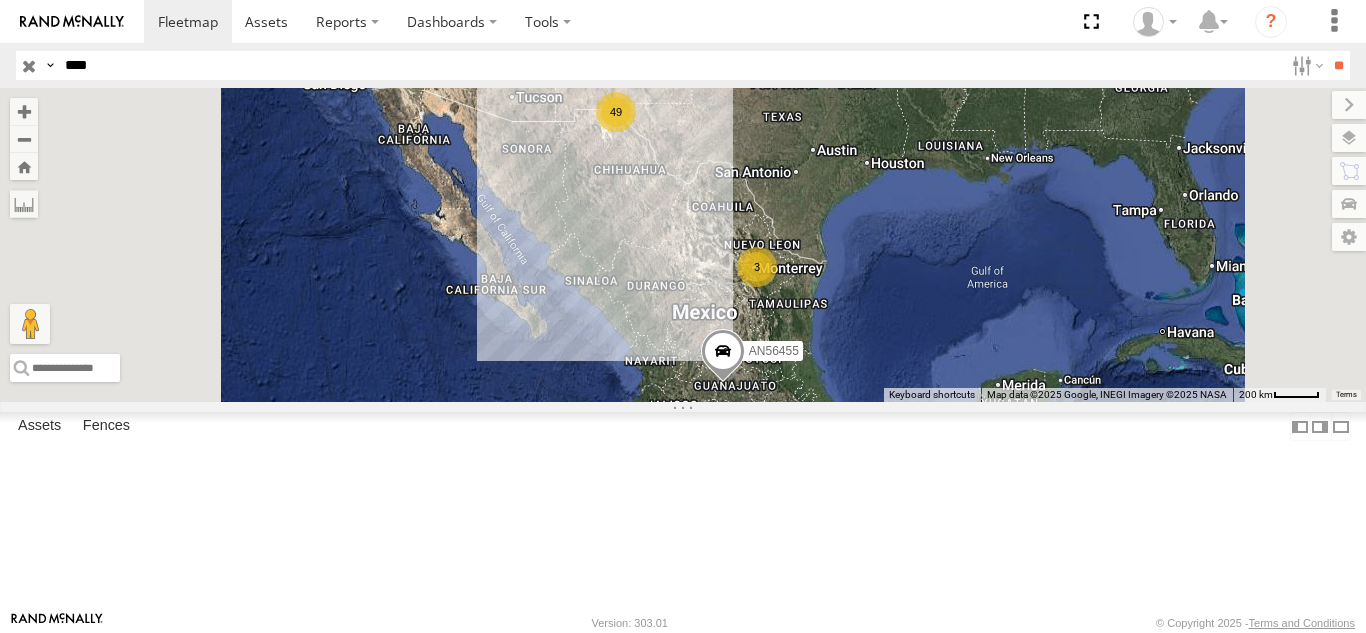 click on "**" at bounding box center [1338, 65] 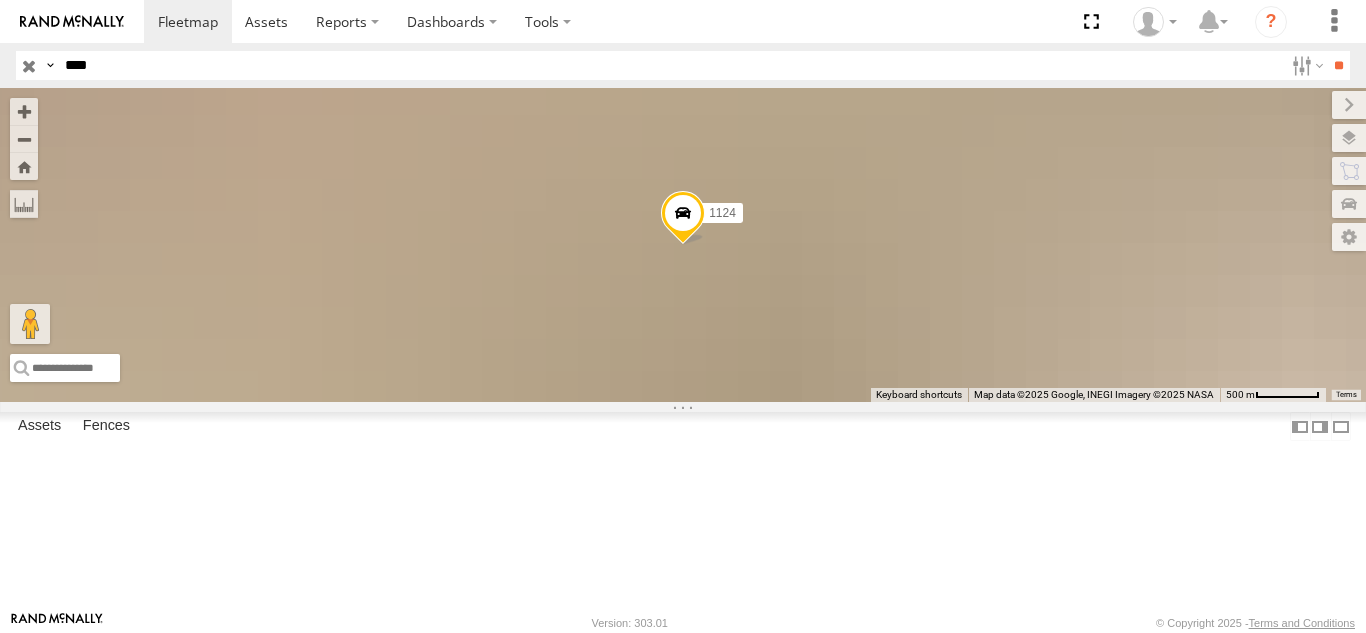 click on "1124" at bounding box center (0, 0) 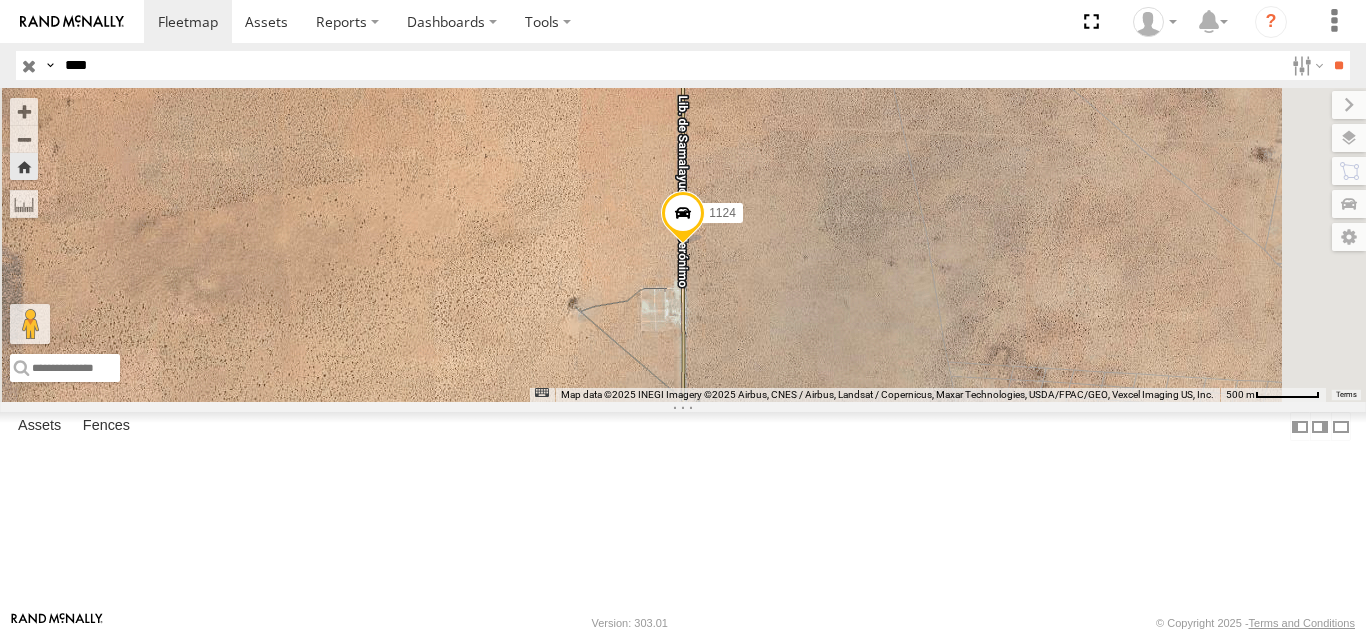 click on "****" at bounding box center (670, 65) 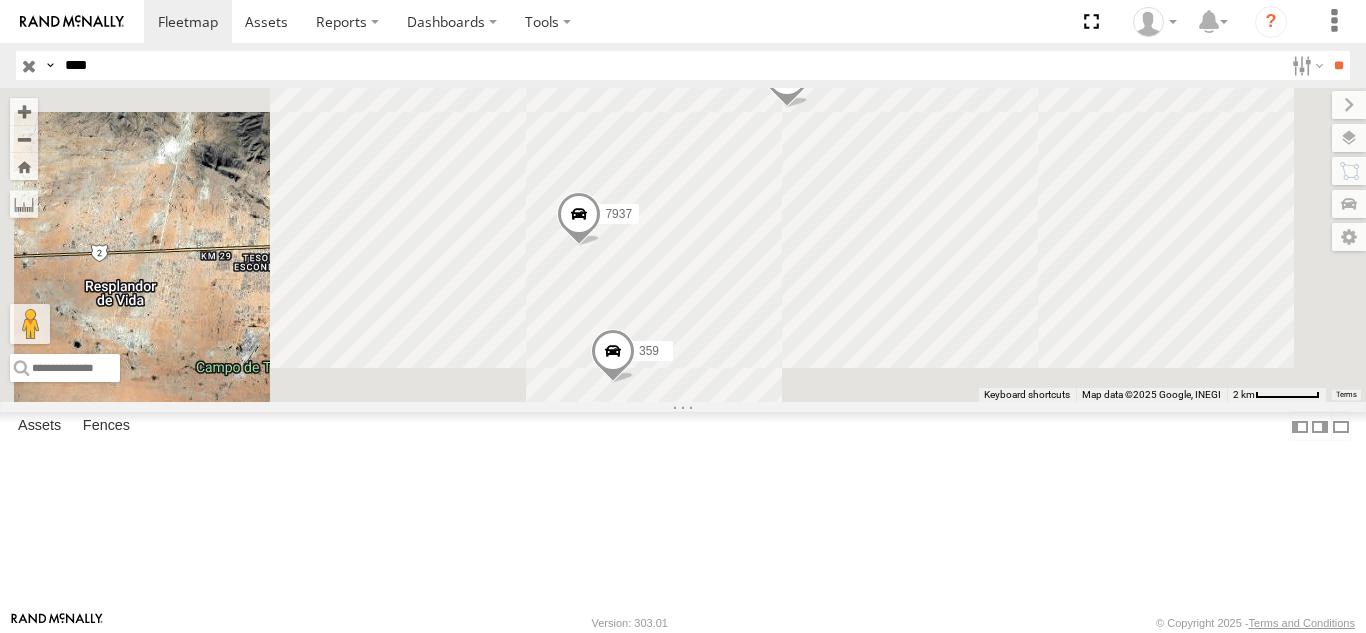 click on "7937" at bounding box center (0, 0) 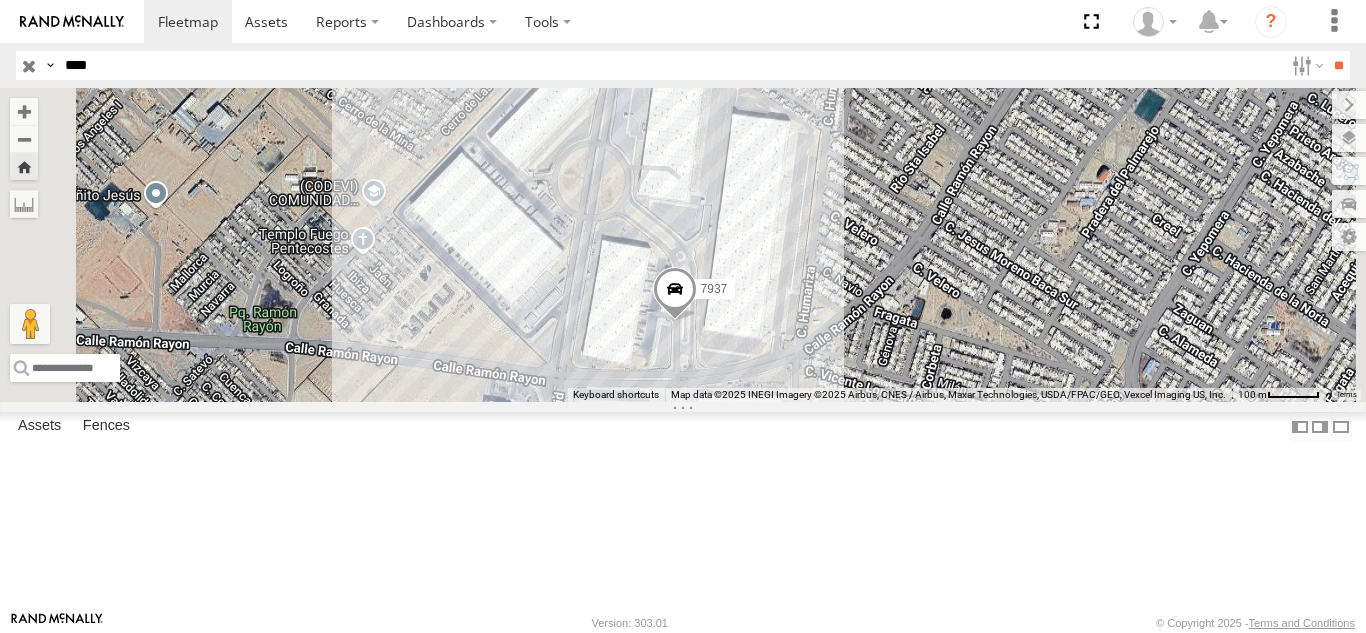 click on "****" at bounding box center (670, 65) 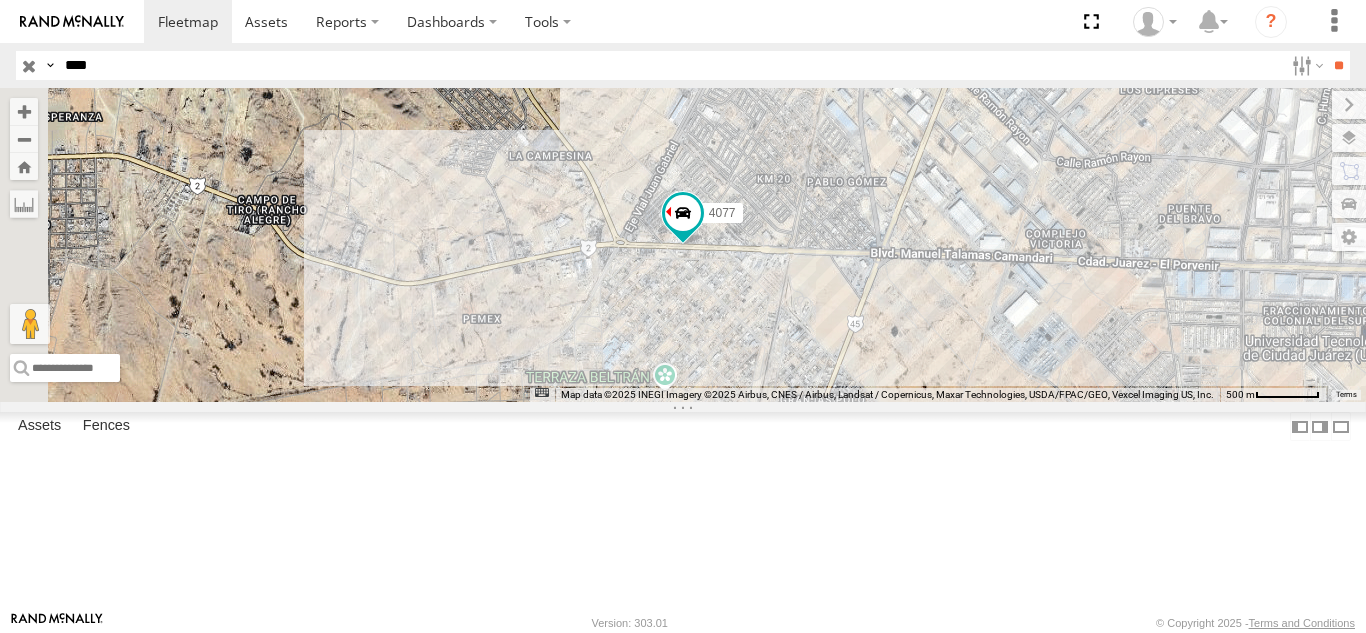 click on "FOXCONN" at bounding box center (0, 0) 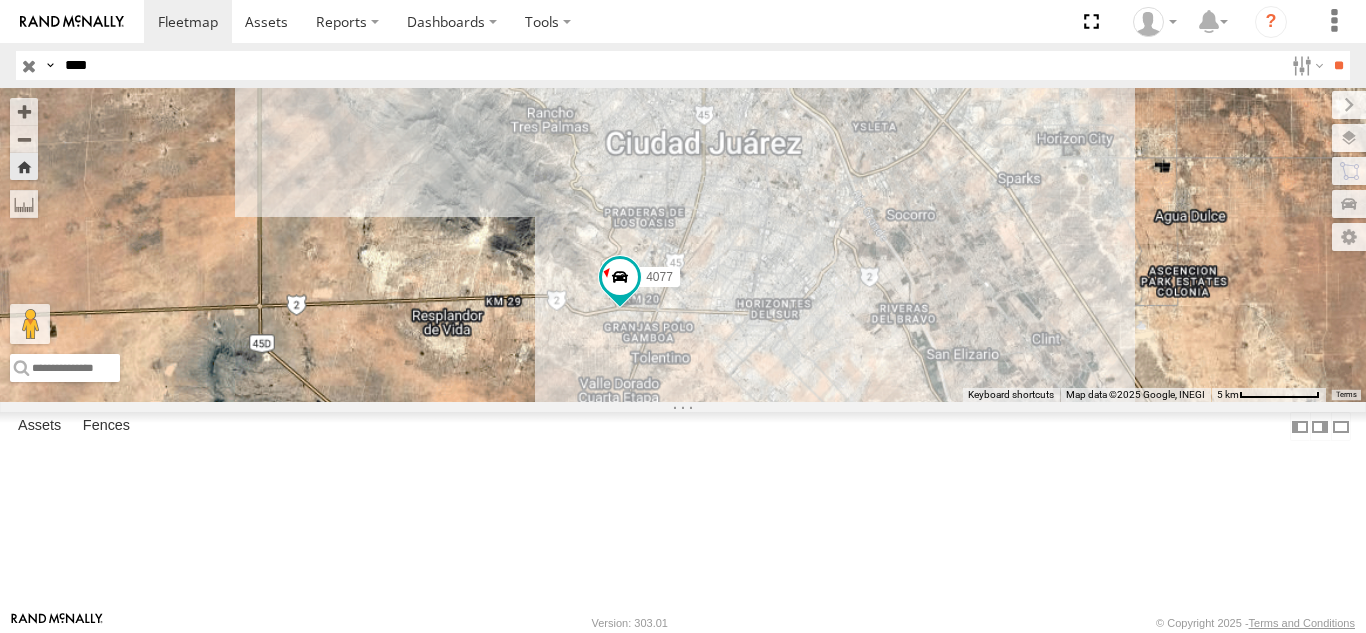 click on "4077" at bounding box center [683, 245] 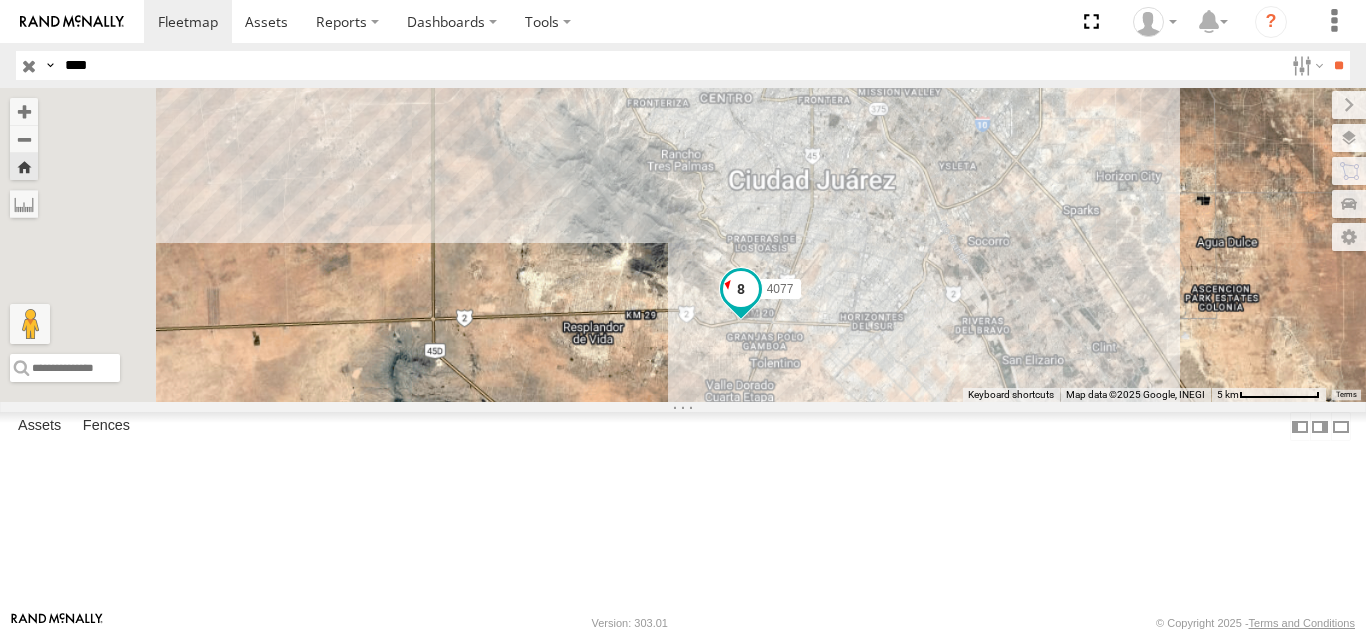drag, startPoint x: 970, startPoint y: 414, endPoint x: 931, endPoint y: 424, distance: 40.261642 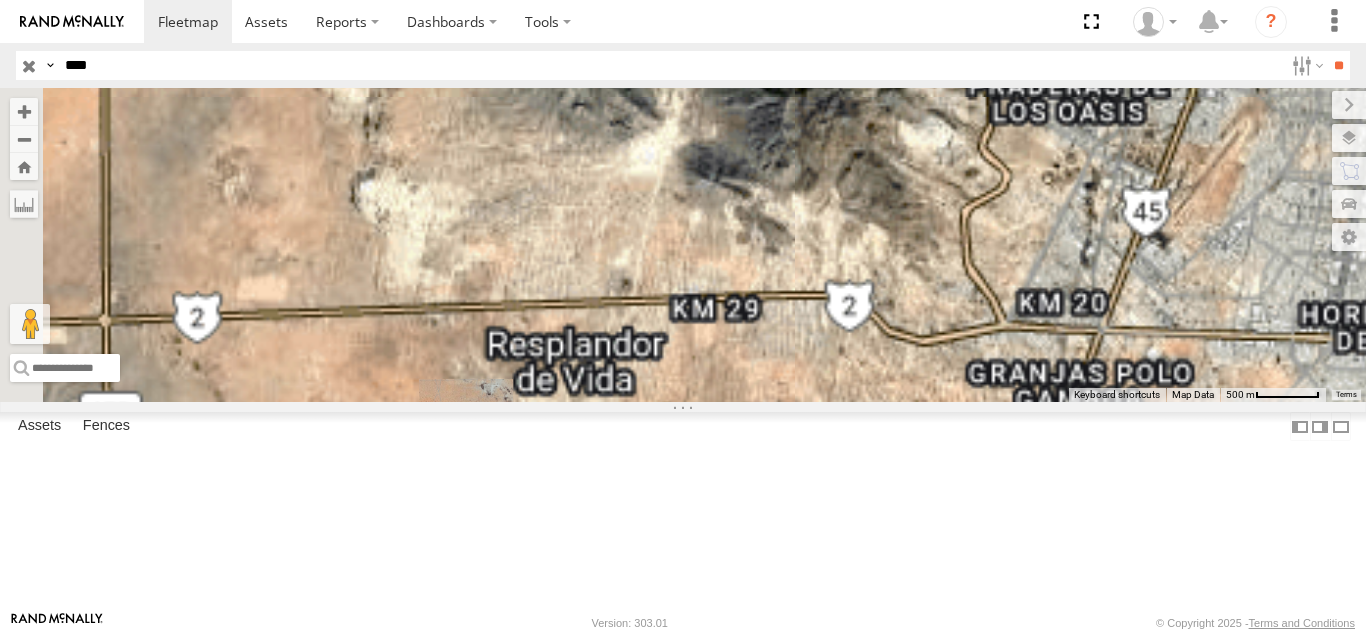 click on "****" at bounding box center [670, 65] 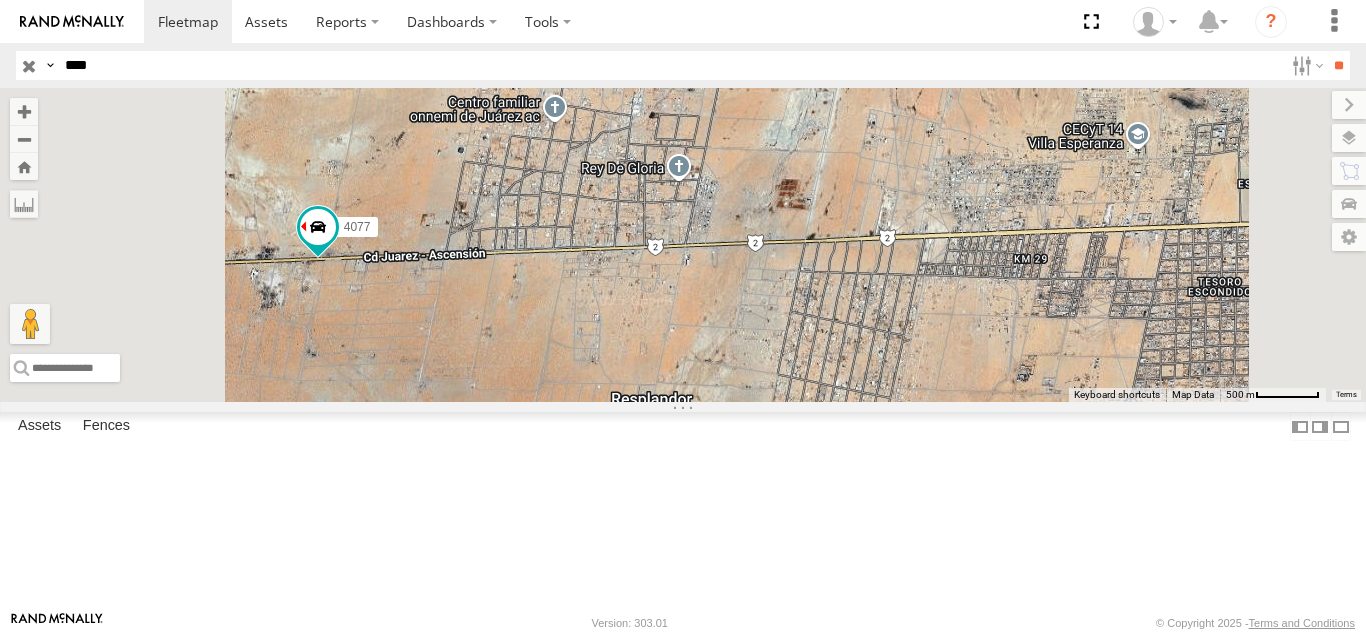 click on "**" at bounding box center (1338, 65) 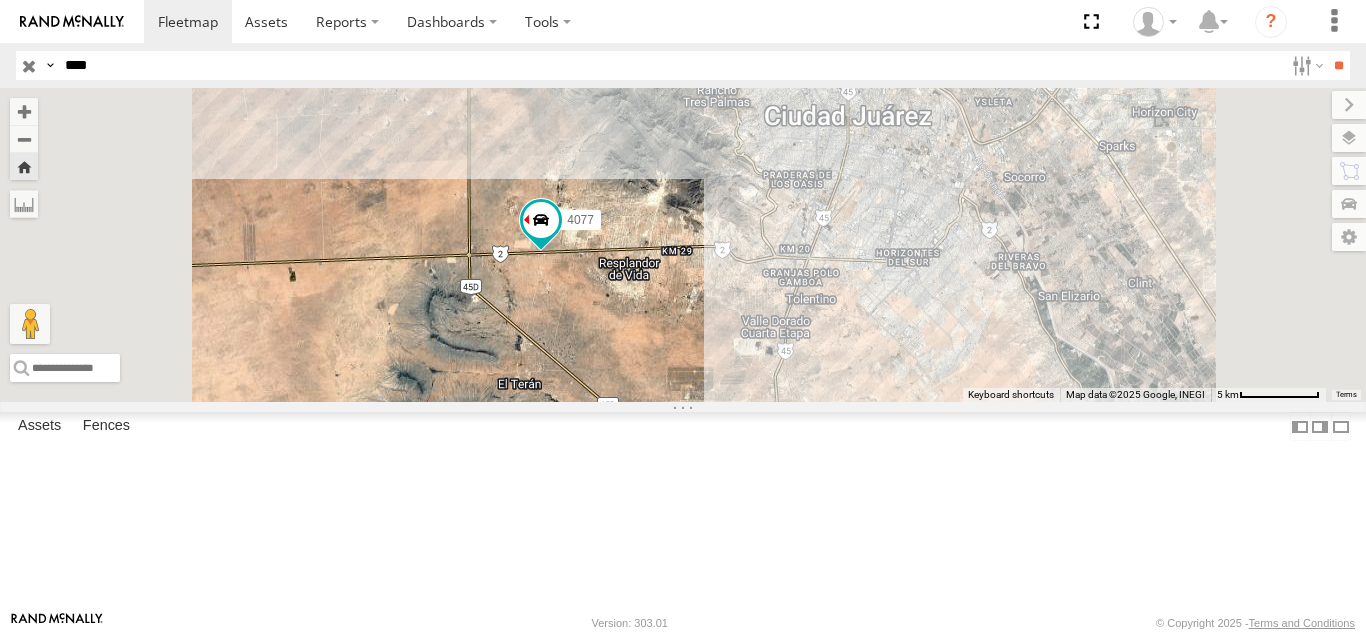 click on "4077" at bounding box center (683, 245) 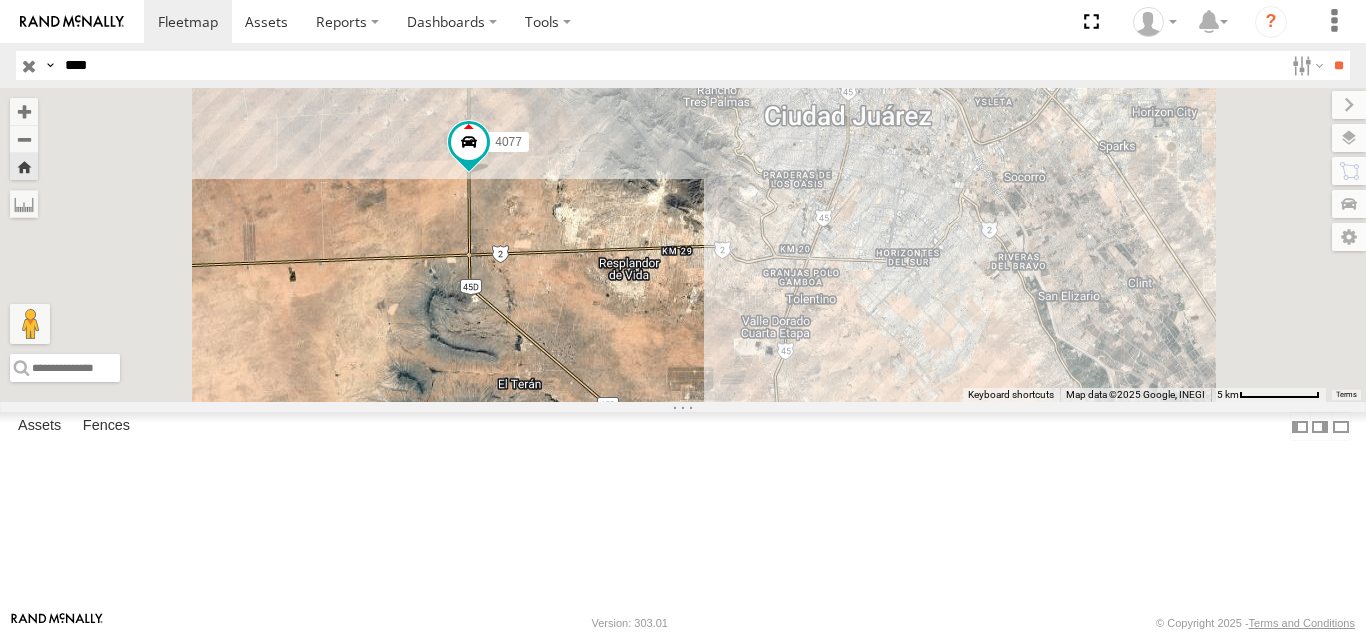 click on "Search Query
Asset ID
Asset Label
Registration
Manufacturer
Model
VIN
Job ID IP" at bounding box center [683, 65] 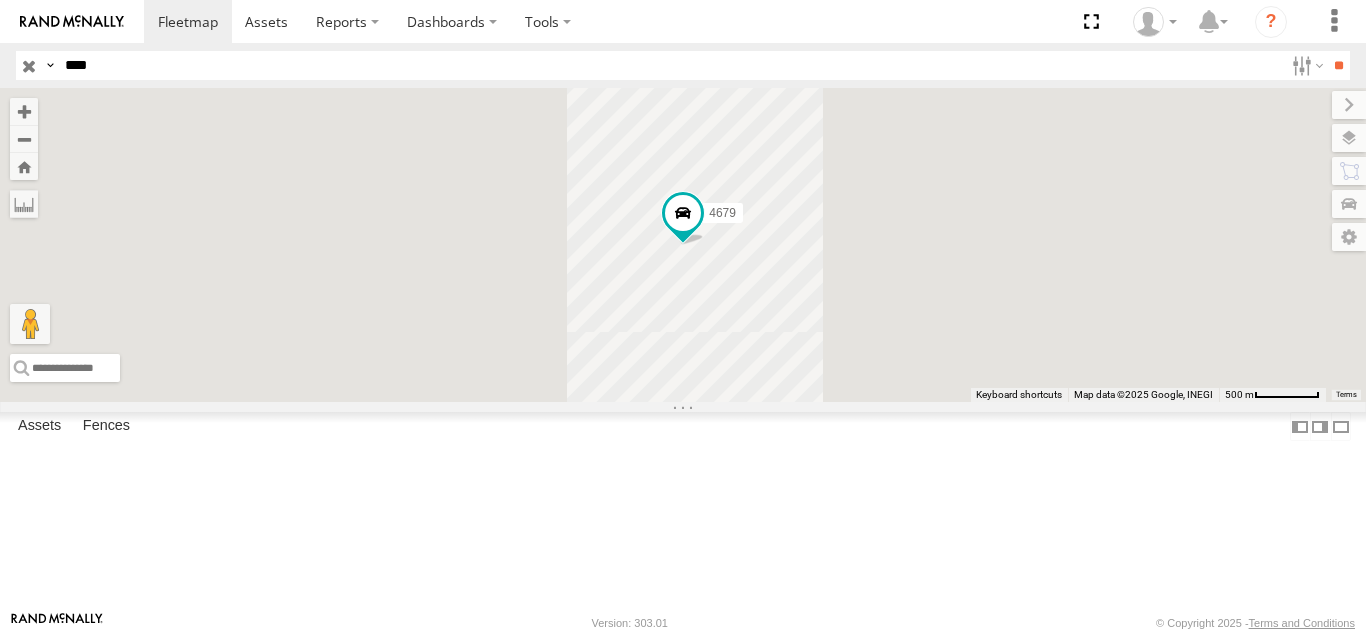 click on "4679
FOXCONN" at bounding box center [0, 0] 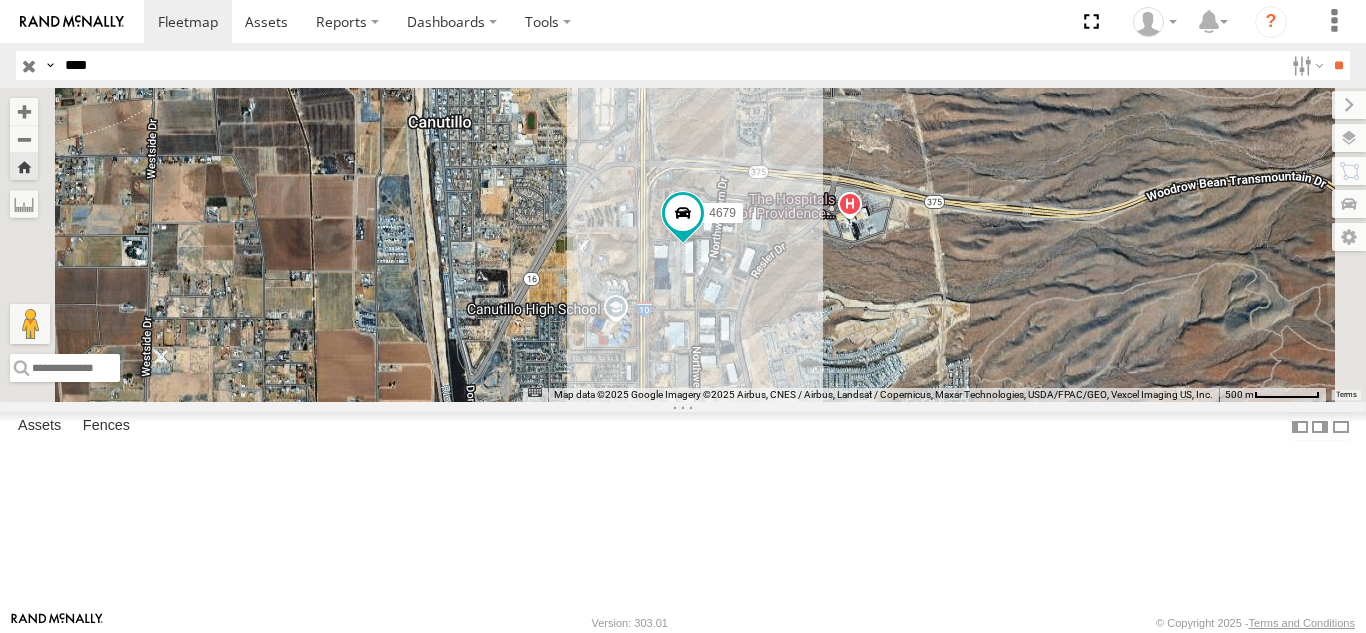 click on "****" at bounding box center (670, 65) 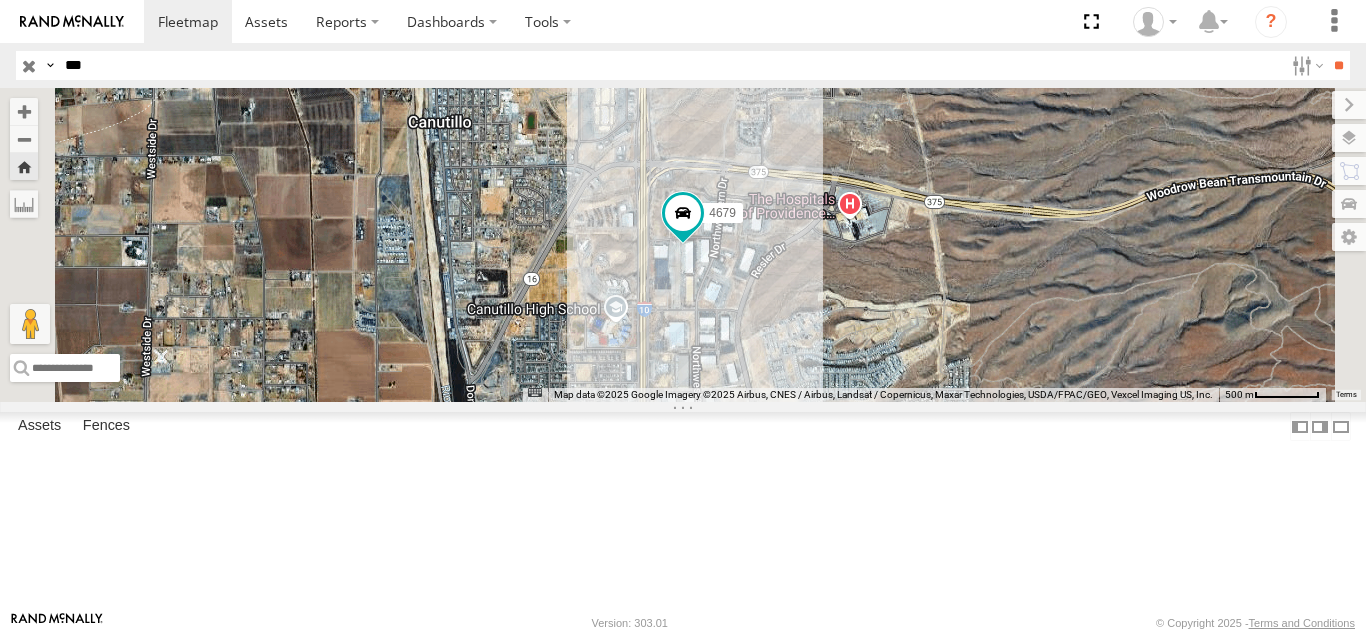 click on "**" at bounding box center (1338, 65) 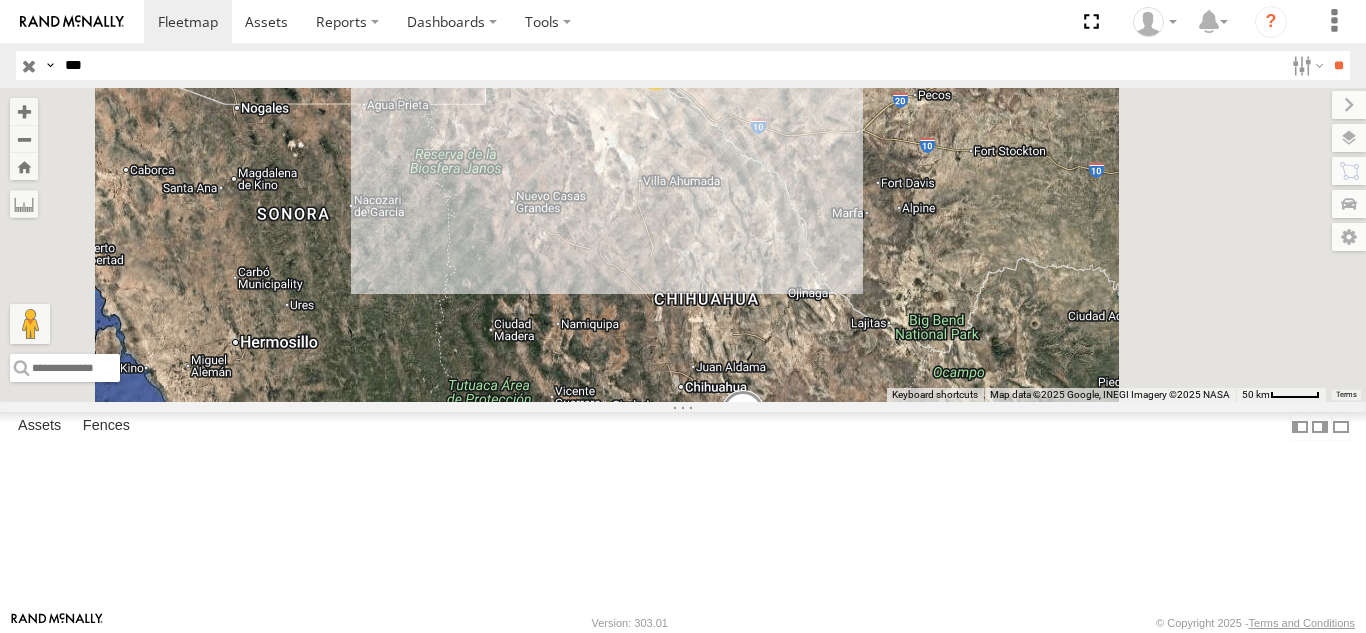 scroll, scrollTop: 1600, scrollLeft: 0, axis: vertical 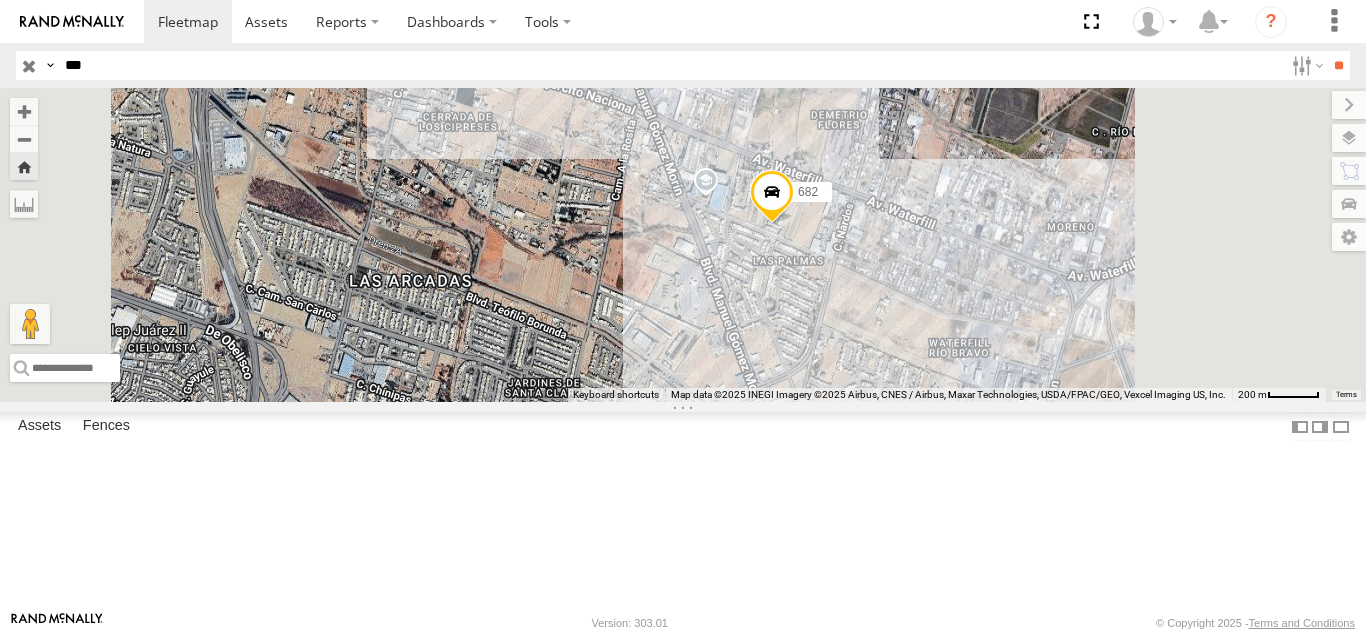 click on "***" at bounding box center [670, 65] 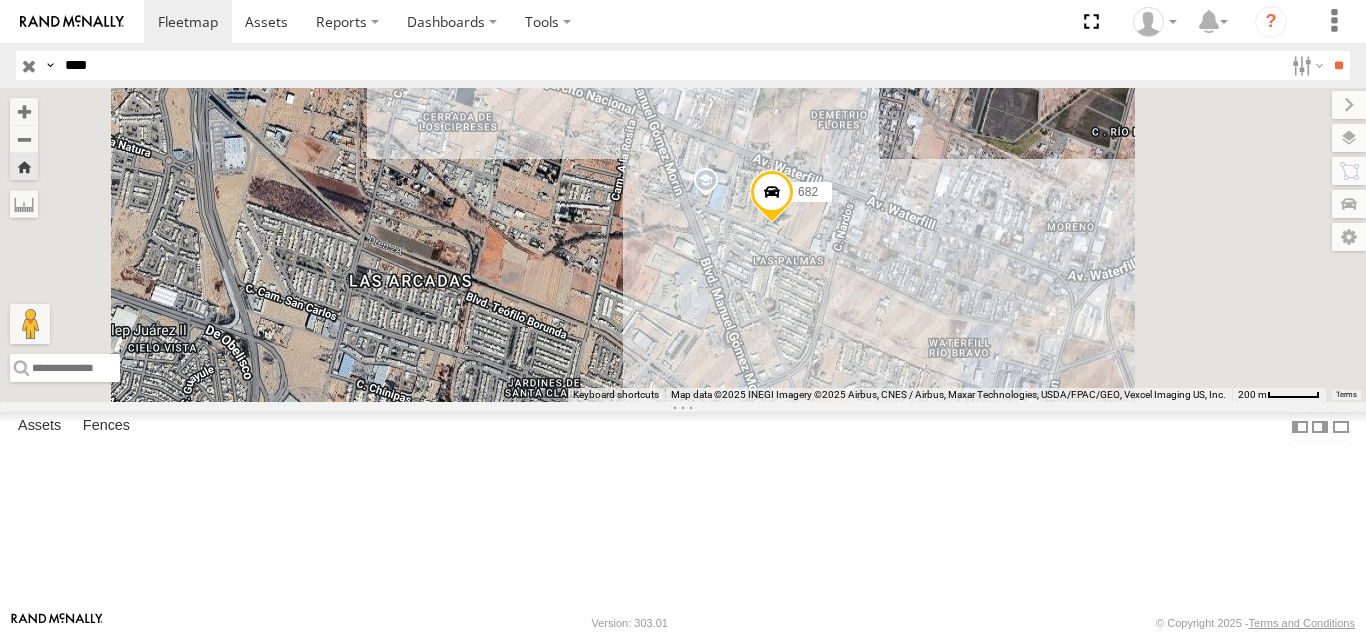 click on "**" at bounding box center [1338, 65] 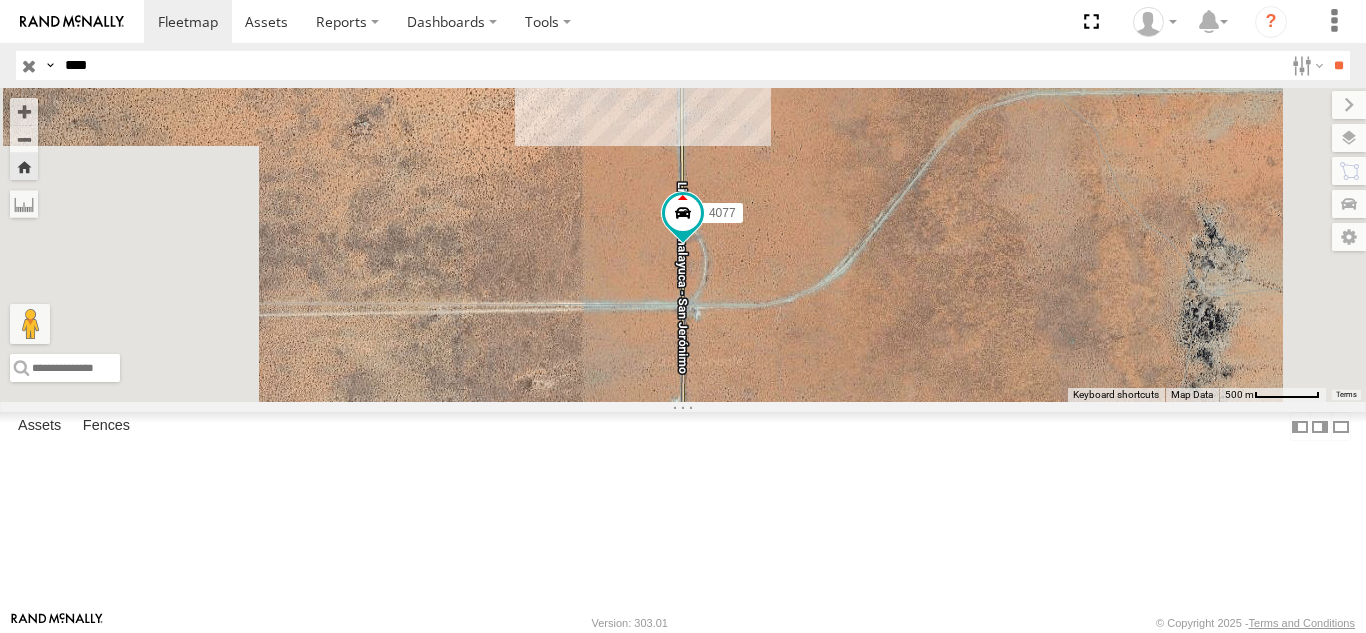 click on "4077
FOXCONN" at bounding box center [0, 0] 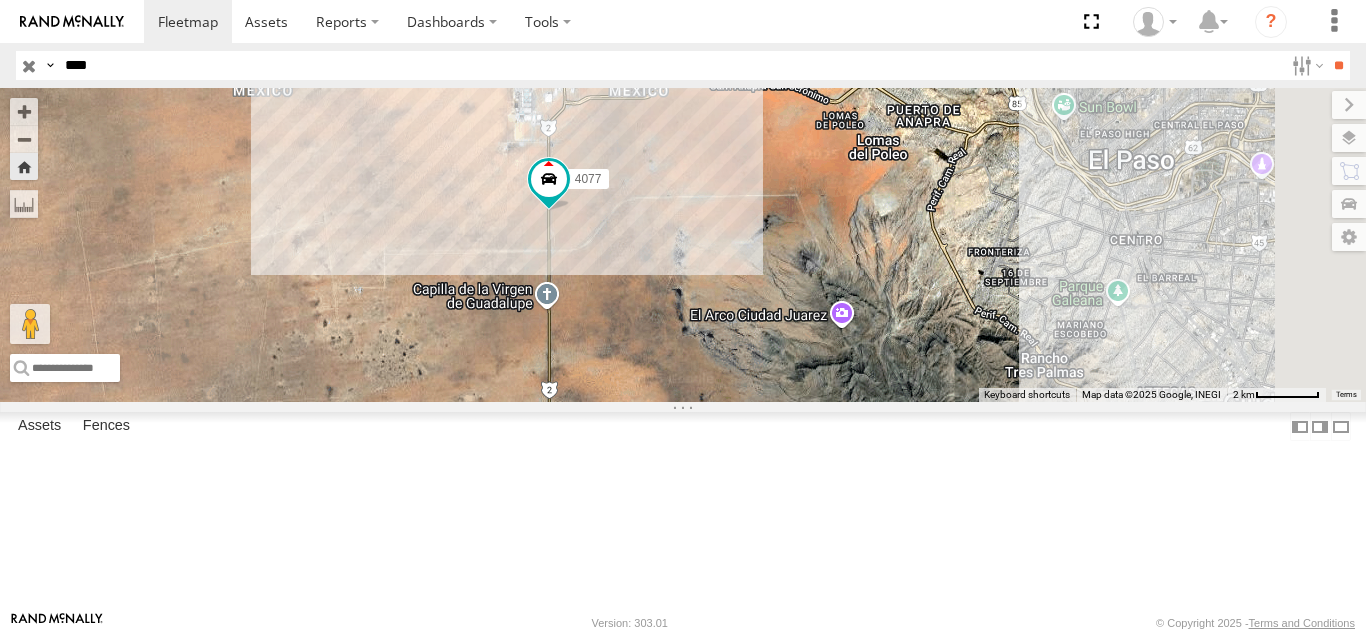 click on "****" at bounding box center [670, 65] 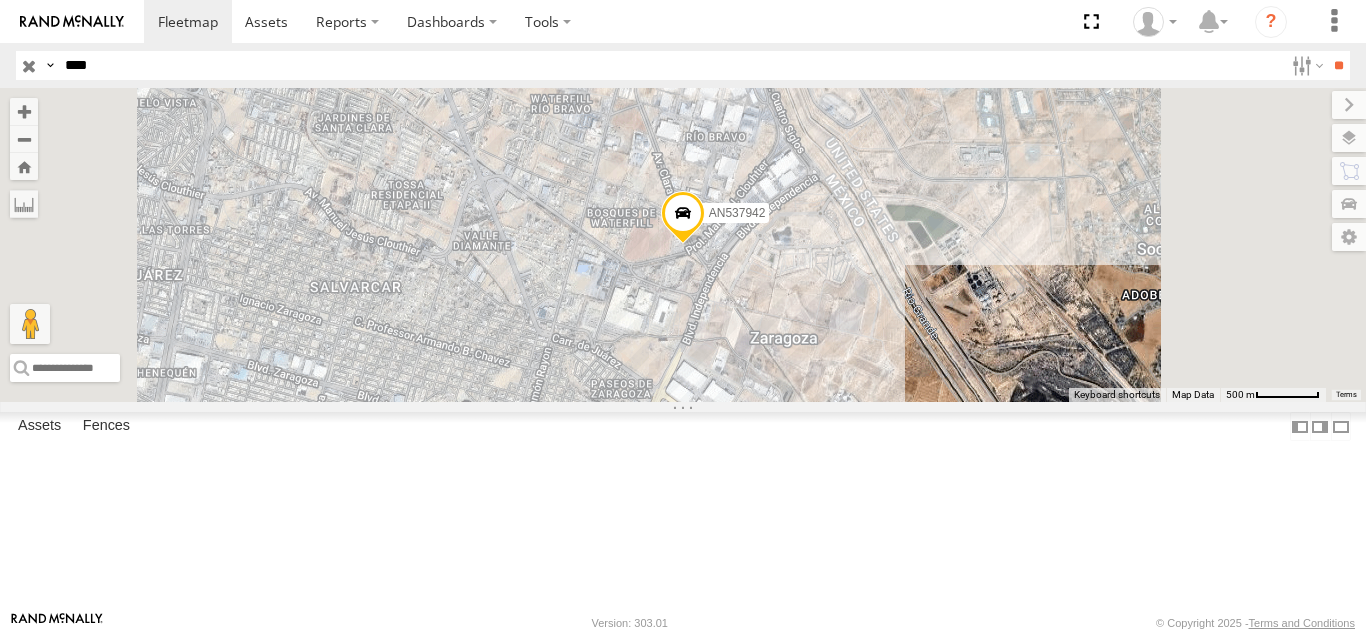 click on "****" at bounding box center [670, 65] 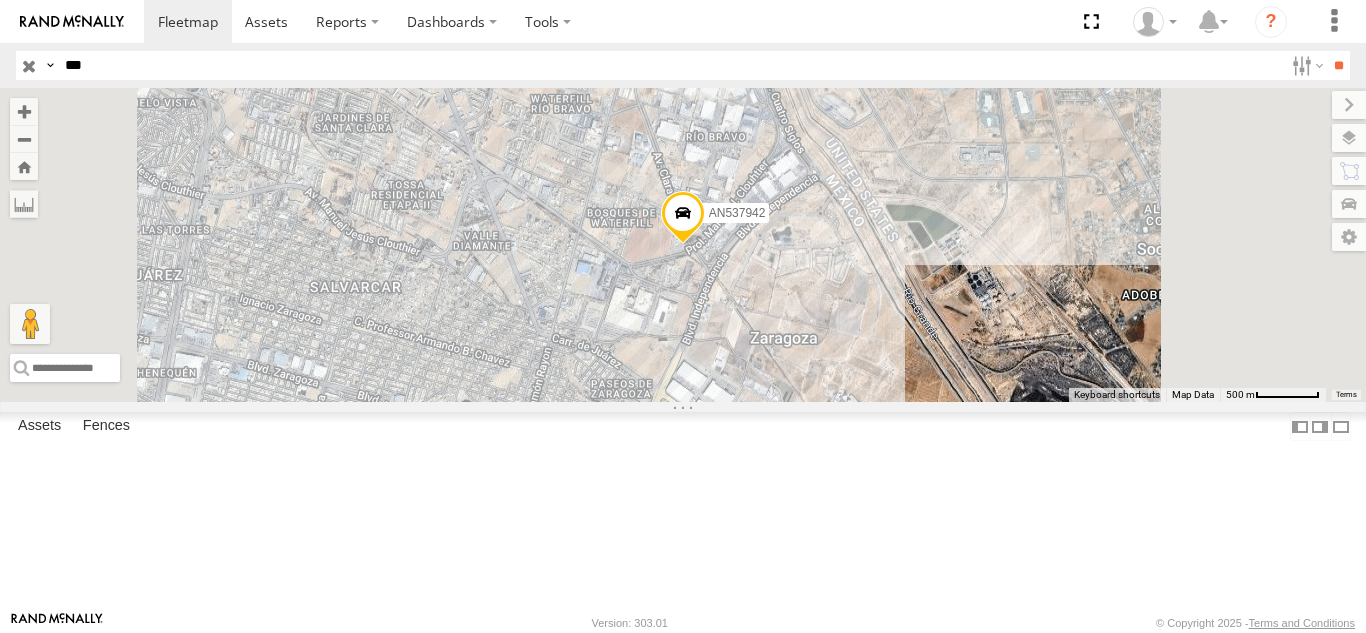click on "**" at bounding box center [1338, 65] 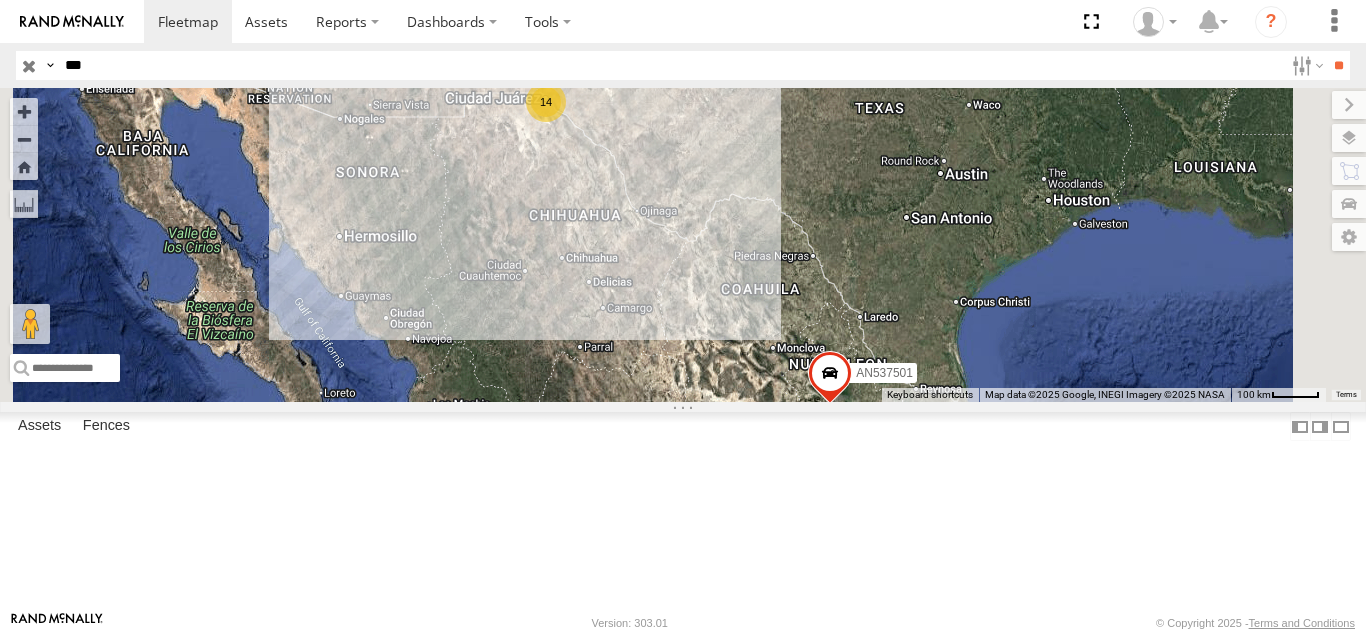 click on "FOXCONN" at bounding box center [0, 0] 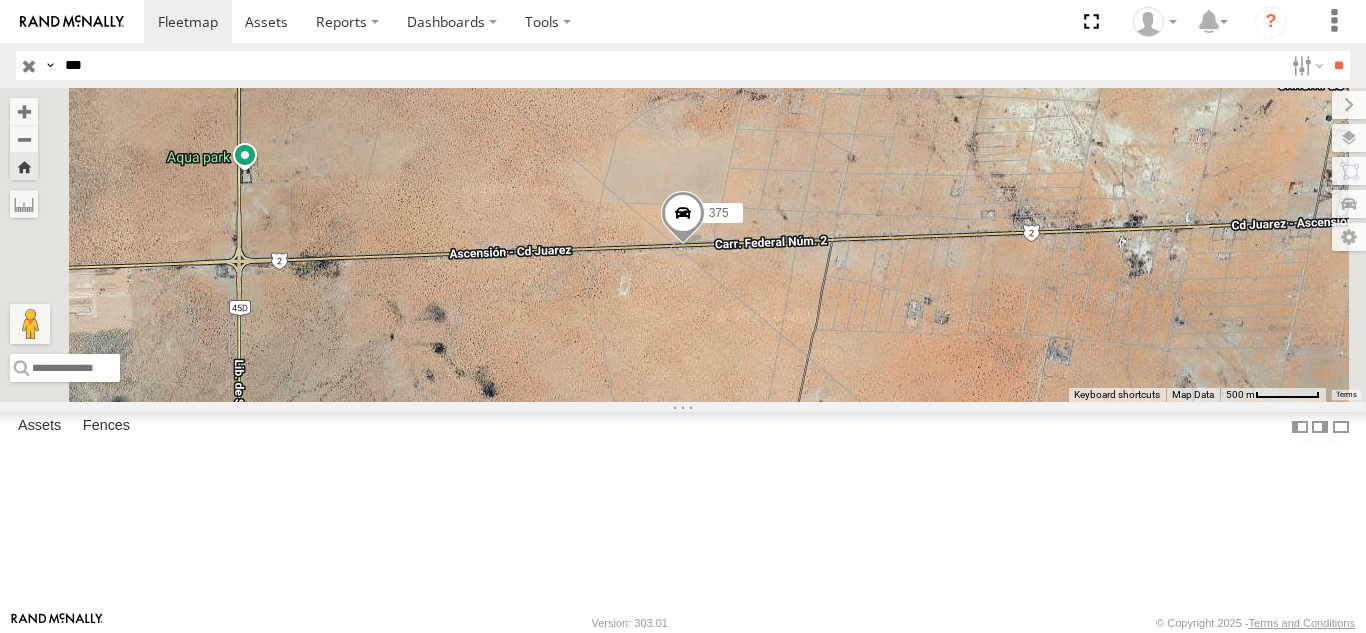 click on "***" at bounding box center (670, 65) 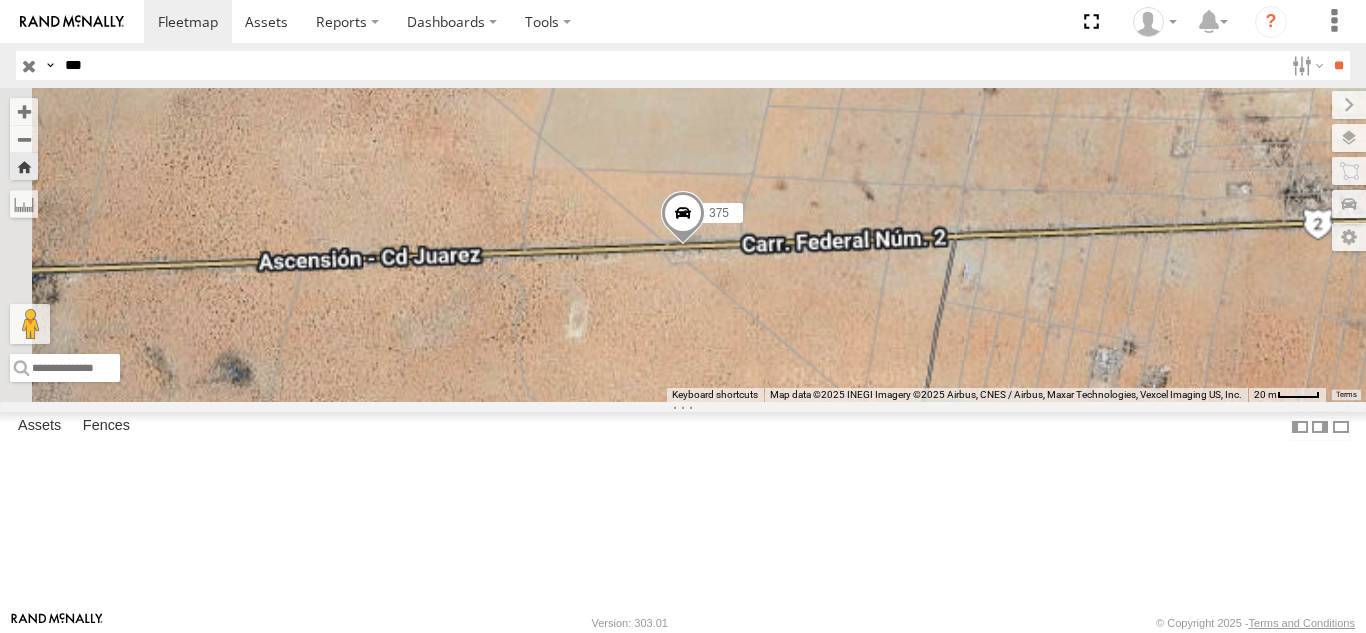 click on "***" at bounding box center (670, 65) 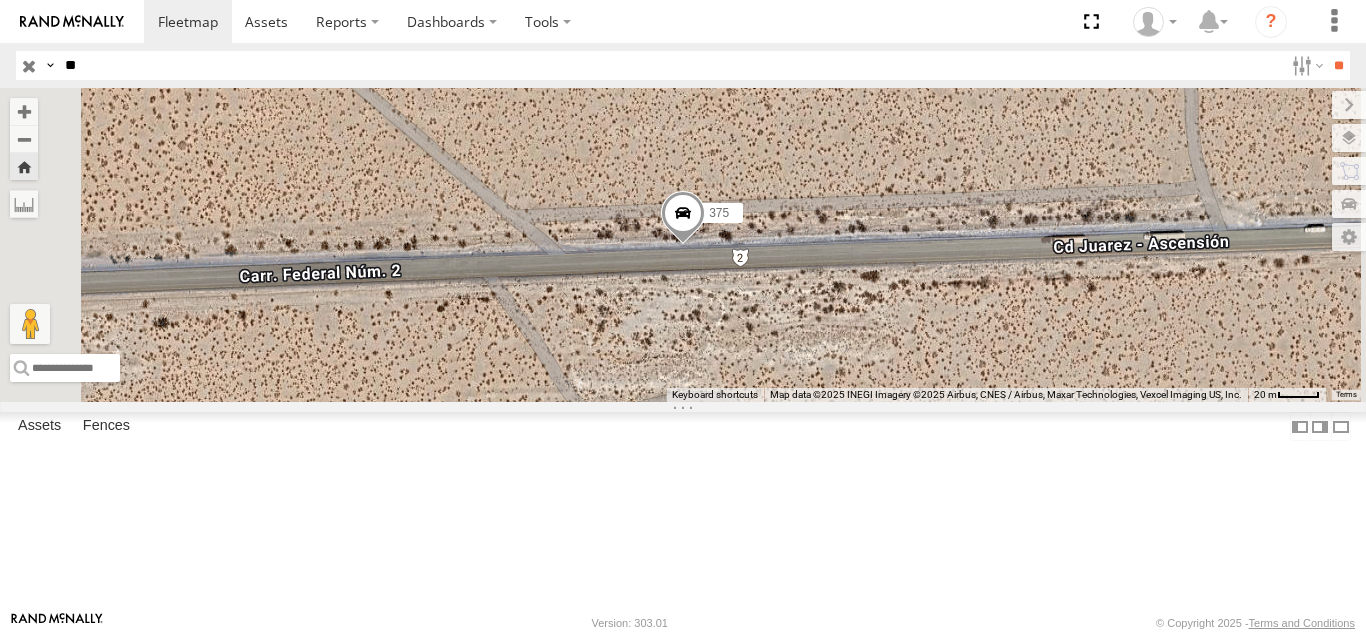 type on "*" 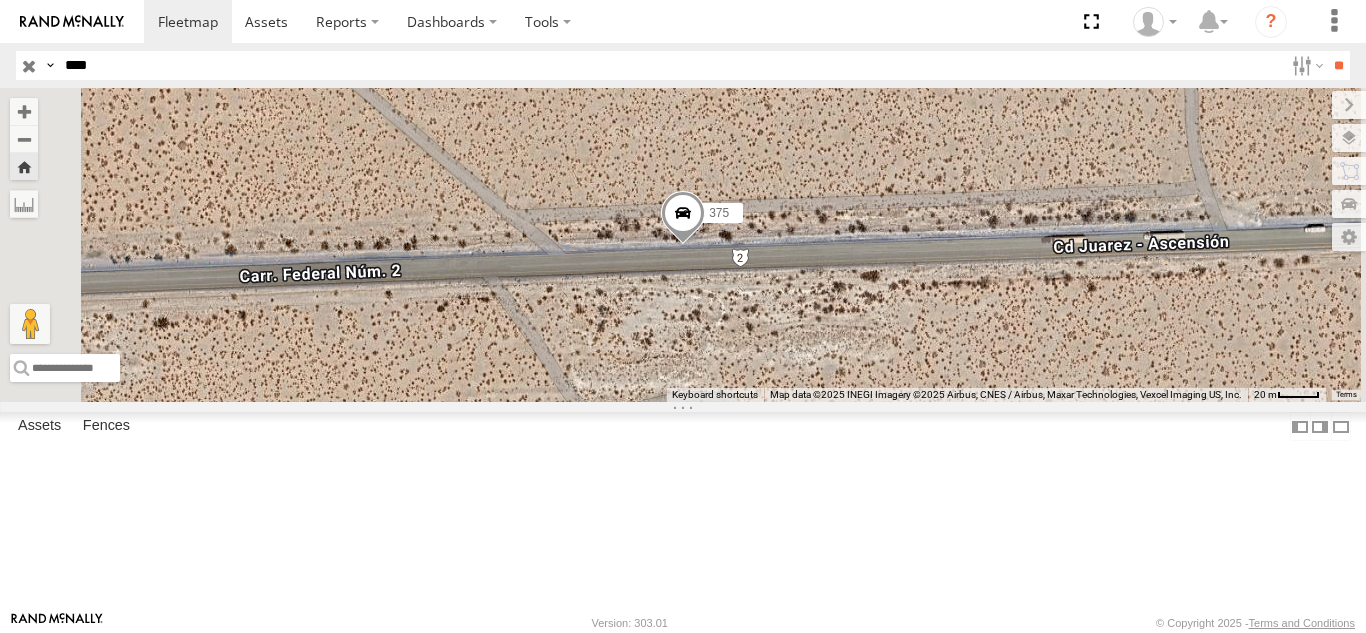 click on "**" at bounding box center (1338, 65) 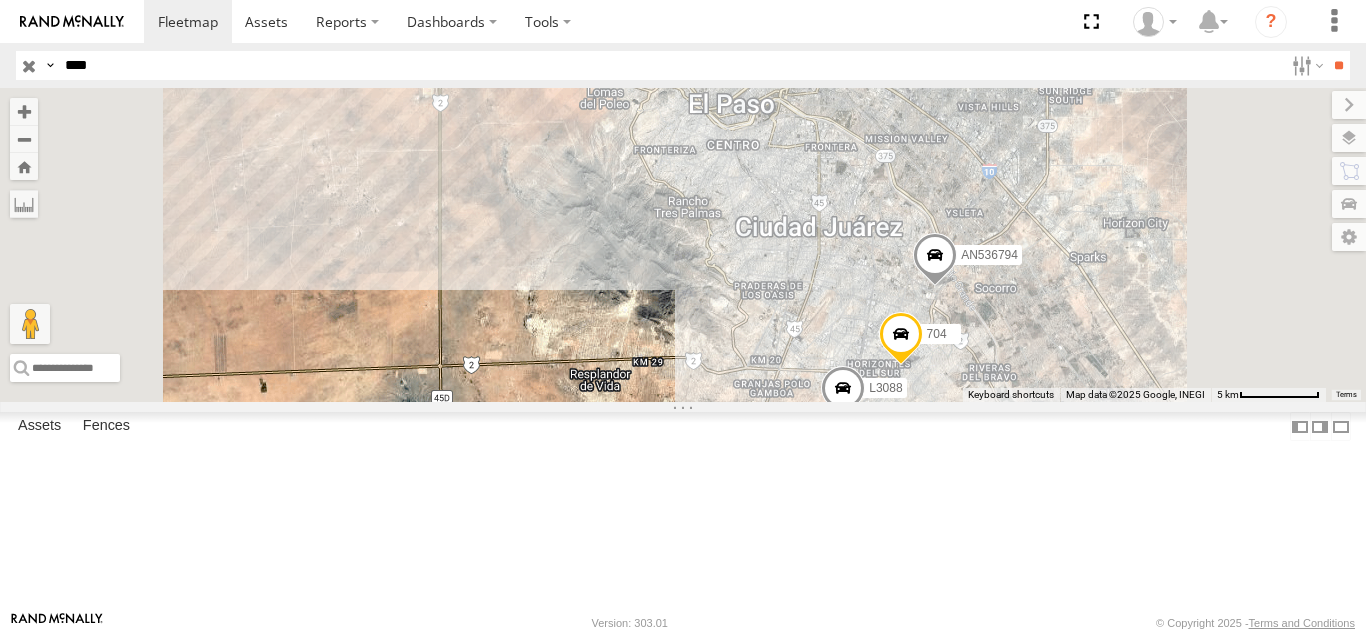 click on "FOXCONN" at bounding box center [0, 0] 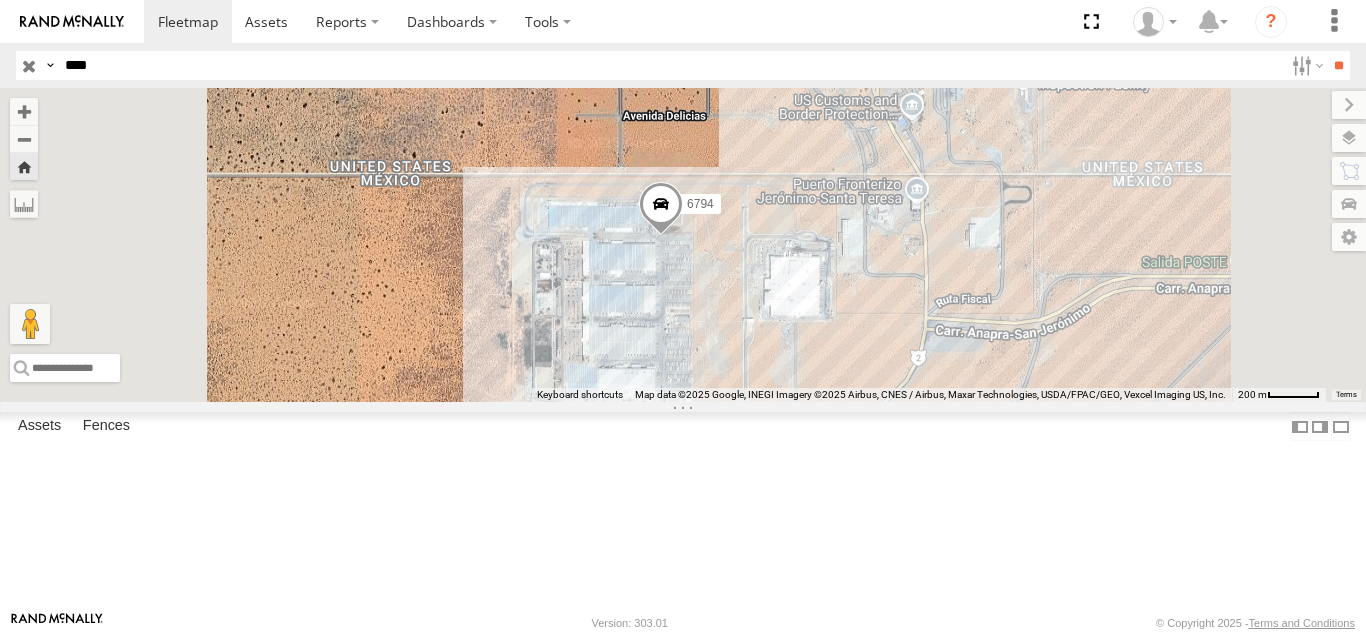 click on "****" at bounding box center [670, 65] 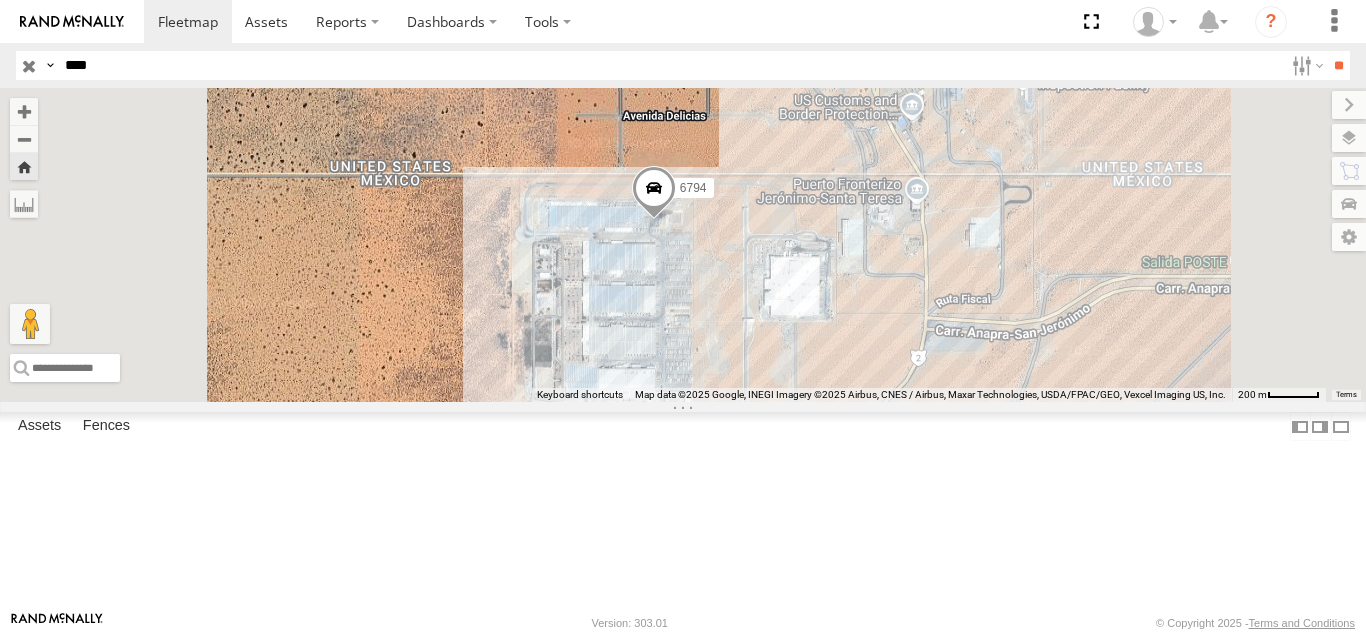 click on "****" at bounding box center (670, 65) 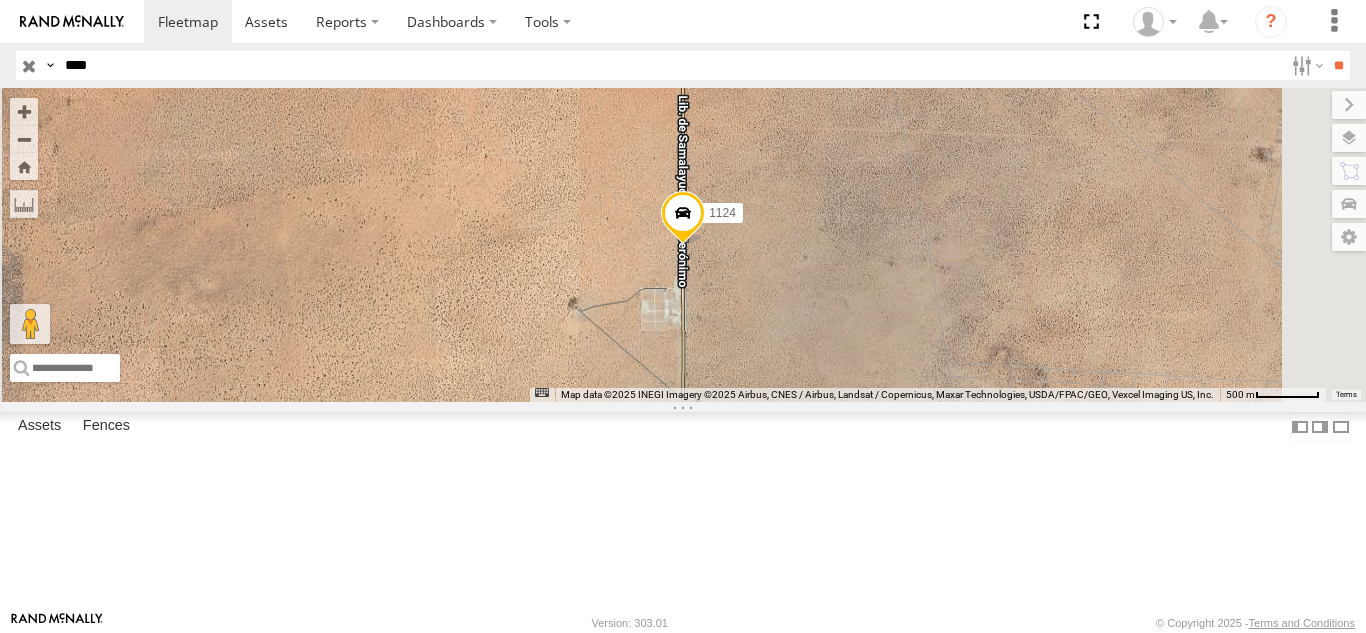 click on "FOXCONN" at bounding box center (0, 0) 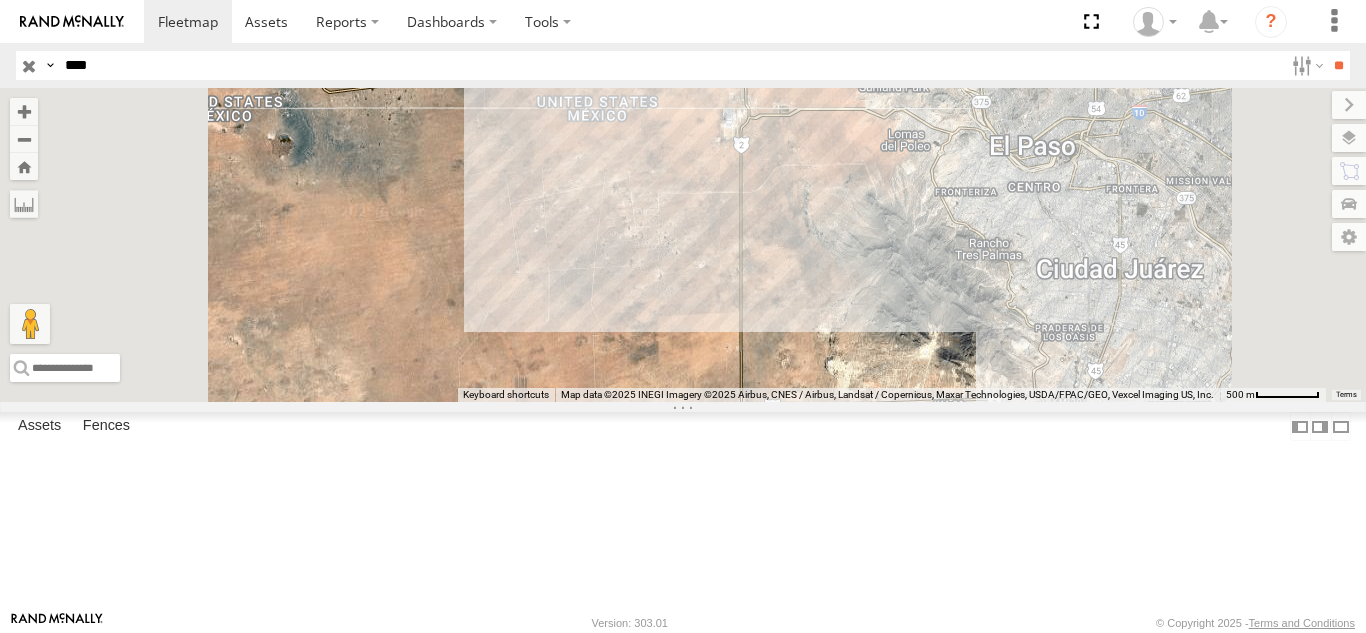 click on "****" at bounding box center [670, 65] 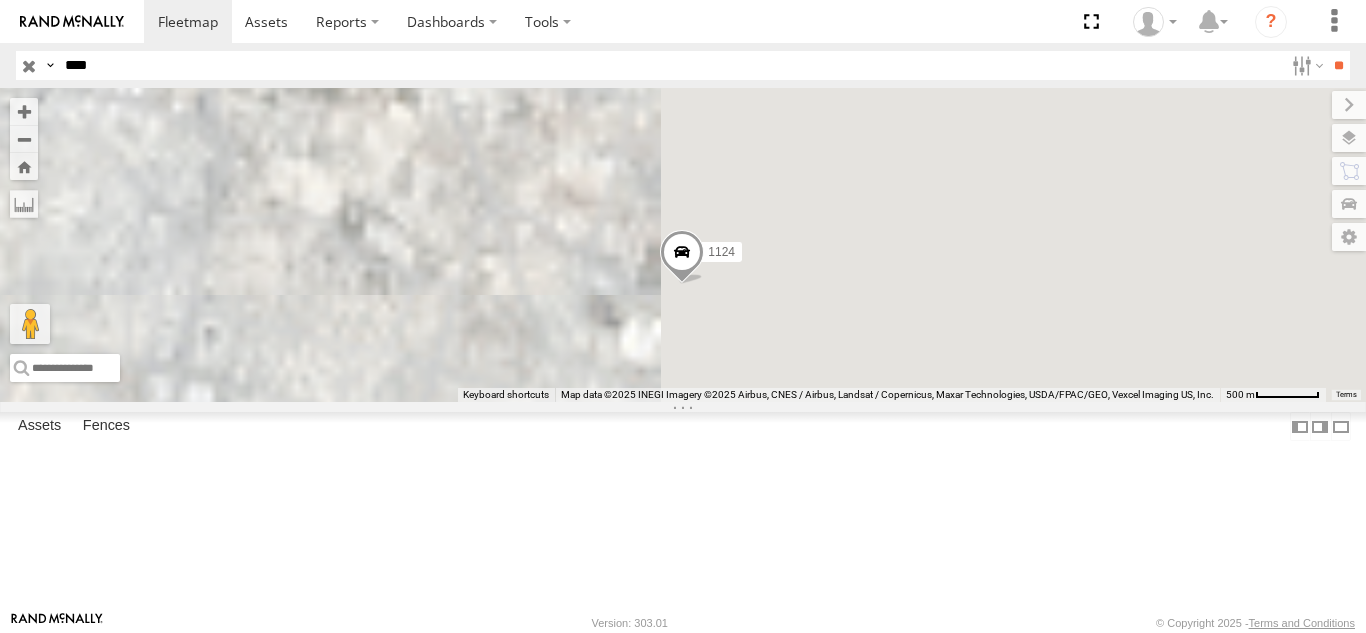 click on "****" at bounding box center (670, 65) 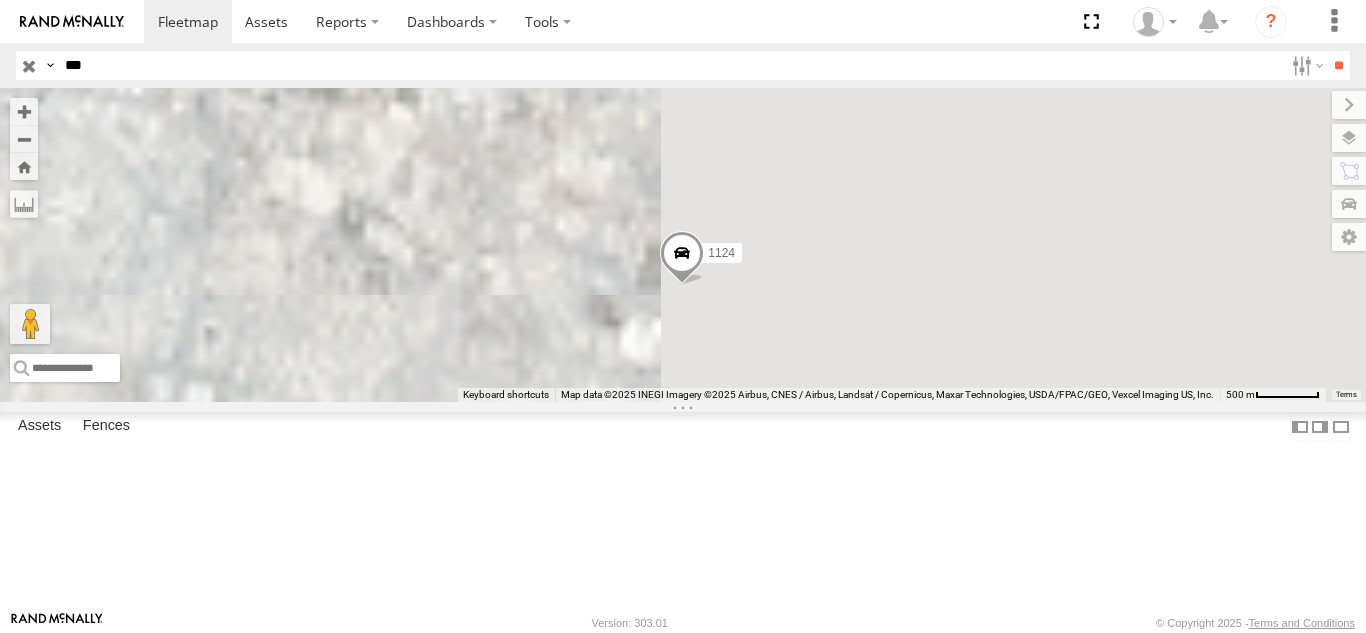 click on "**" at bounding box center (1338, 65) 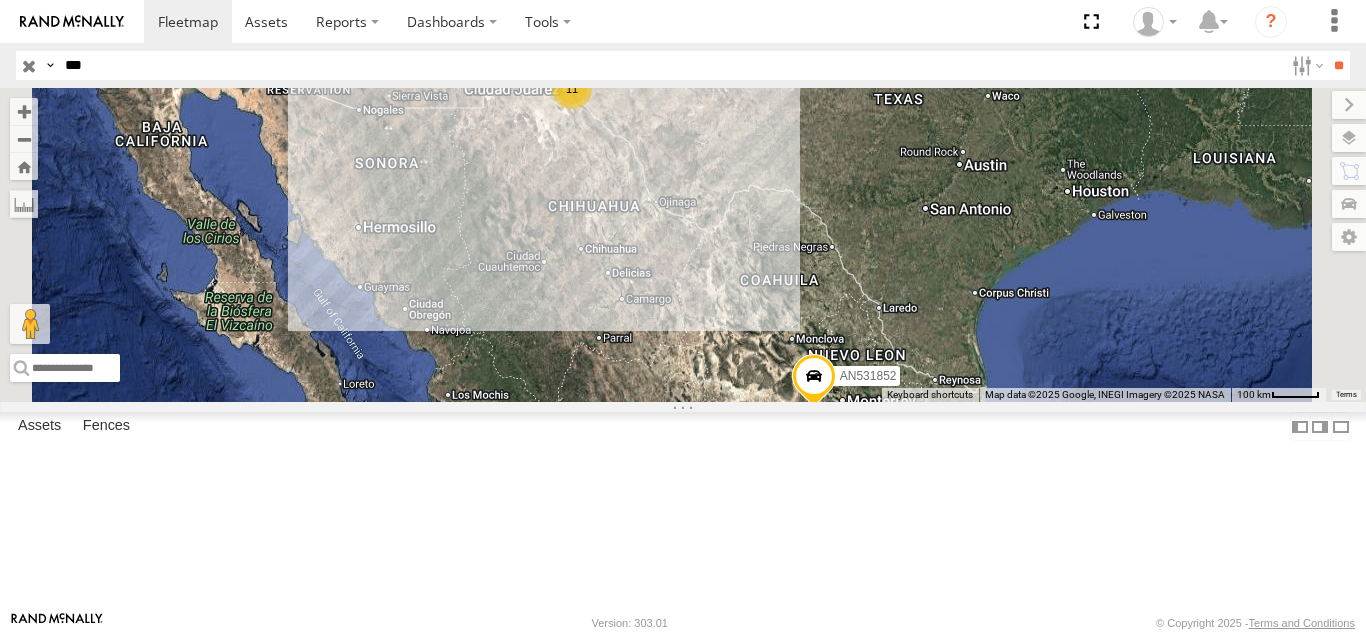 drag, startPoint x: 110, startPoint y: 393, endPoint x: 98, endPoint y: 380, distance: 17.691807 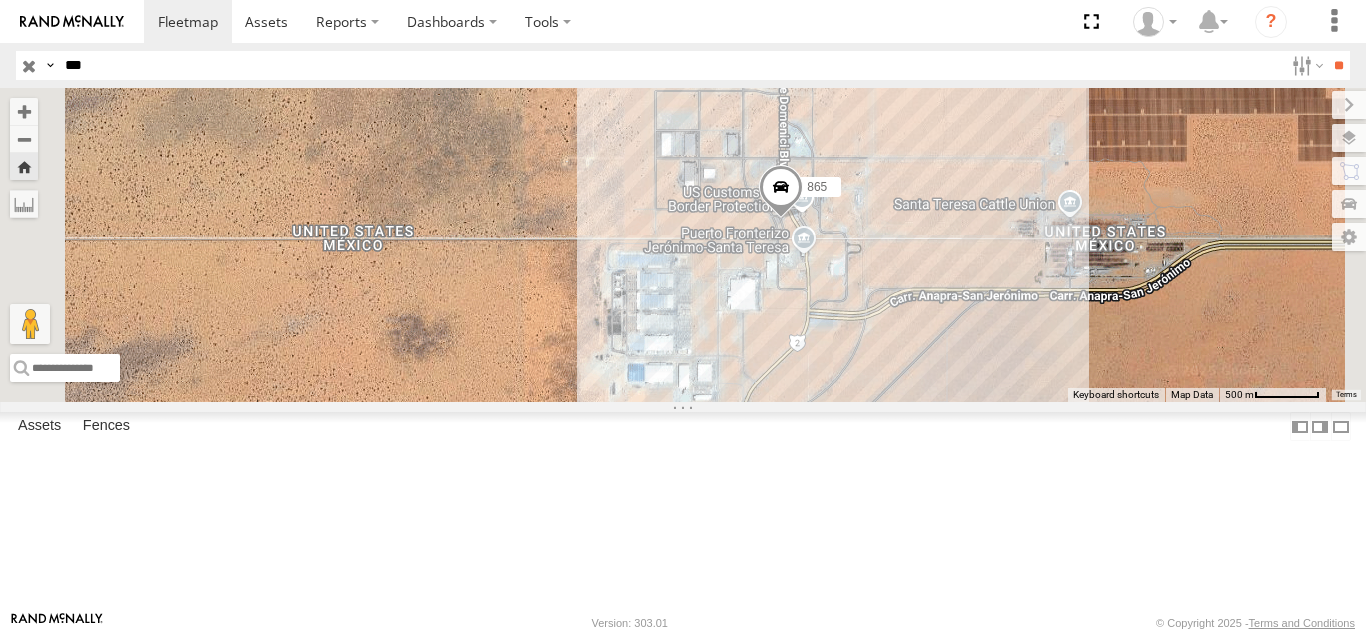 click on "865" at bounding box center [683, 245] 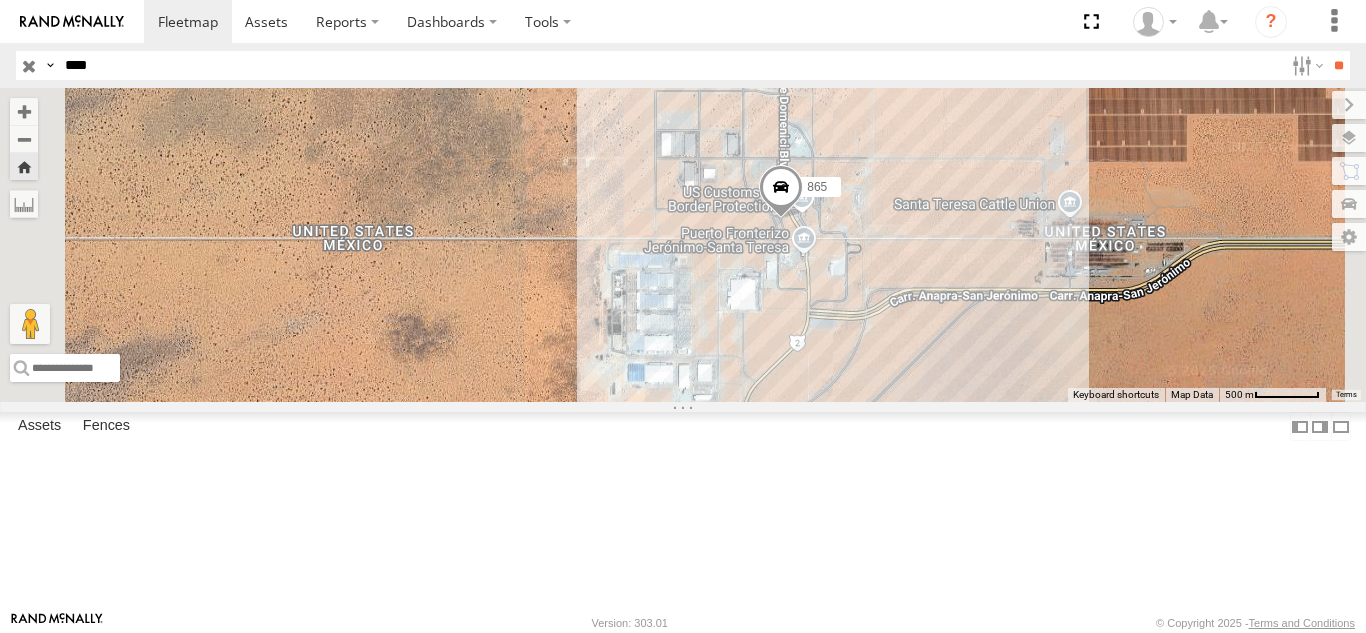 click on "**" at bounding box center [1338, 65] 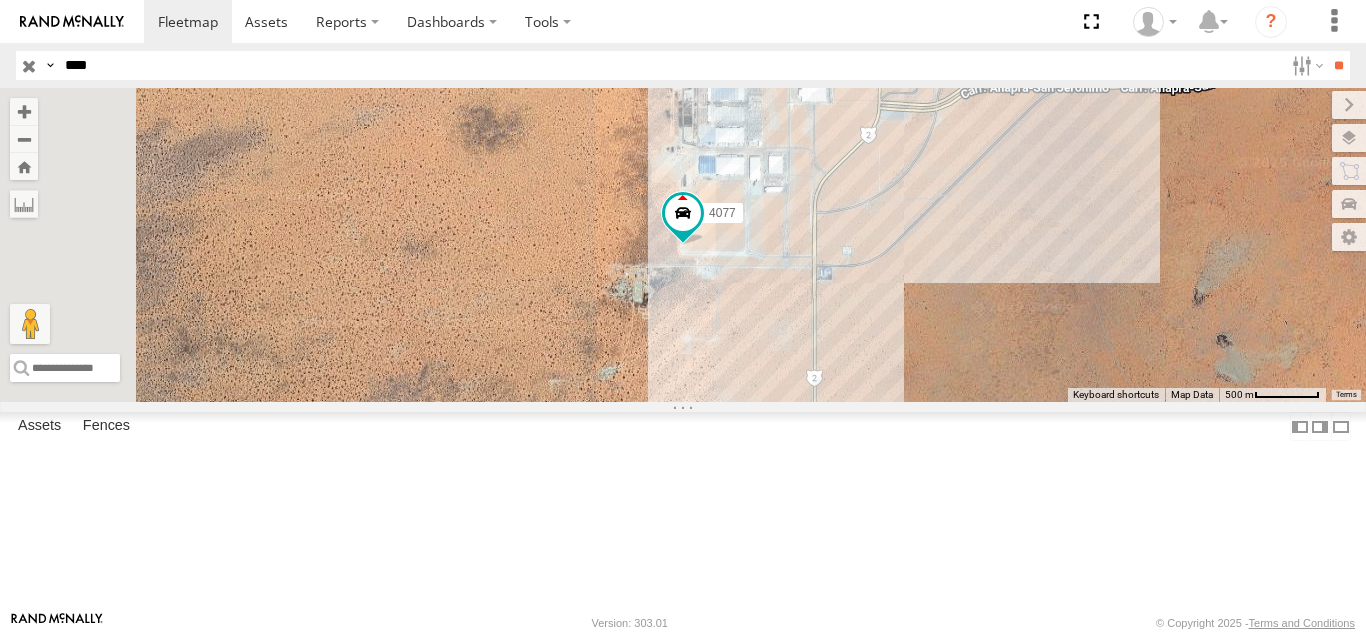 click on "FOXCONN" at bounding box center (0, 0) 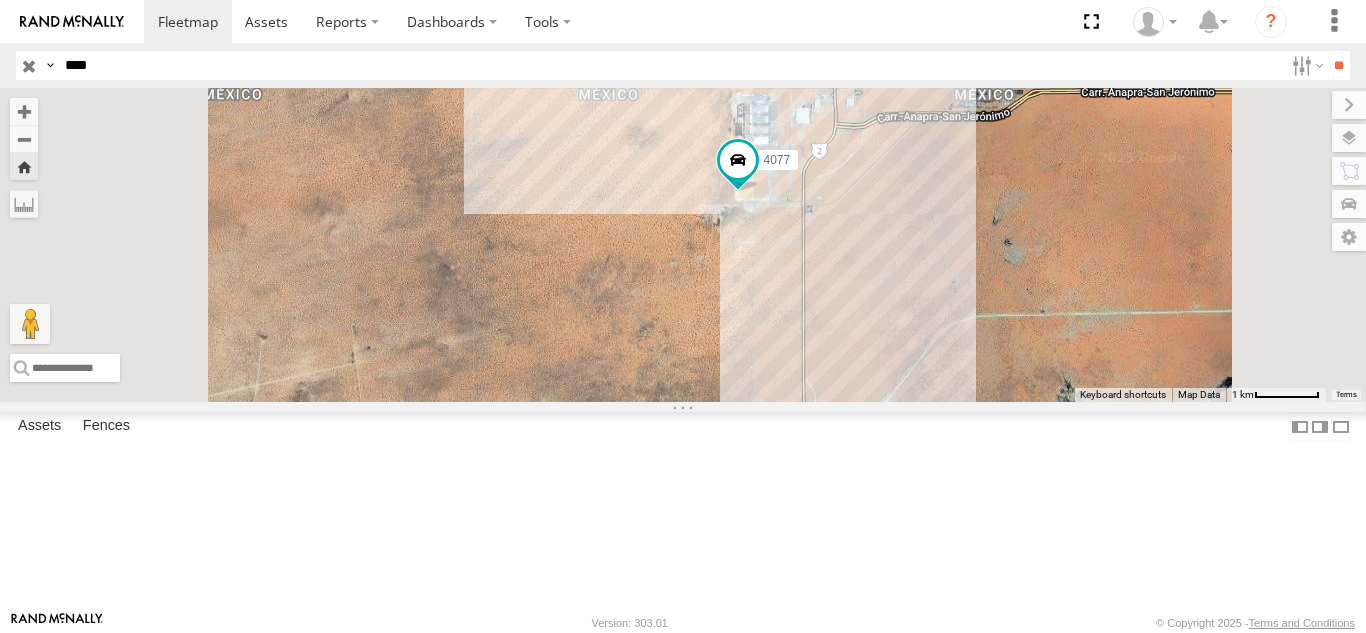 click on "****" at bounding box center [670, 65] 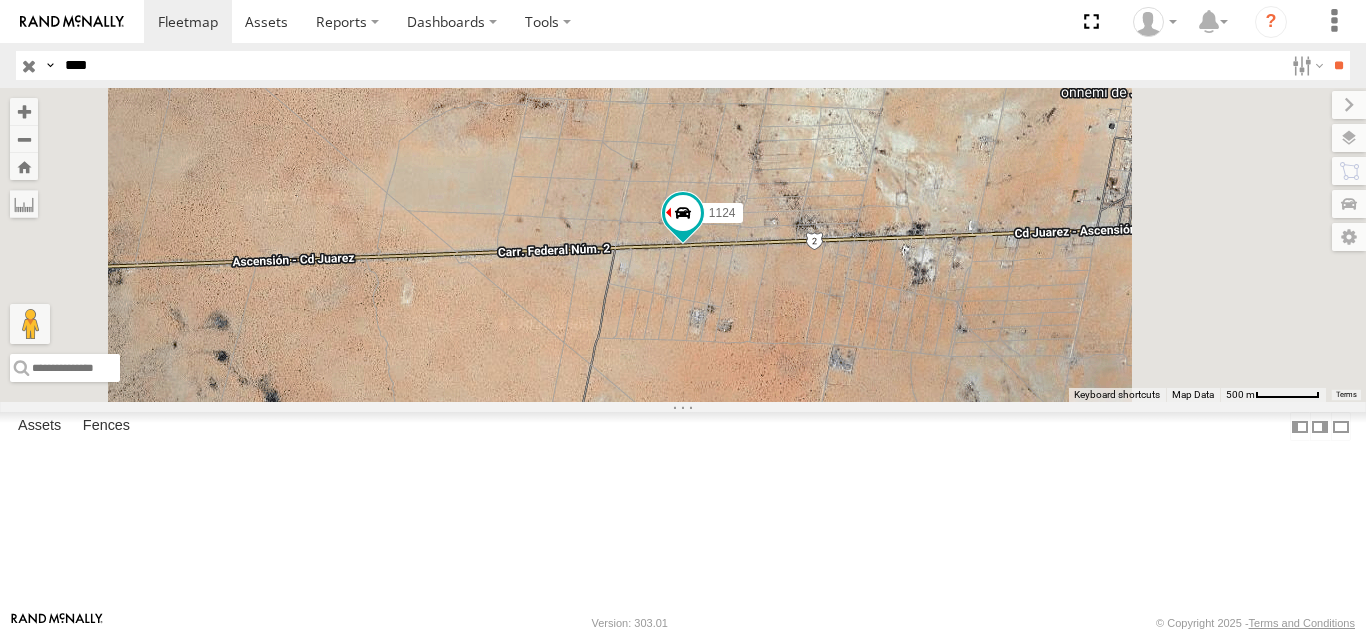 click on "FOXCONN" at bounding box center [0, 0] 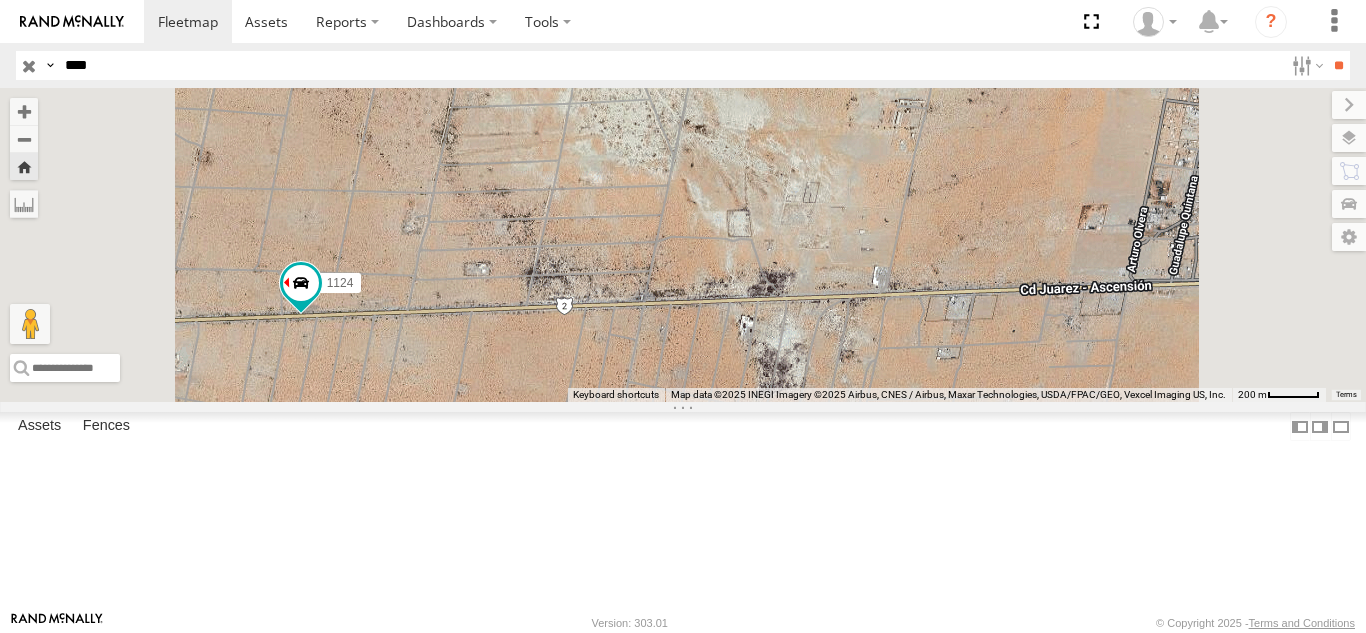 click on "****" at bounding box center (670, 65) 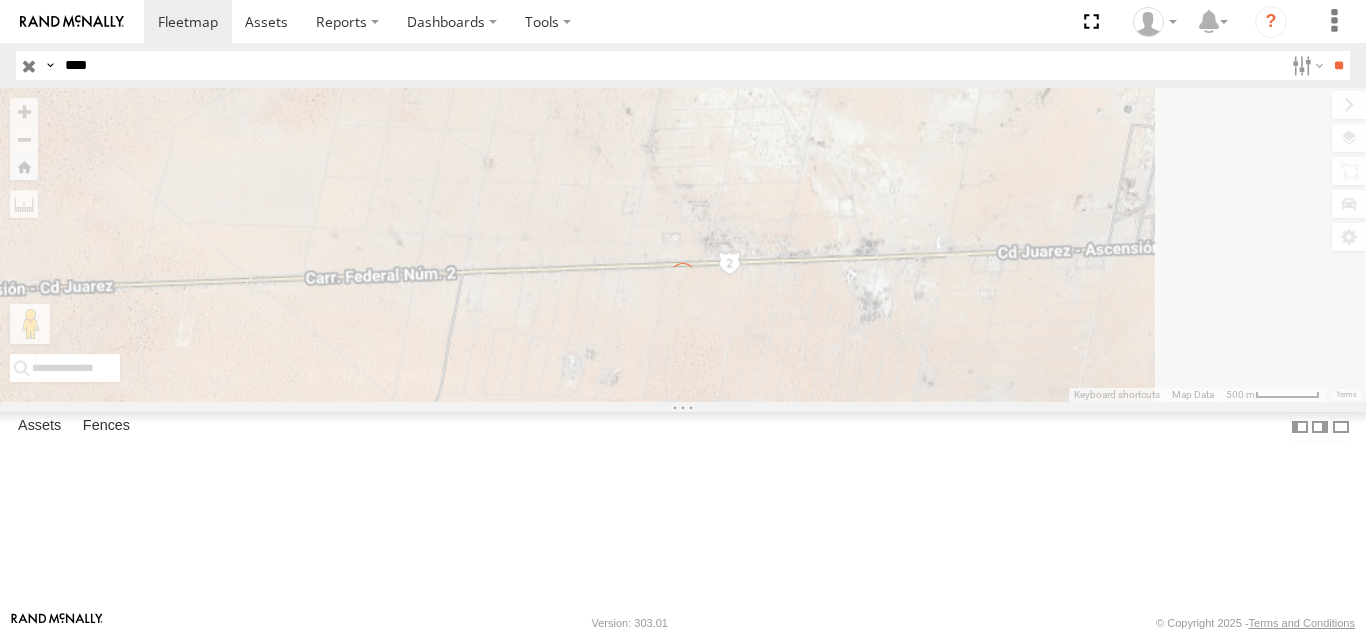 click on "****" at bounding box center (670, 65) 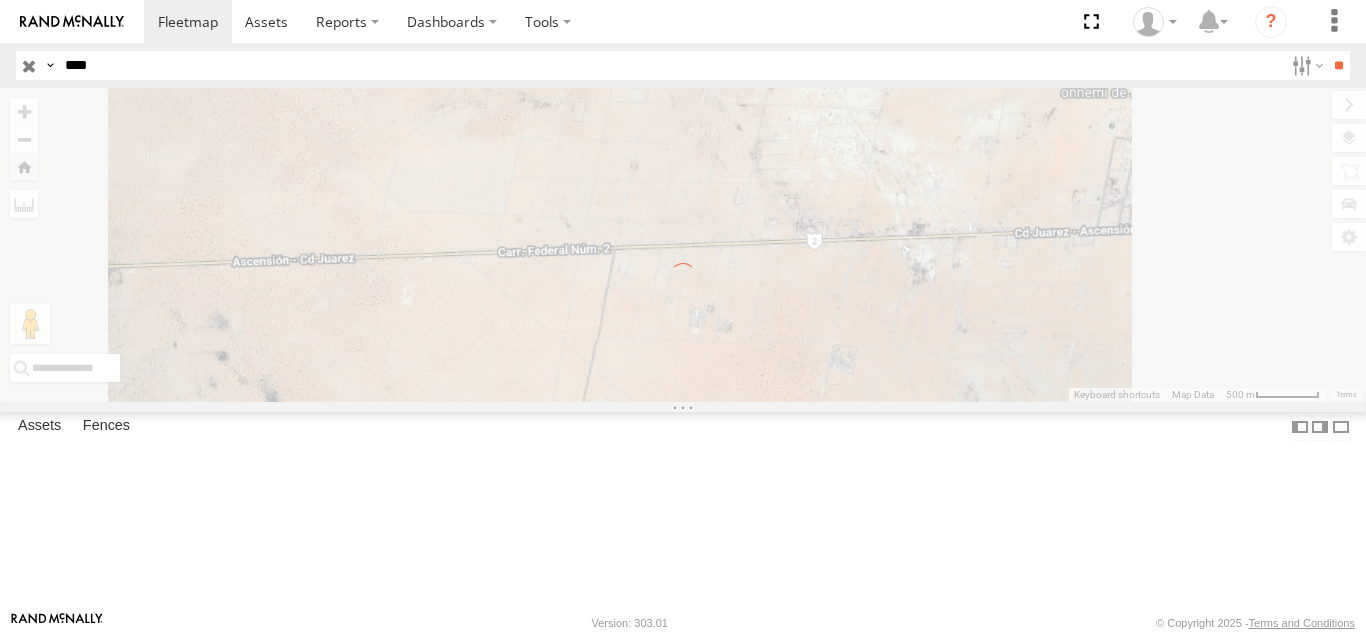 click on "****" at bounding box center [670, 65] 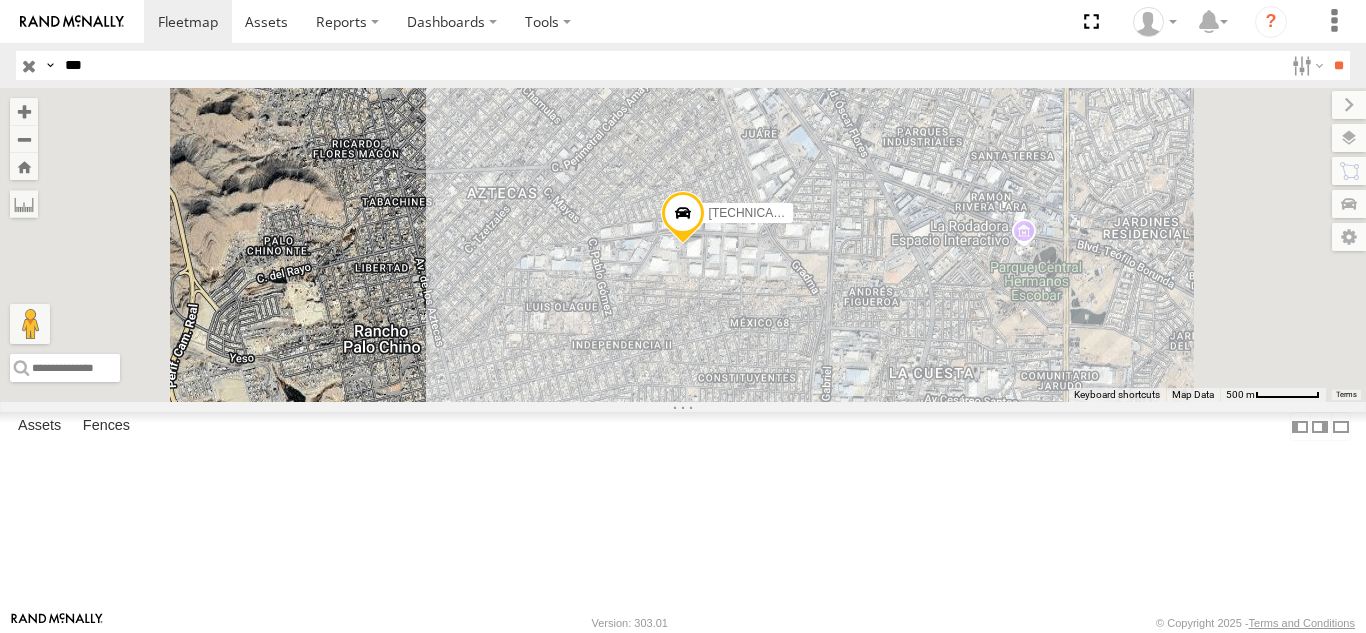 click on "**" at bounding box center (1338, 65) 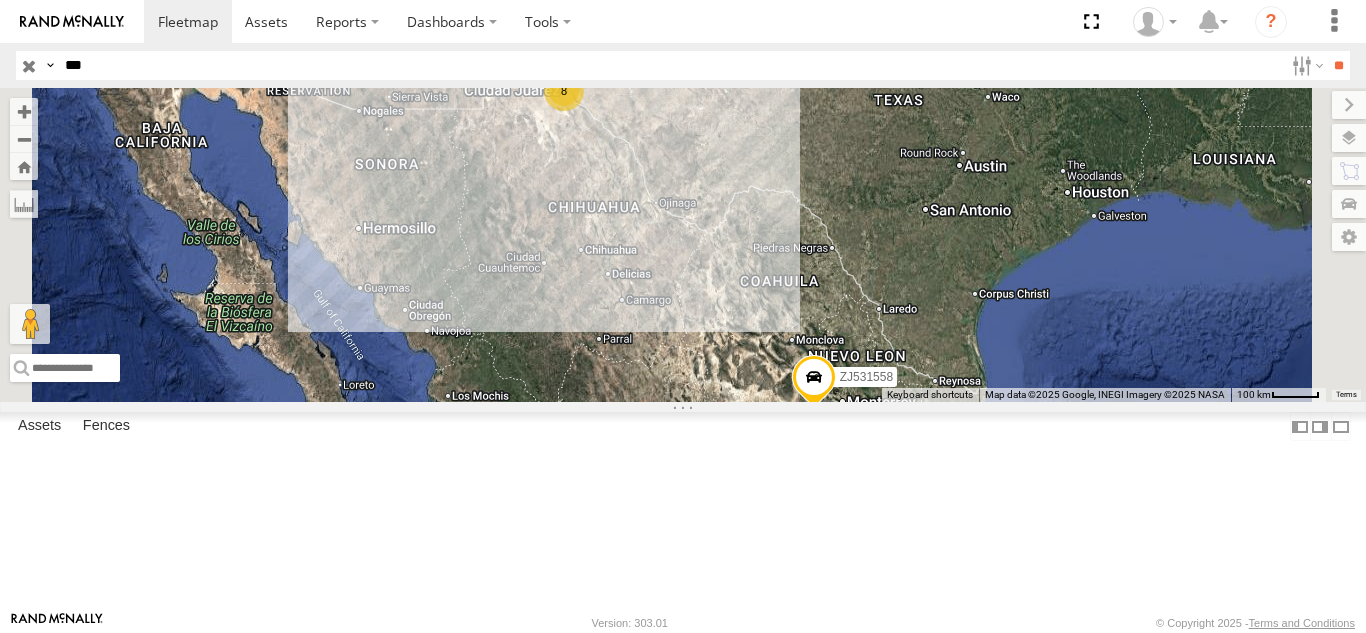 click on "515" at bounding box center (0, 0) 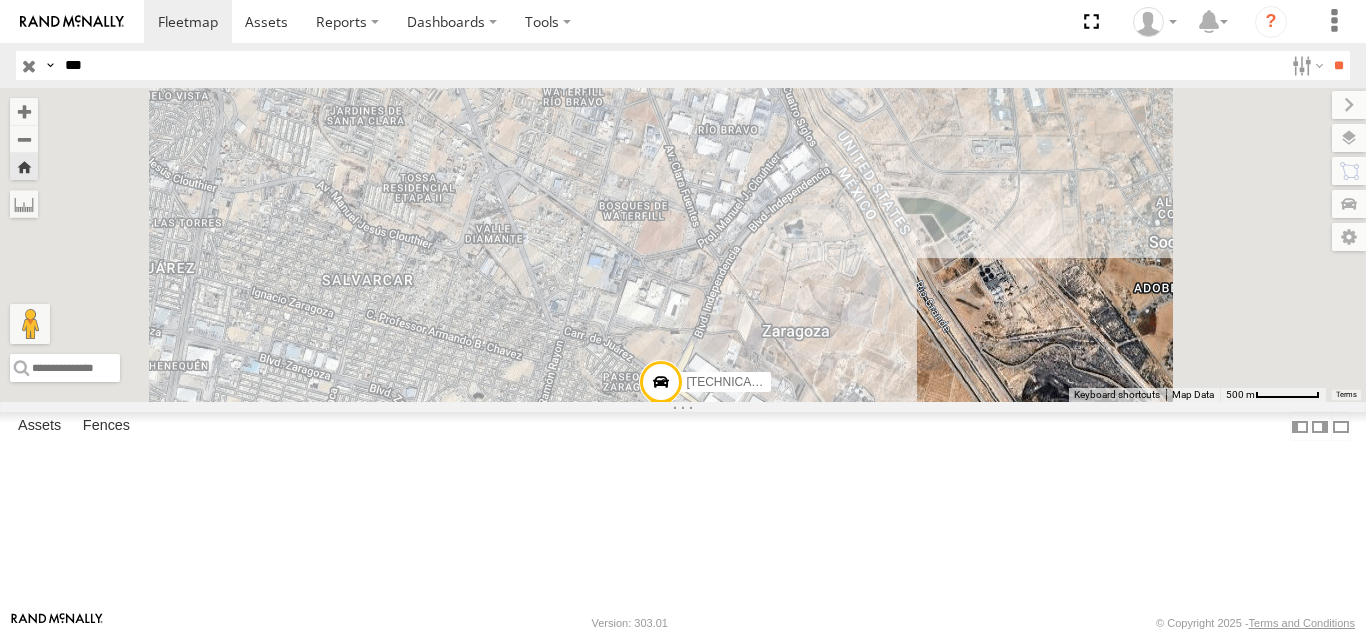 click on "***" at bounding box center (670, 65) 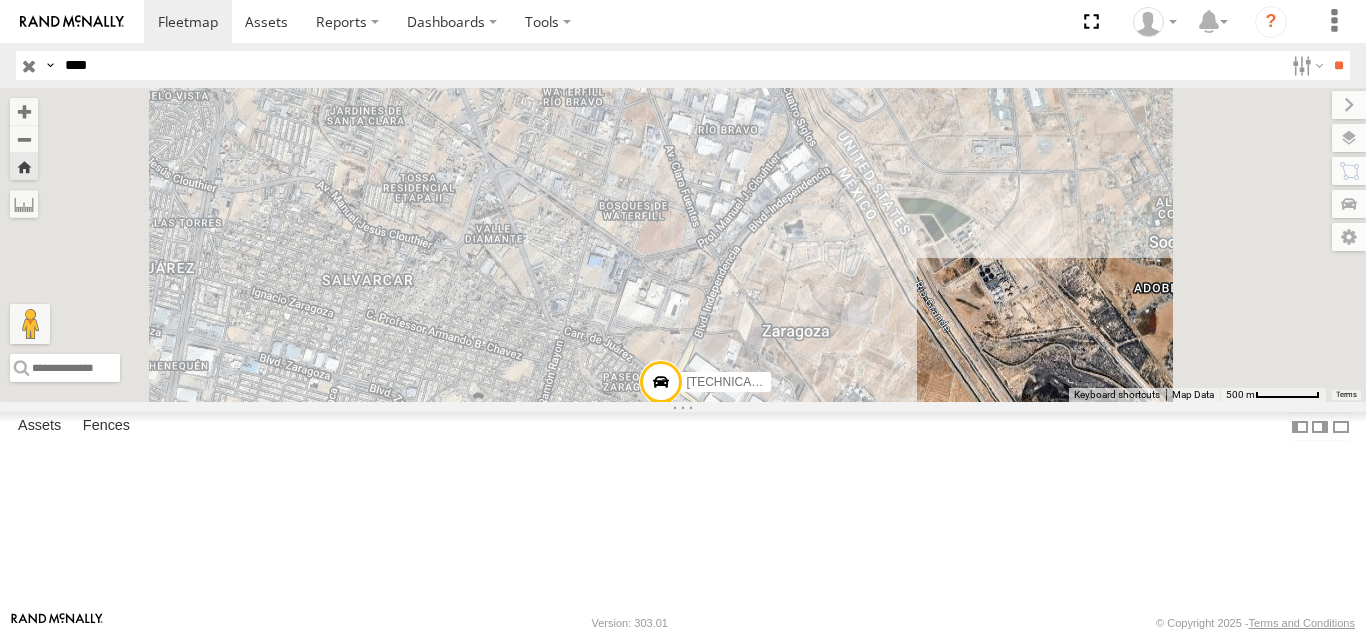 click on "**" at bounding box center (1338, 65) 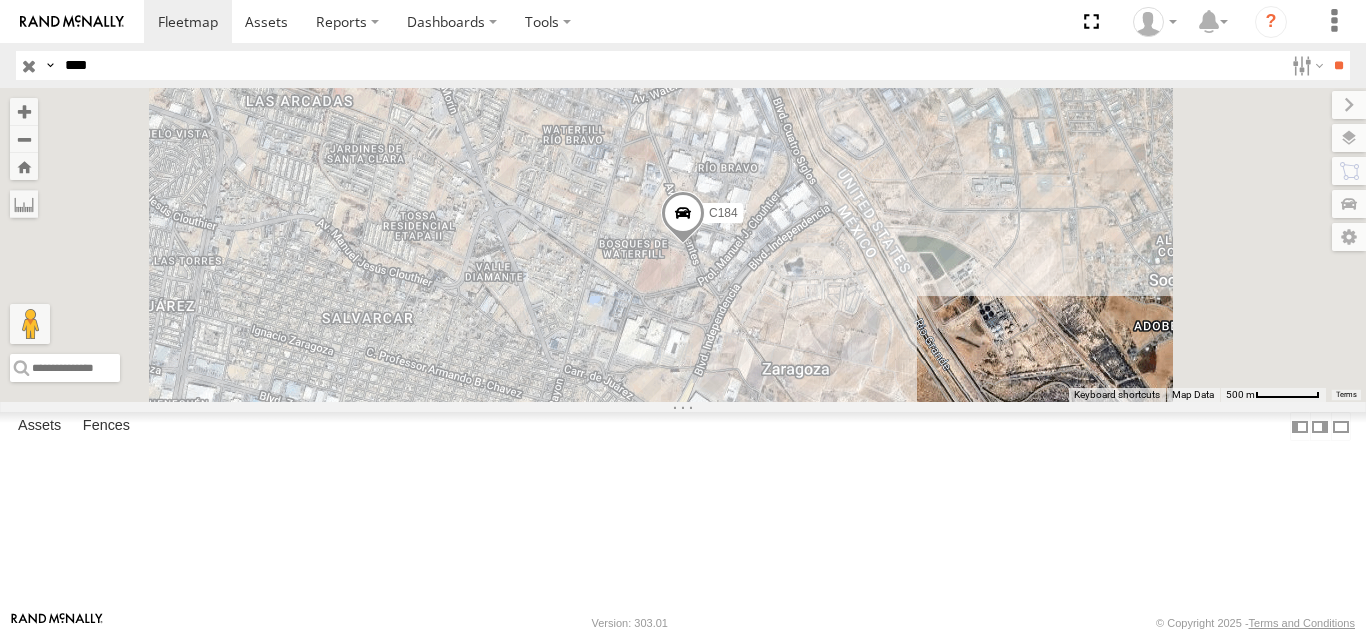 click on "C184" at bounding box center (0, 0) 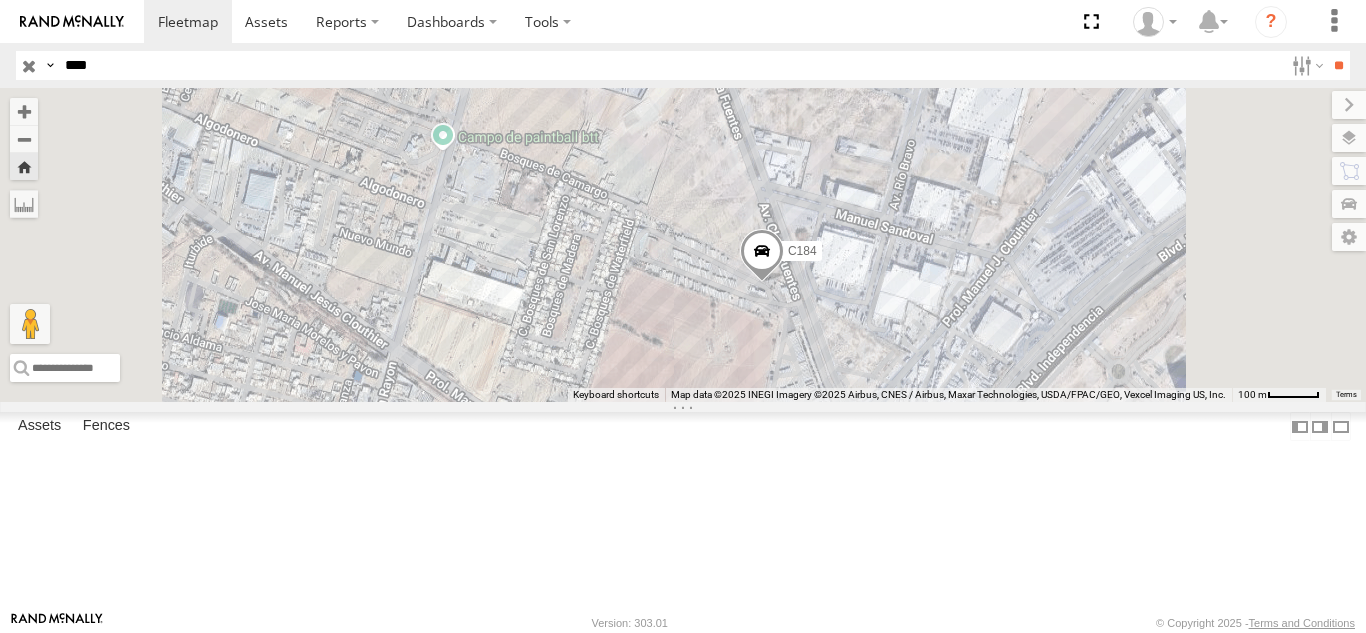 click on "****" at bounding box center [670, 65] 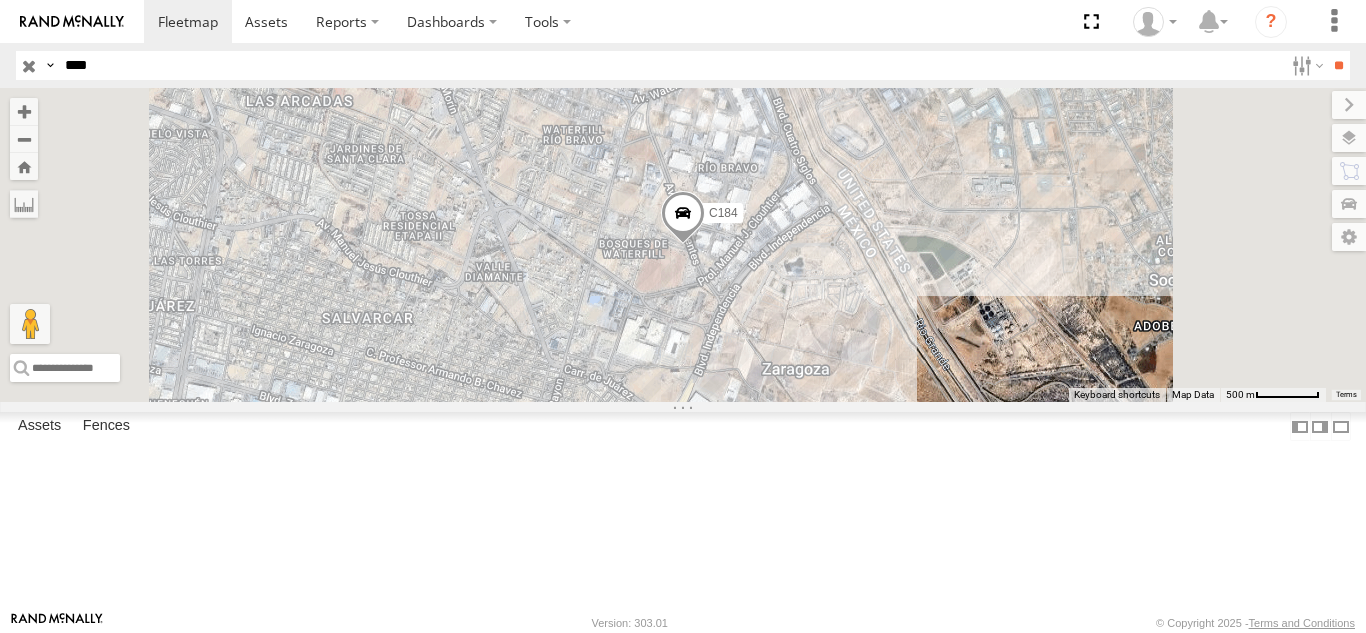 click on "C184" at bounding box center (0, 0) 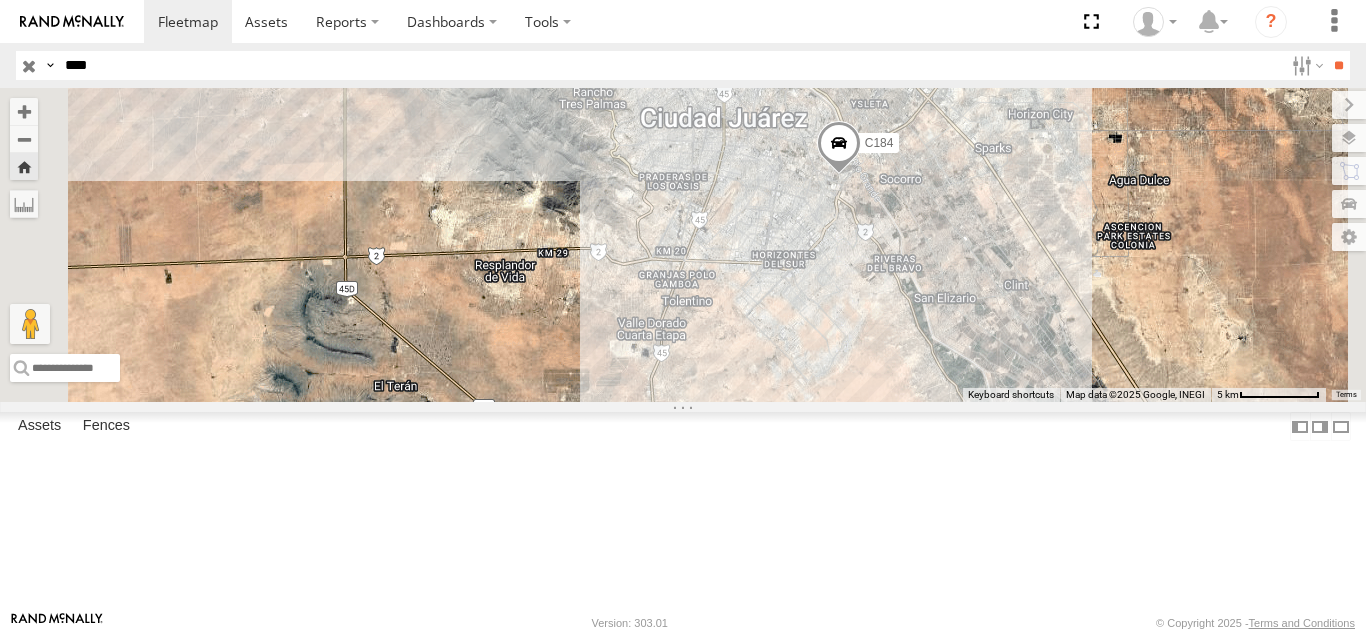 drag, startPoint x: 832, startPoint y: 476, endPoint x: 847, endPoint y: 538, distance: 63.788715 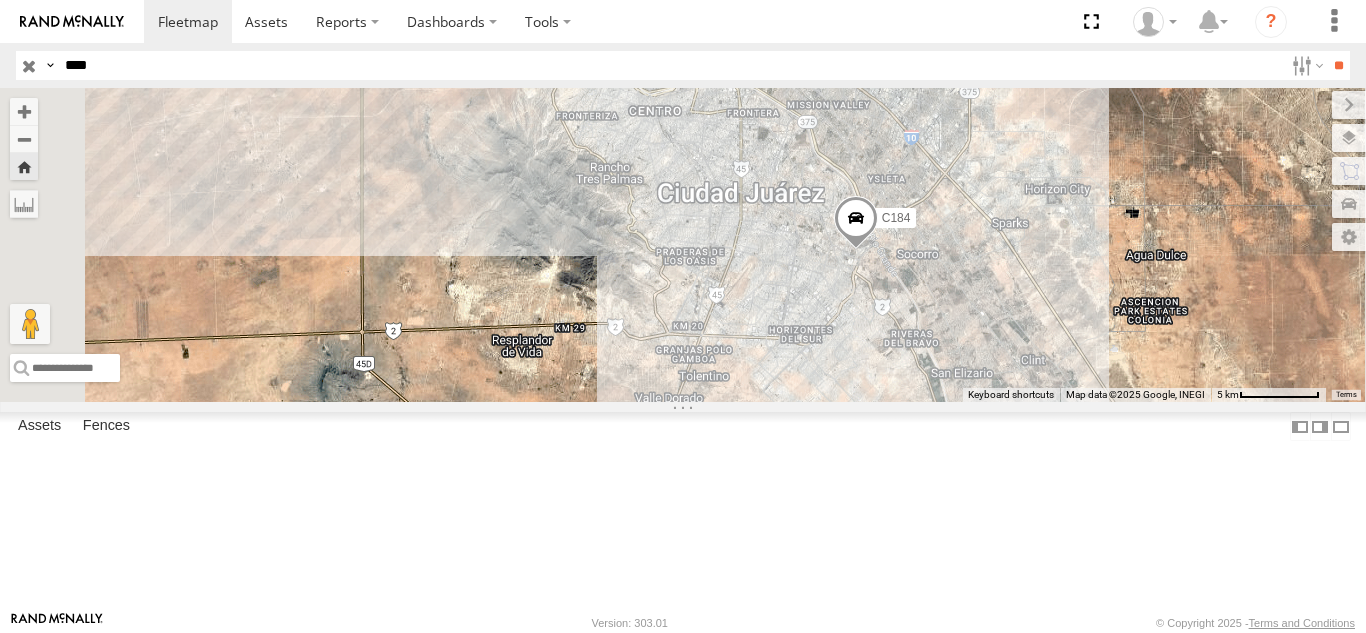 click on "FOXCONN" at bounding box center [0, 0] 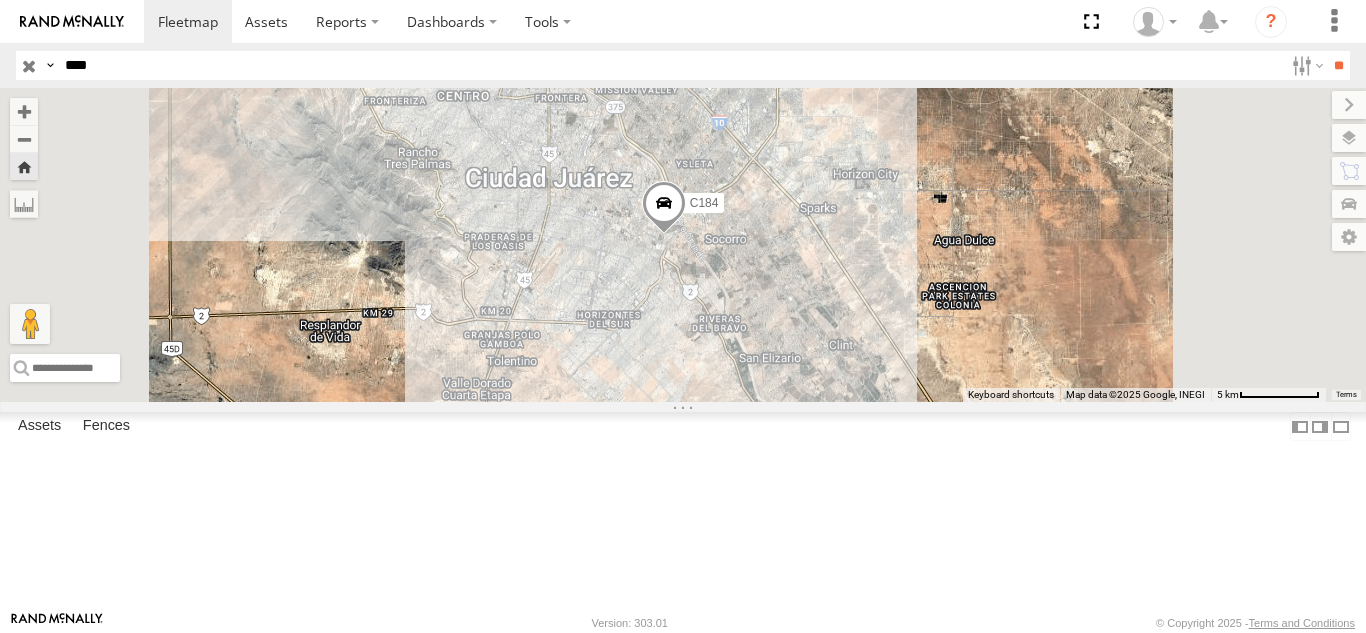 drag, startPoint x: 789, startPoint y: 373, endPoint x: 971, endPoint y: 429, distance: 190.4206 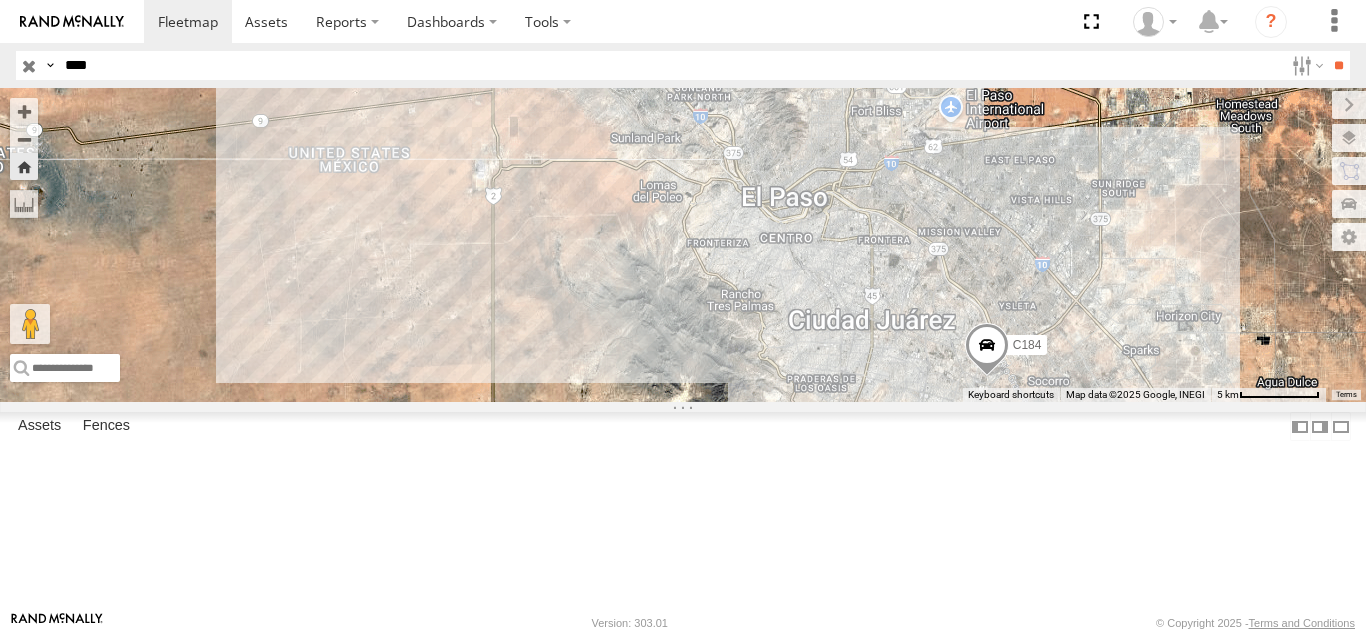 drag, startPoint x: 961, startPoint y: 367, endPoint x: 876, endPoint y: 399, distance: 90.824005 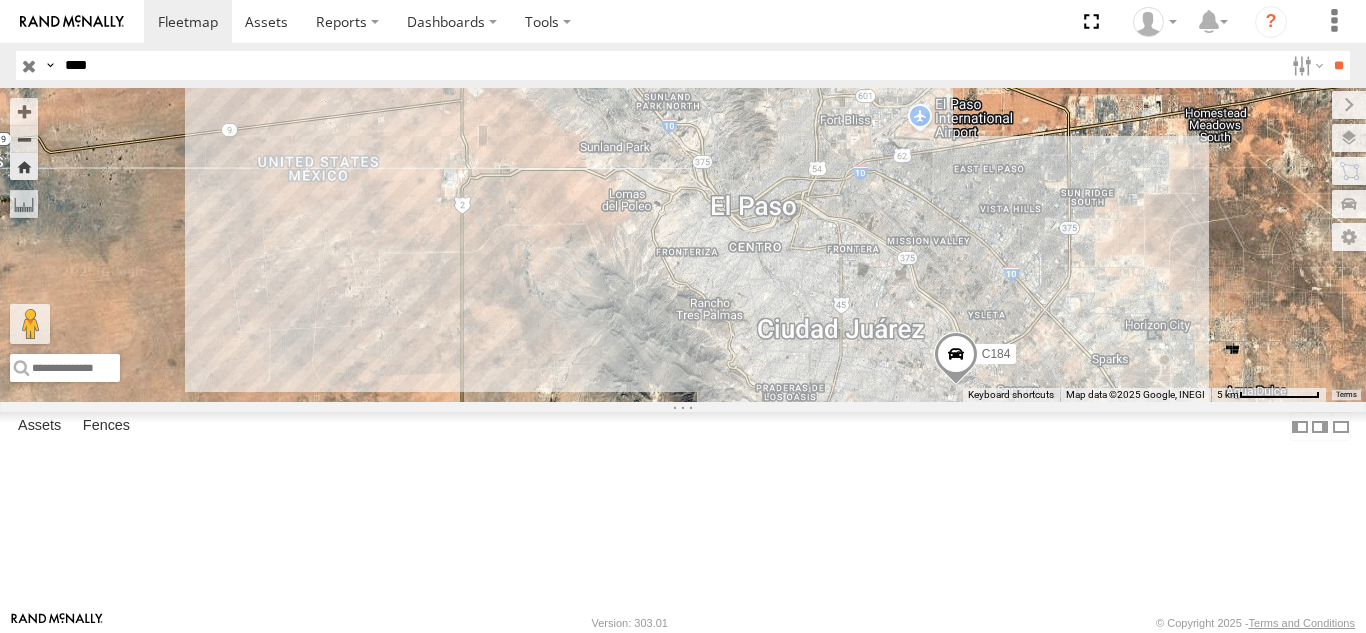 click on "****" at bounding box center (670, 65) 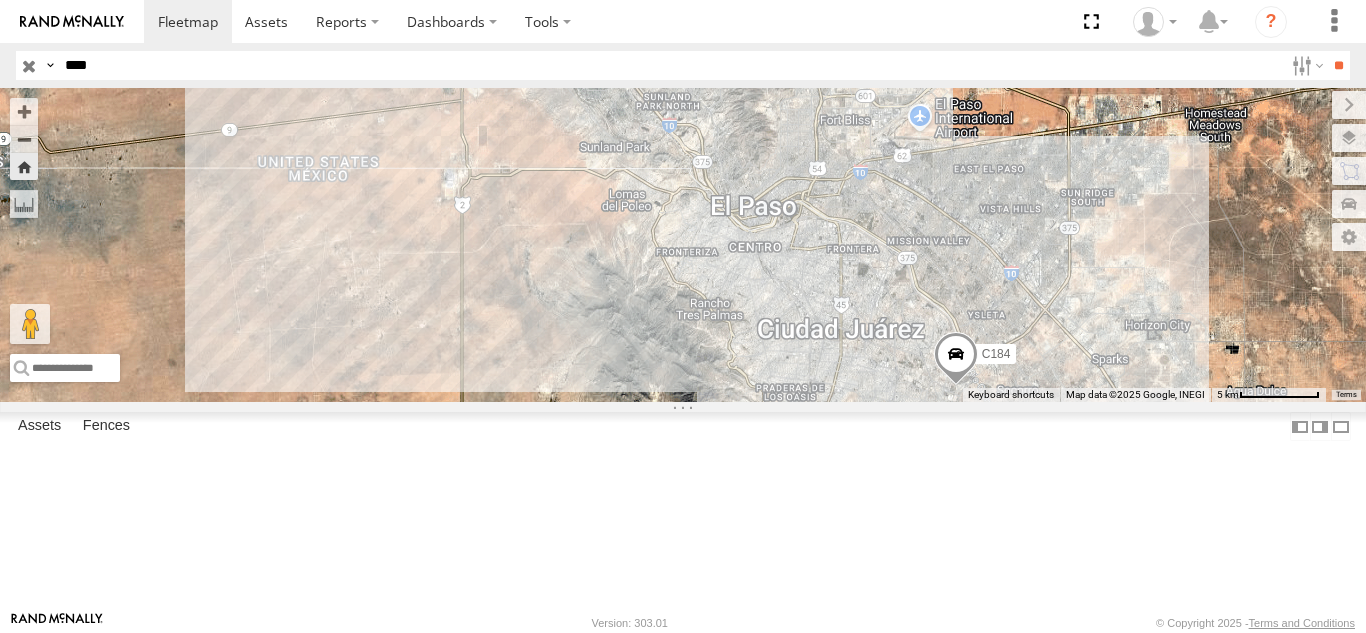 click on "**" at bounding box center (1338, 65) 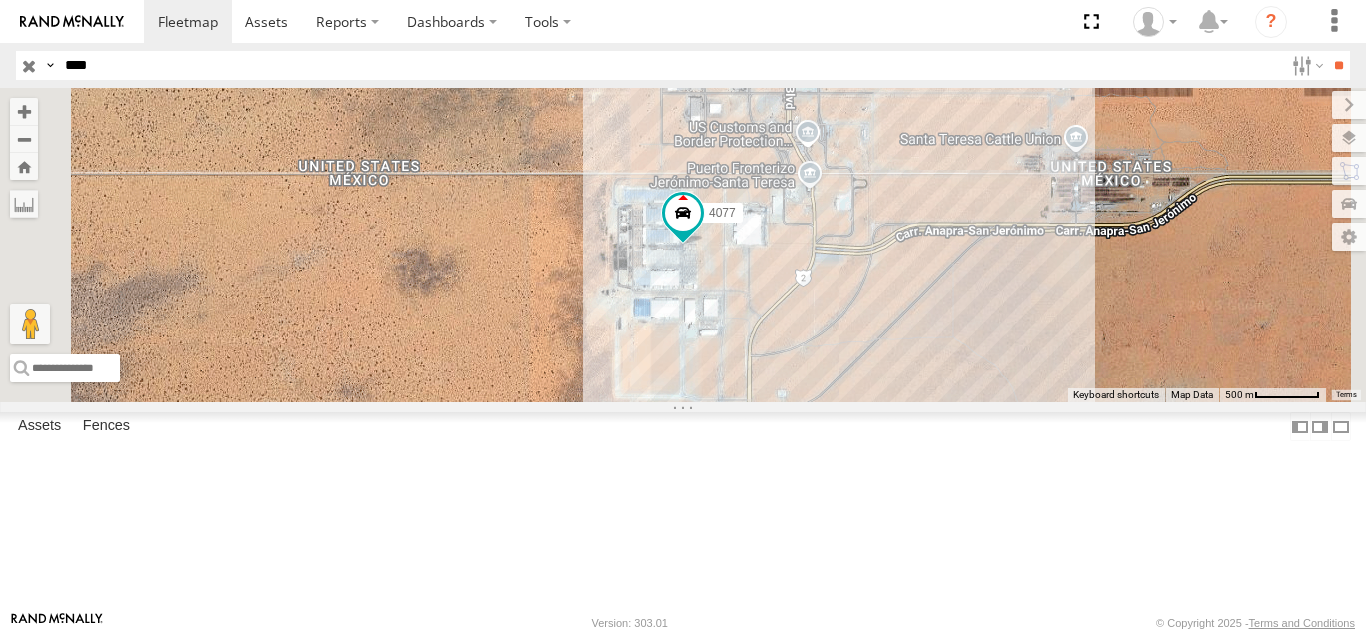 click on "FOXCONN" at bounding box center (0, 0) 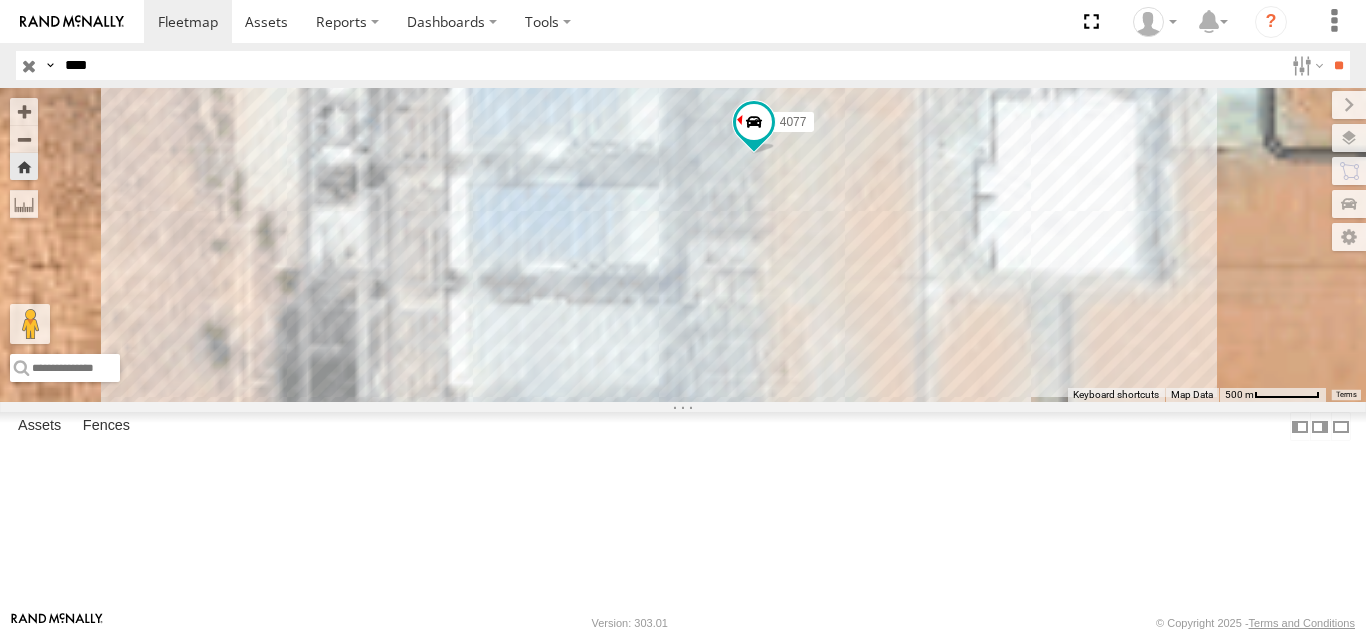 click on "****" at bounding box center (670, 65) 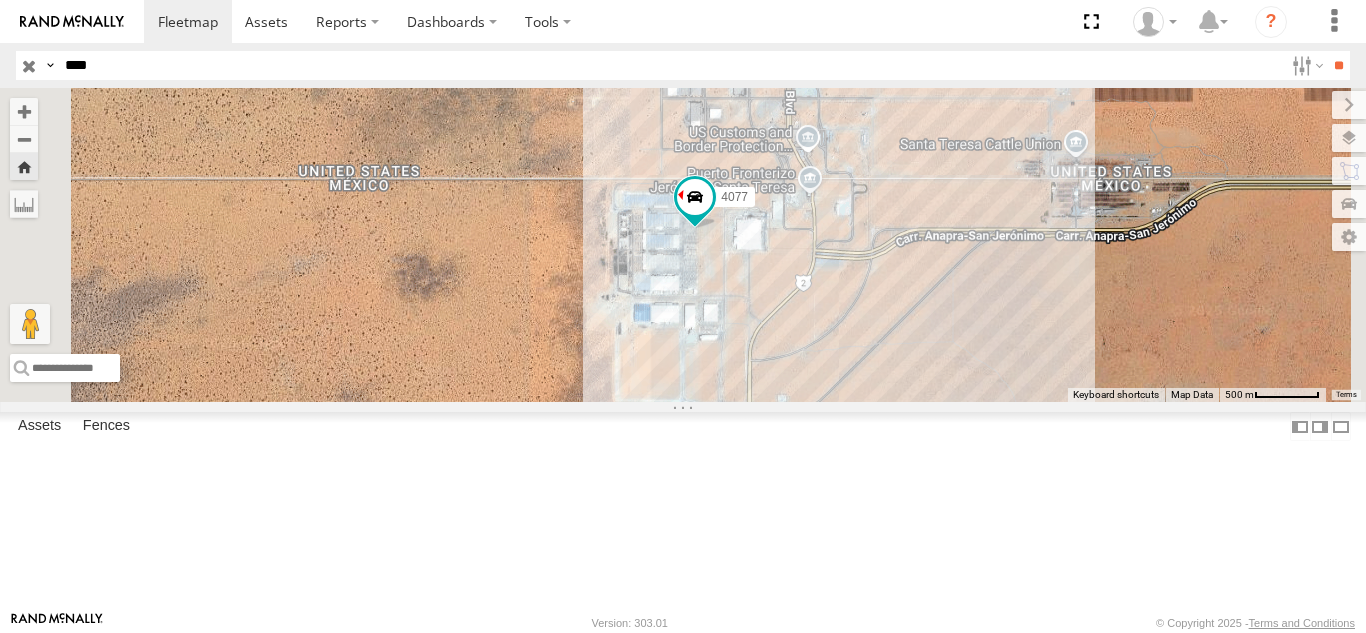 click on "**" at bounding box center [1338, 65] 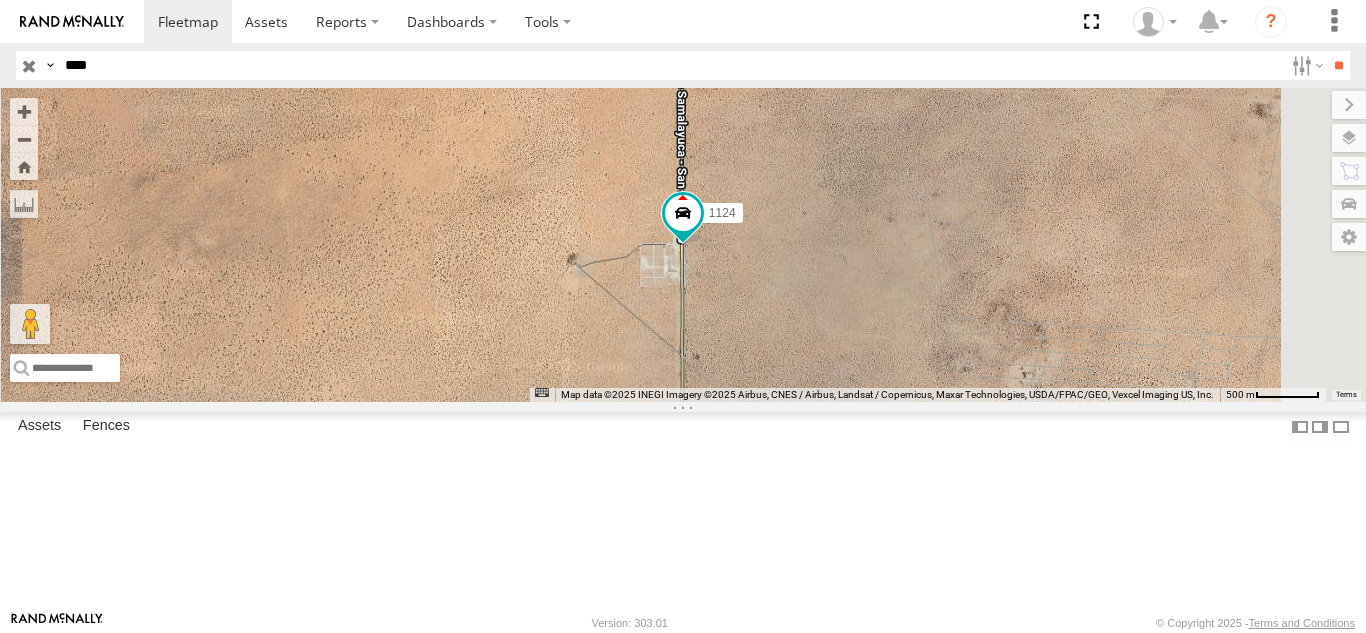 click on "1124" at bounding box center [0, 0] 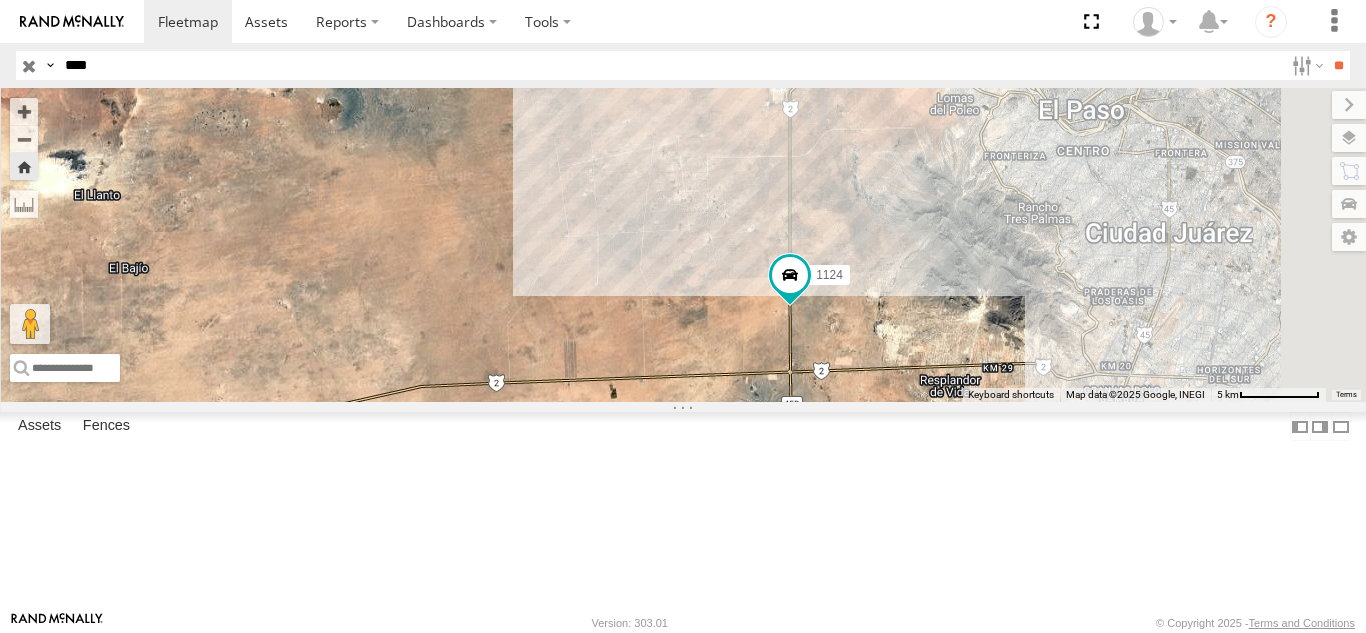 click on "Search Query
Asset ID
Asset Label
Registration
Manufacturer
Model
VIN
Job ID IP" at bounding box center (683, 65) 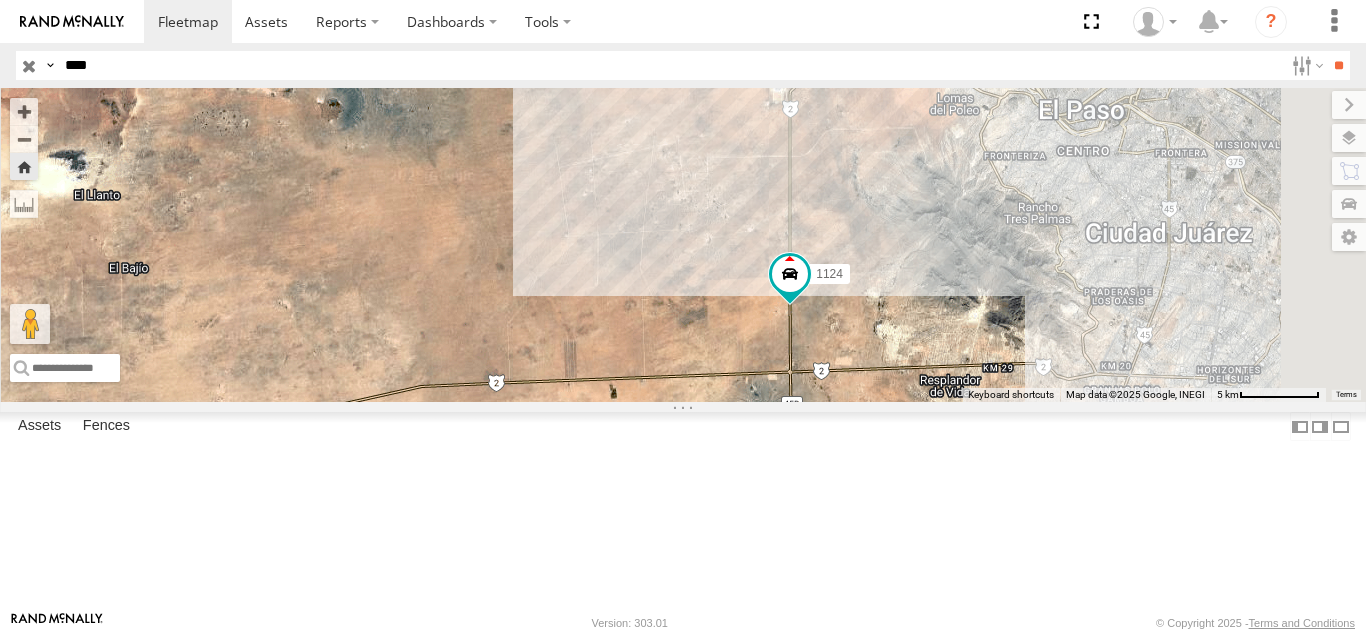 click on "**" at bounding box center (1338, 65) 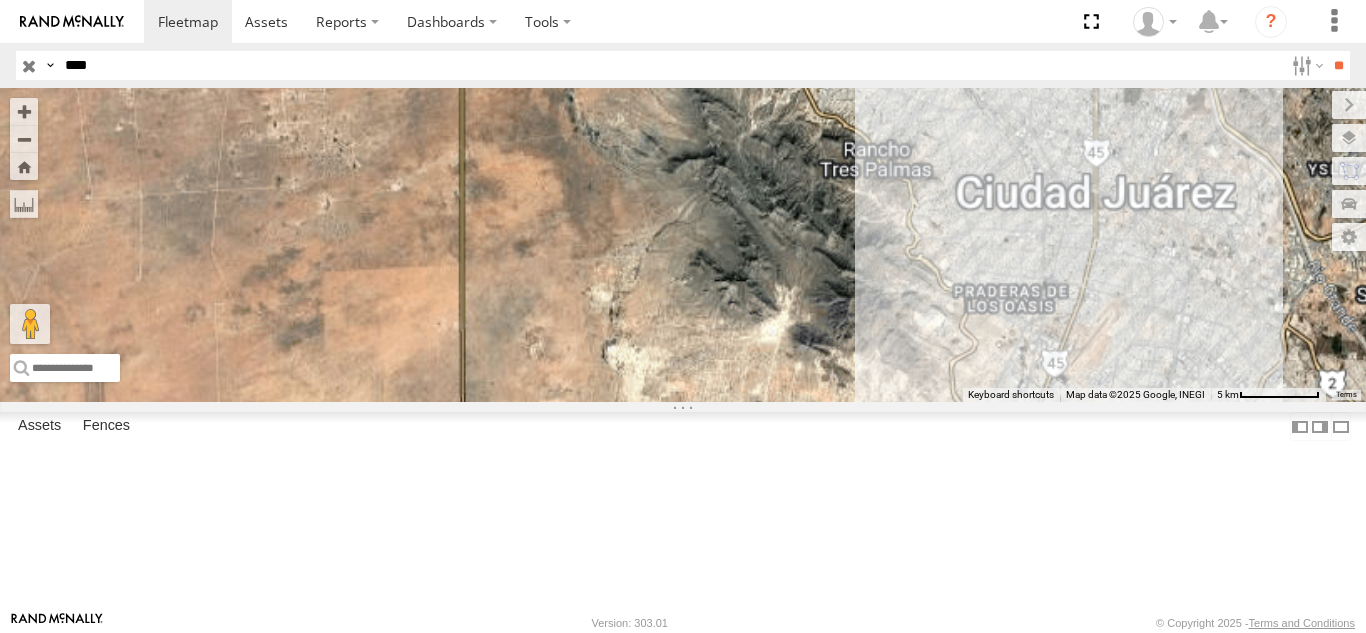 click on "8377" at bounding box center [0, 0] 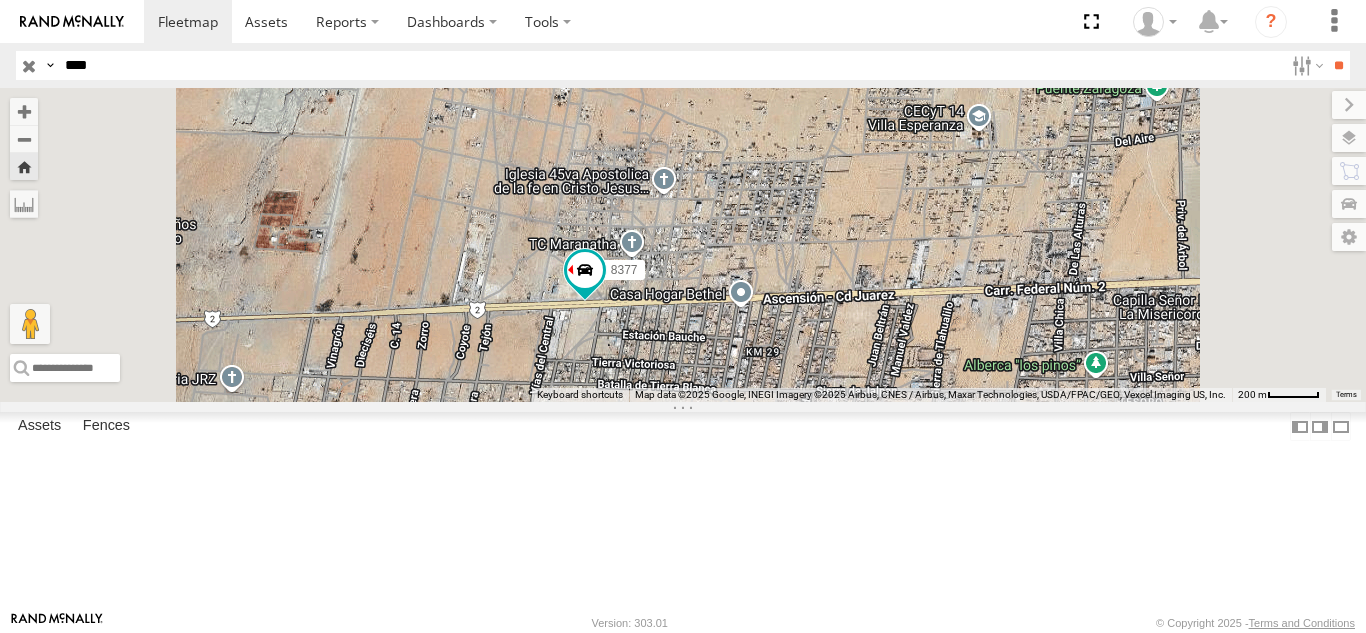 click on "****" at bounding box center (670, 65) 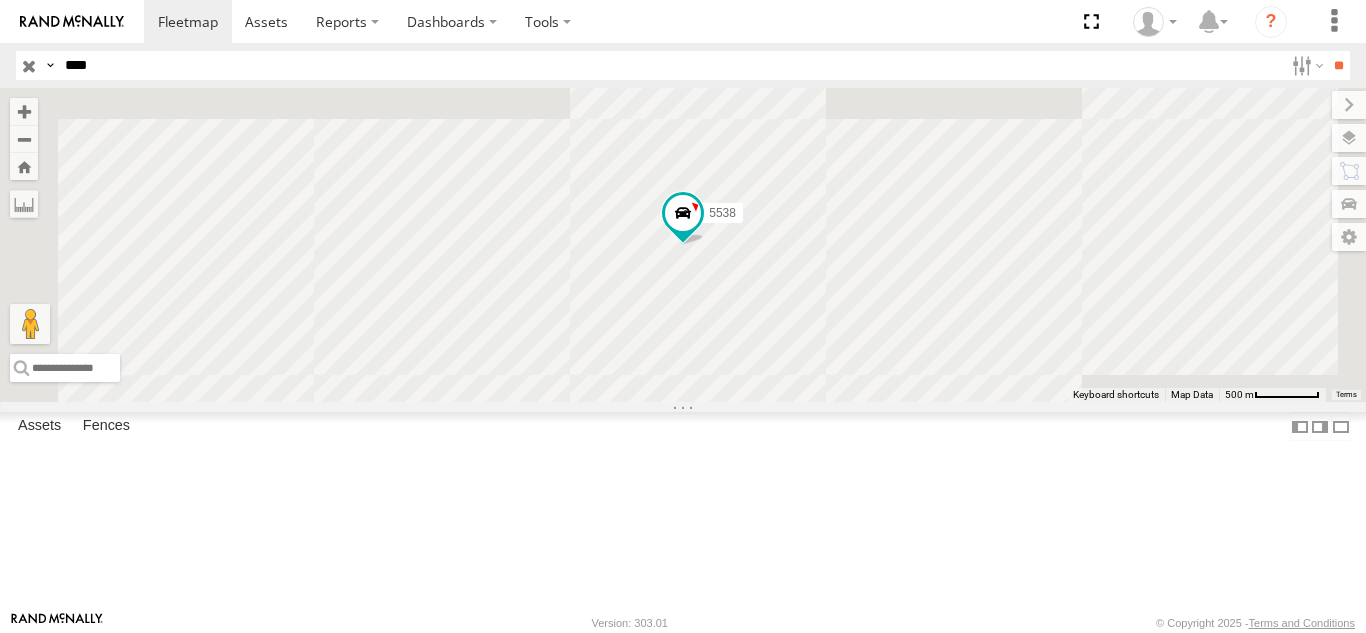 click on "5538" at bounding box center (0, 0) 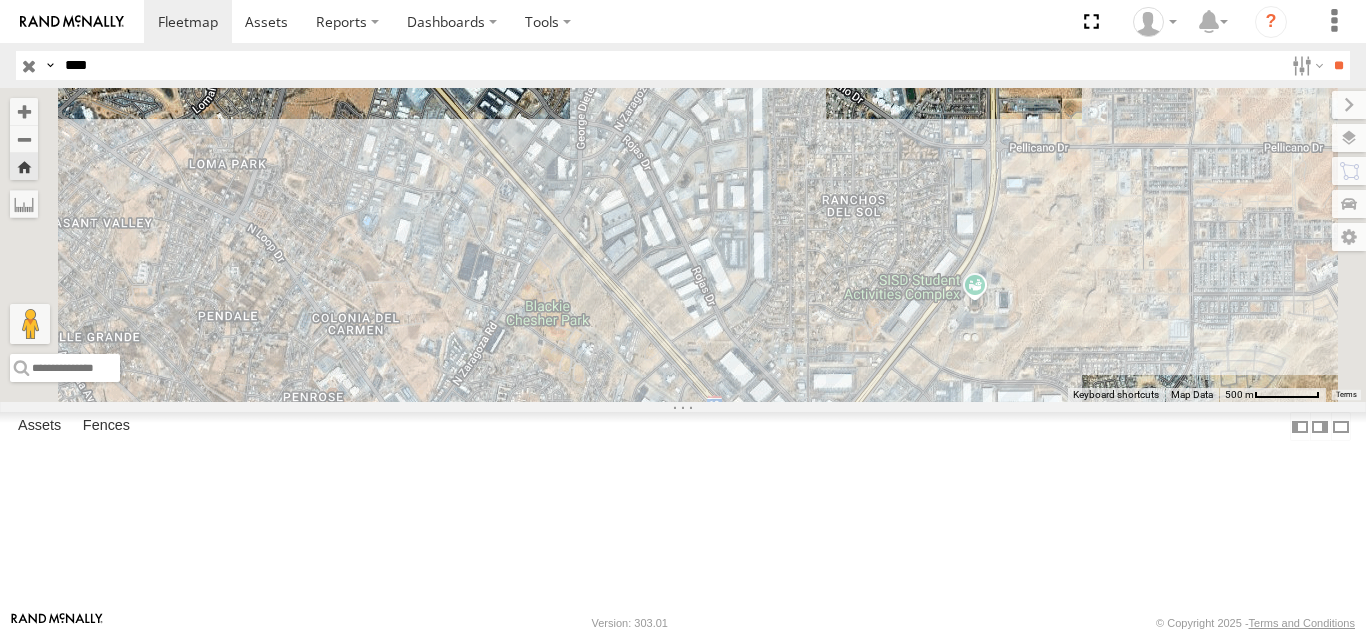 click on "****" at bounding box center [670, 65] 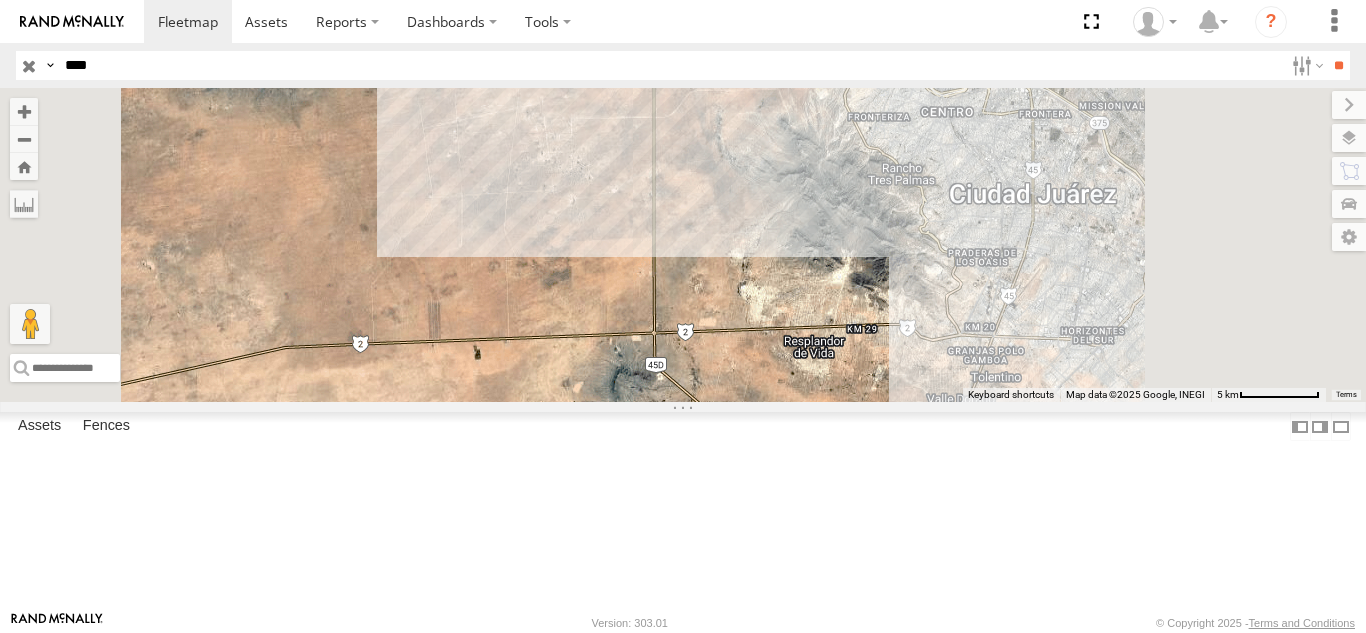 click on "1124" at bounding box center [0, 0] 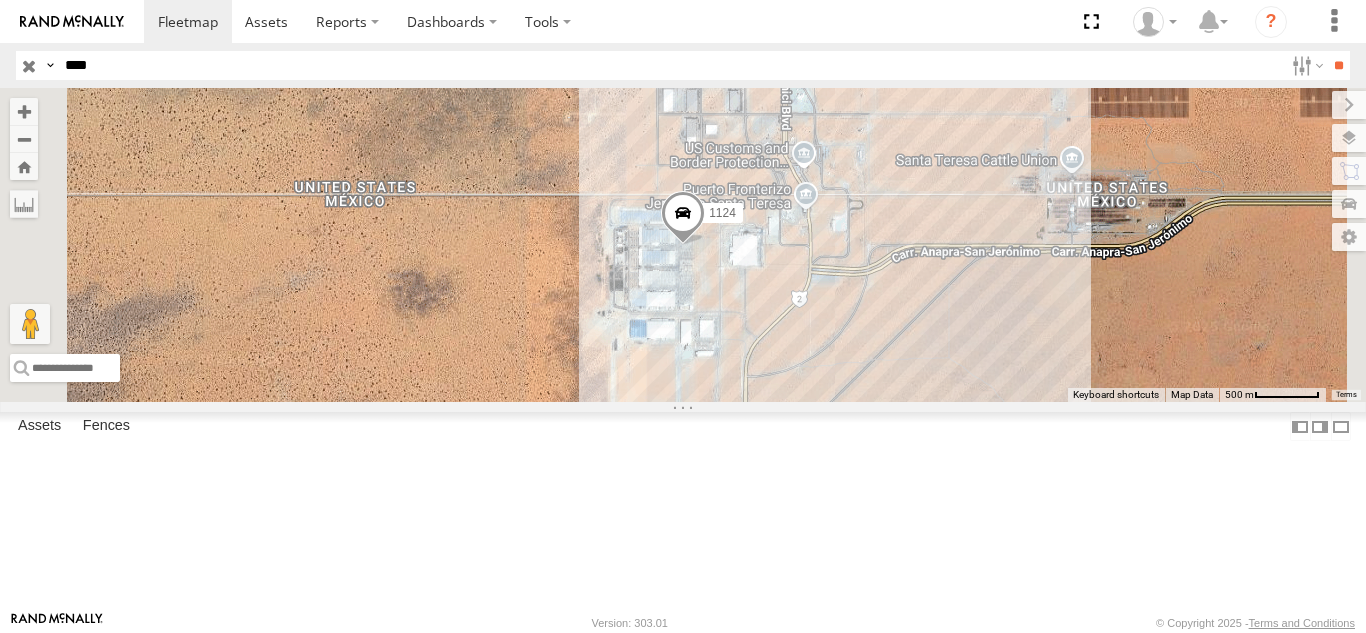 click on "****" at bounding box center [670, 65] 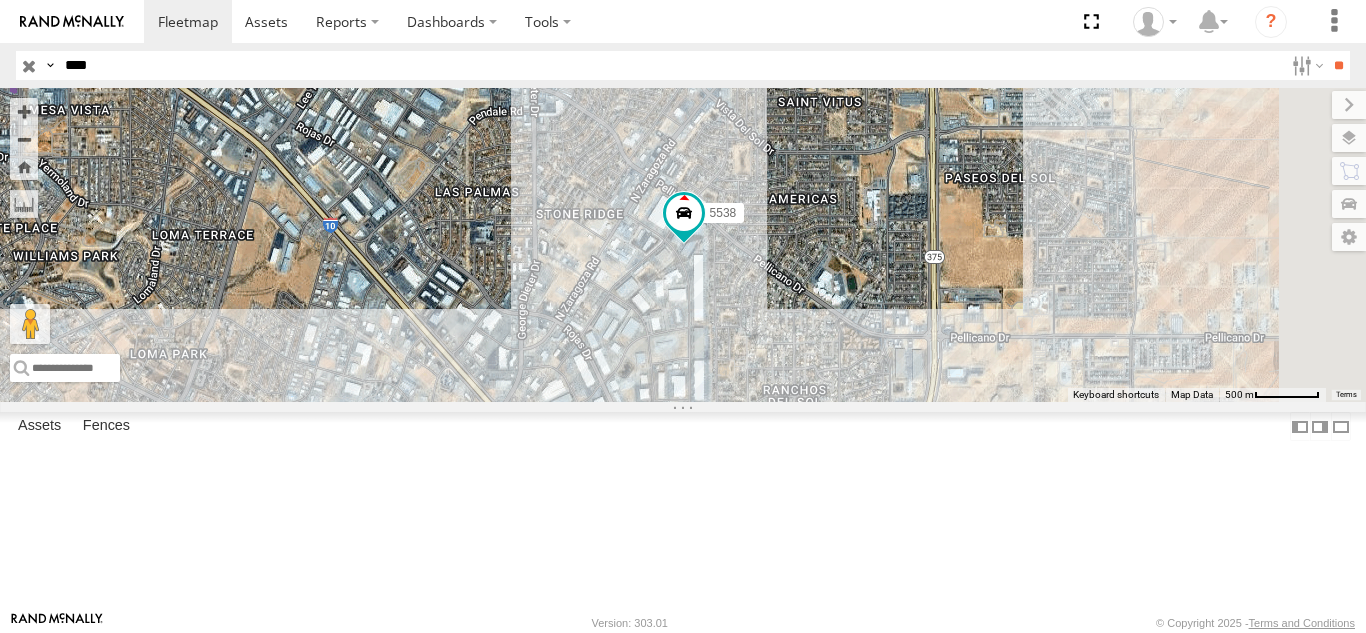 click on "****" at bounding box center [670, 65] 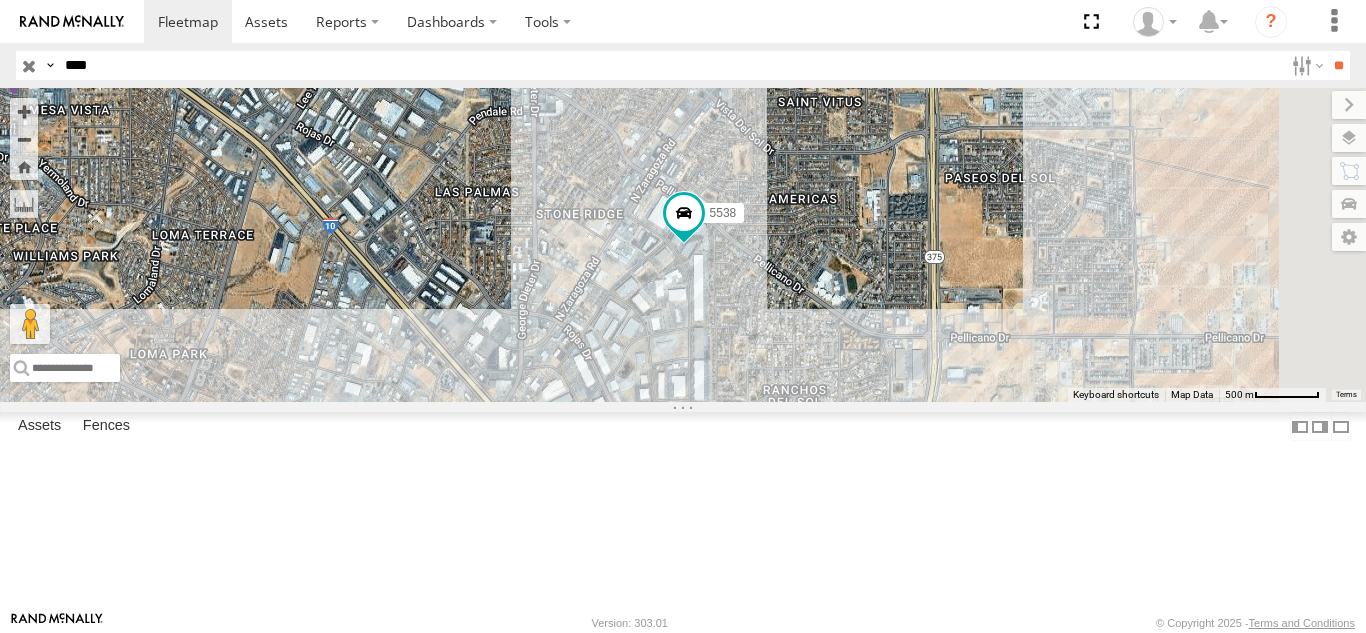 click on "****" at bounding box center (670, 65) 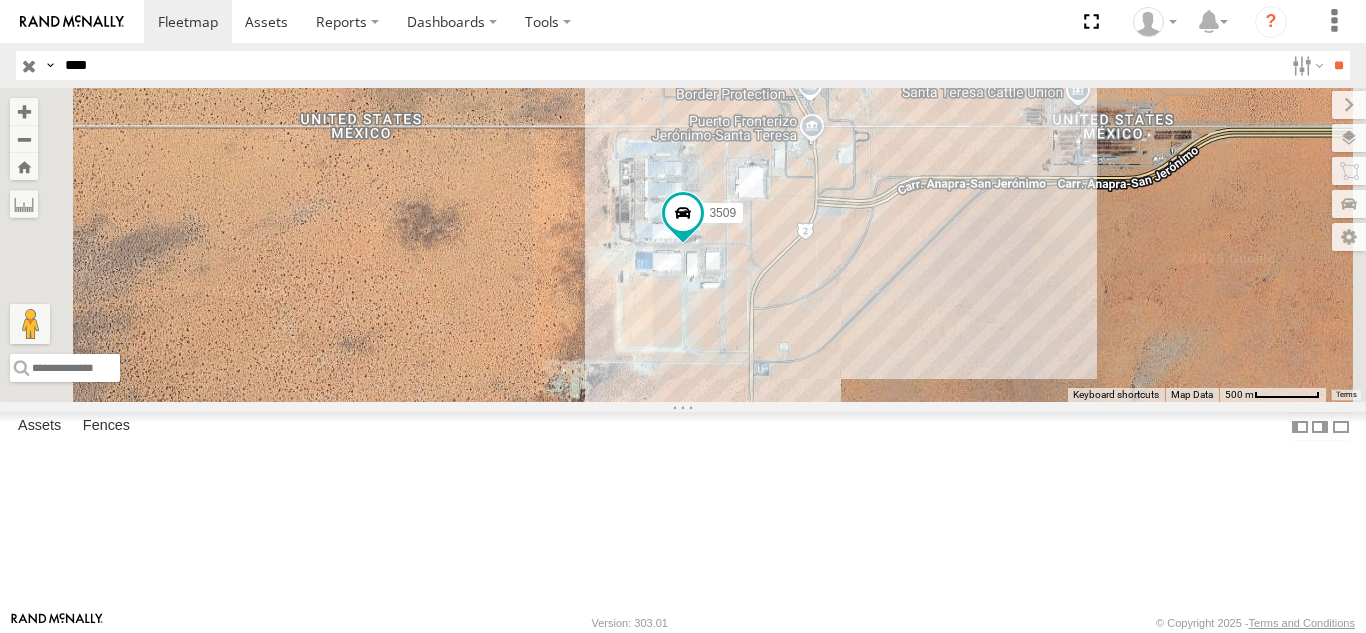 click on "FOXCONN" at bounding box center [0, 0] 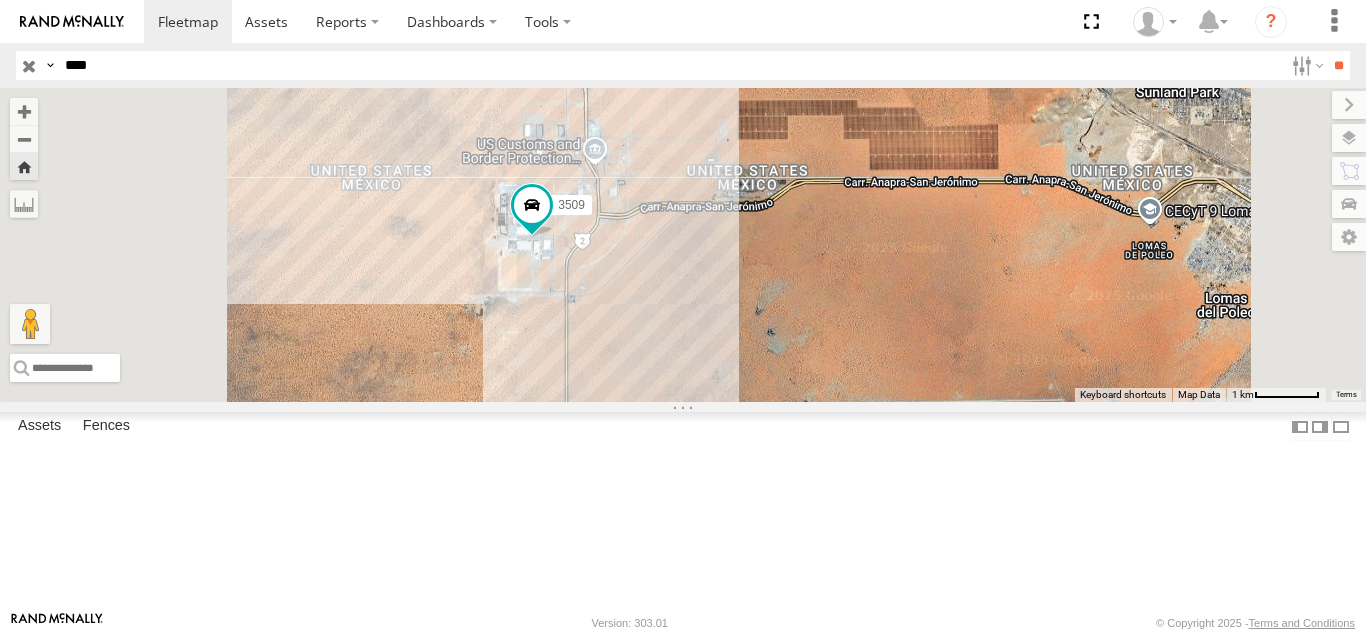 click on "****" at bounding box center [670, 65] 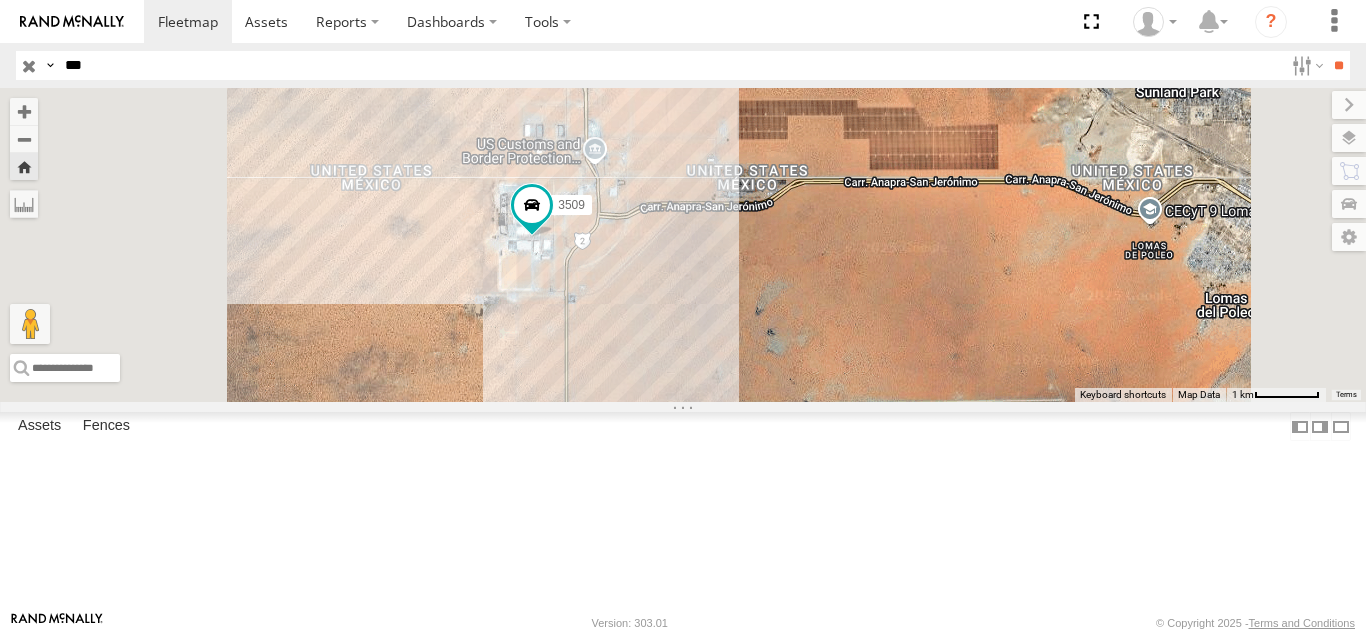 click on "**" at bounding box center (1338, 65) 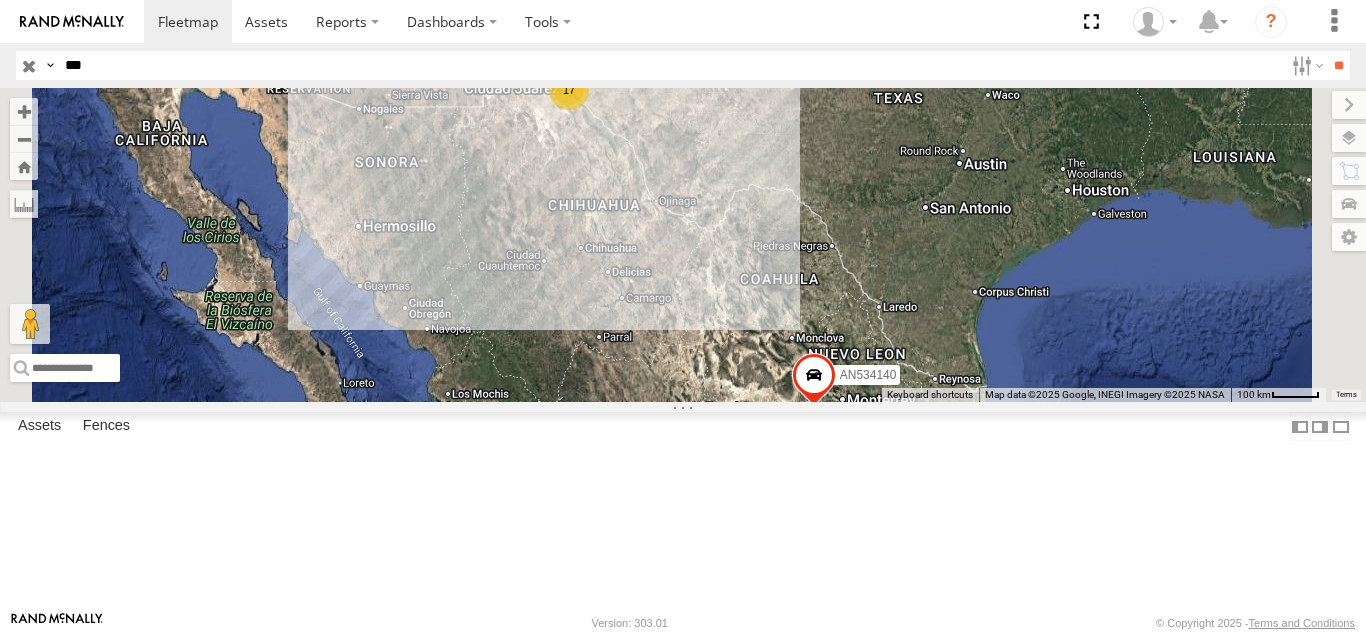 click on "112" at bounding box center [0, 0] 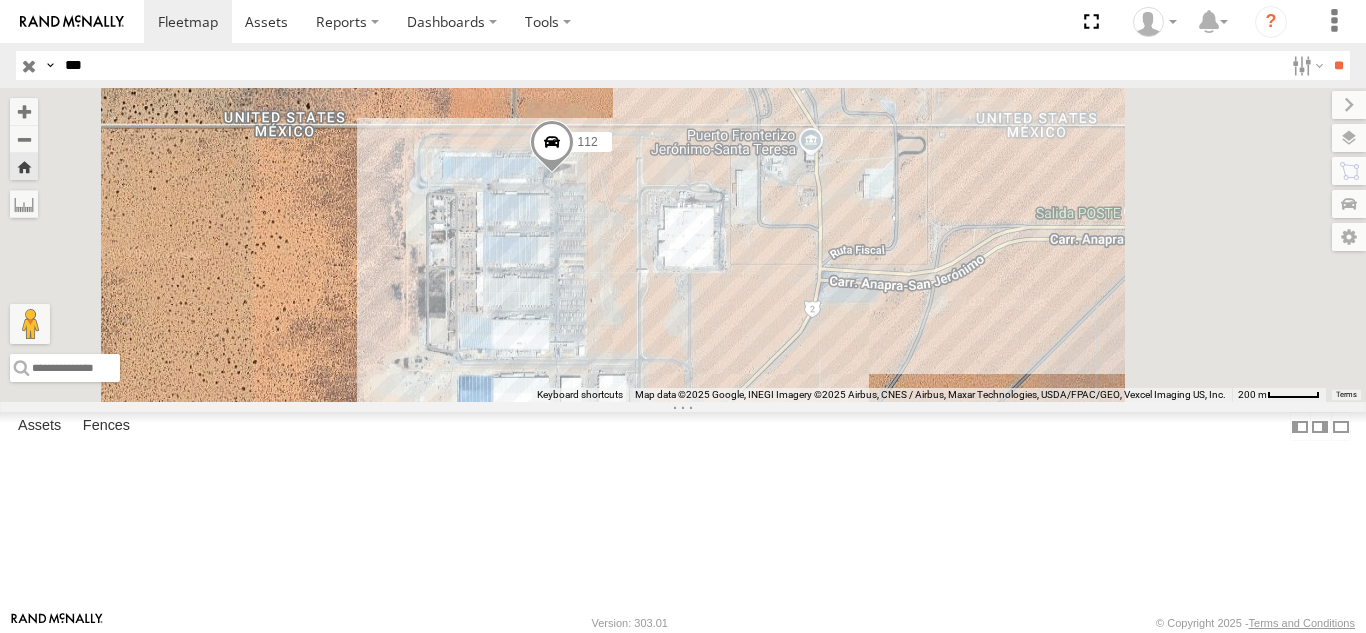 click on "***" at bounding box center [670, 65] 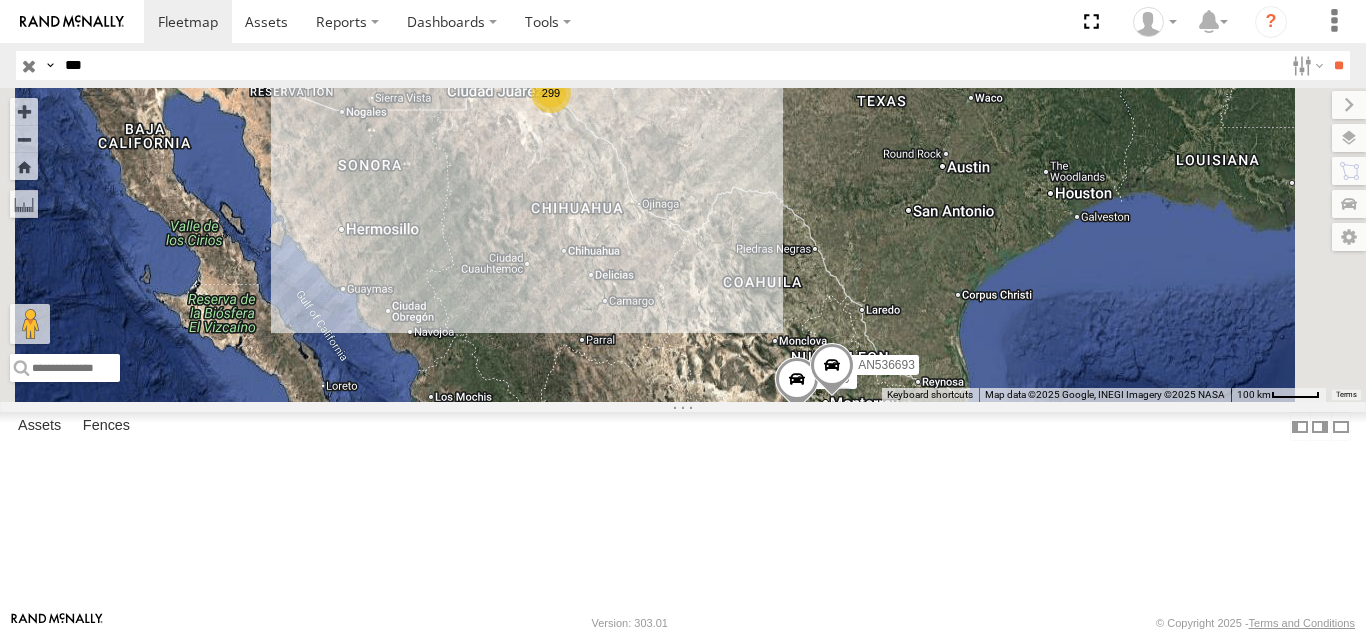 scroll, scrollTop: 0, scrollLeft: 0, axis: both 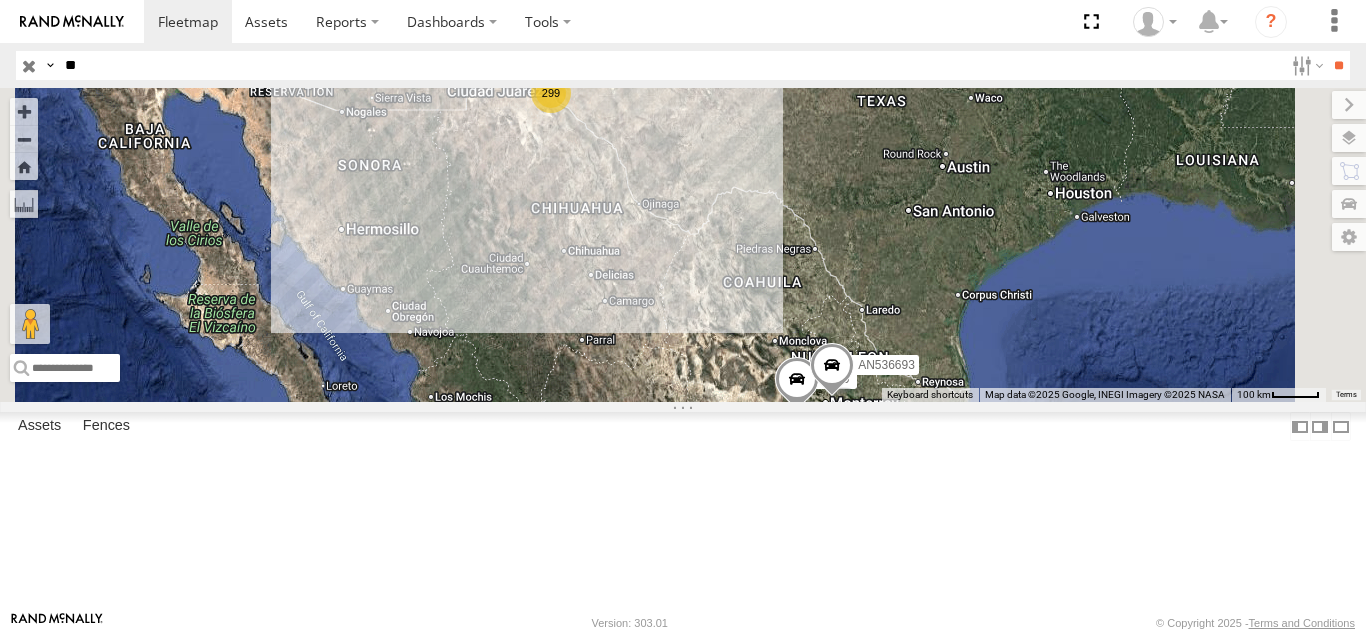 type on "***" 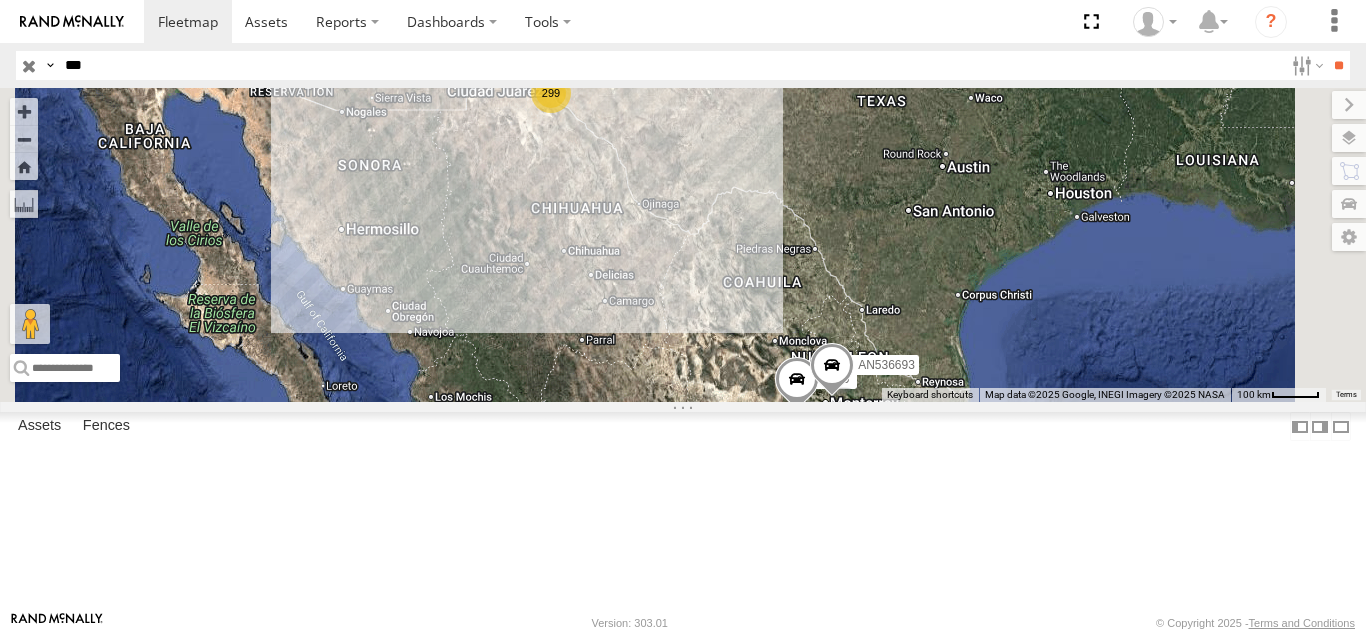 click on "**" at bounding box center (1338, 65) 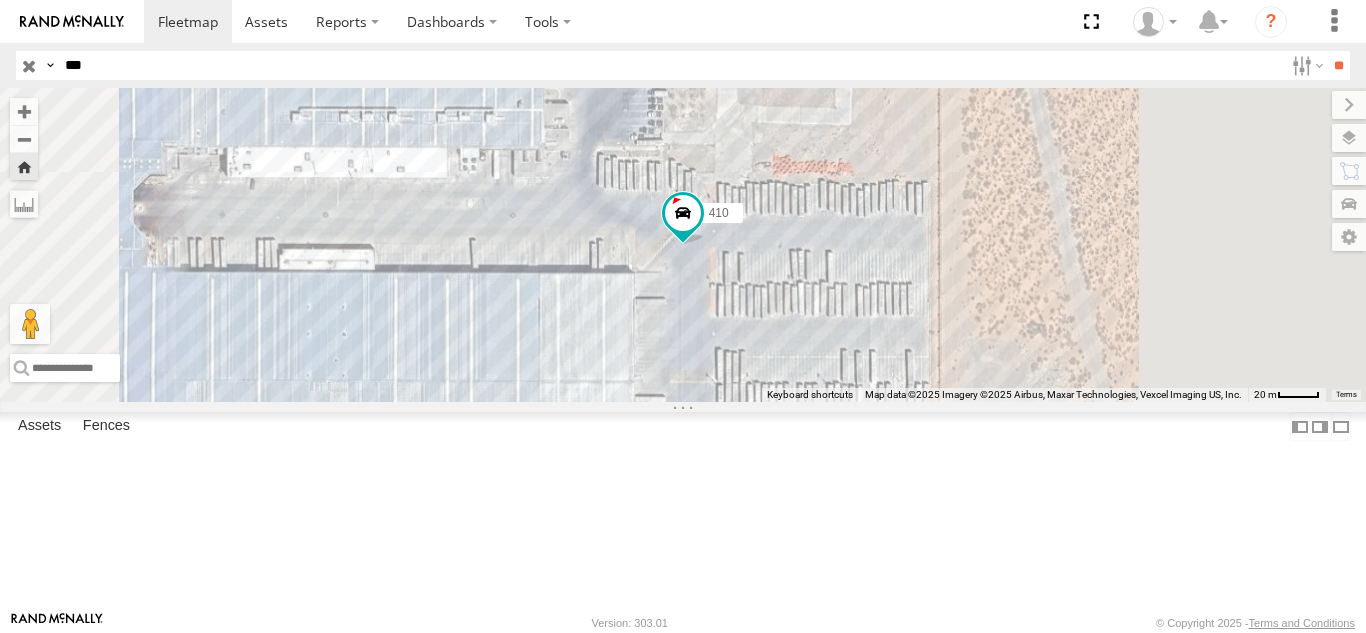 scroll, scrollTop: 0, scrollLeft: 0, axis: both 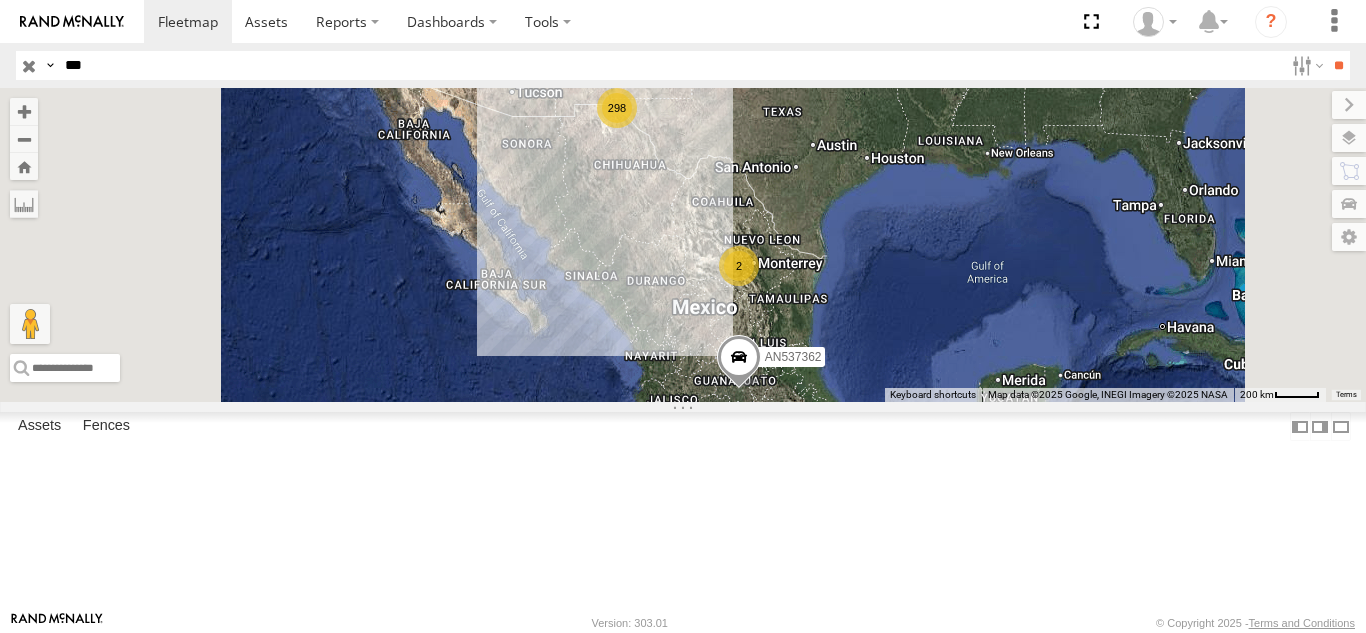 click on "***" at bounding box center (670, 65) 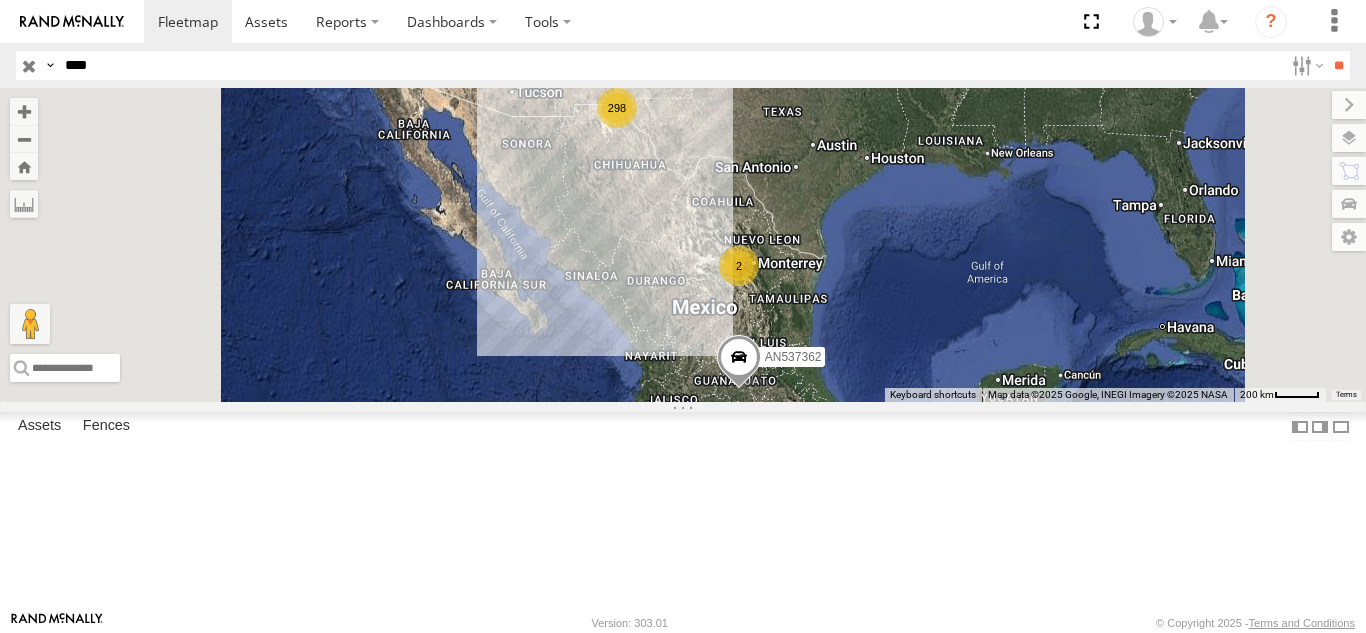 click on "**" at bounding box center [1338, 65] 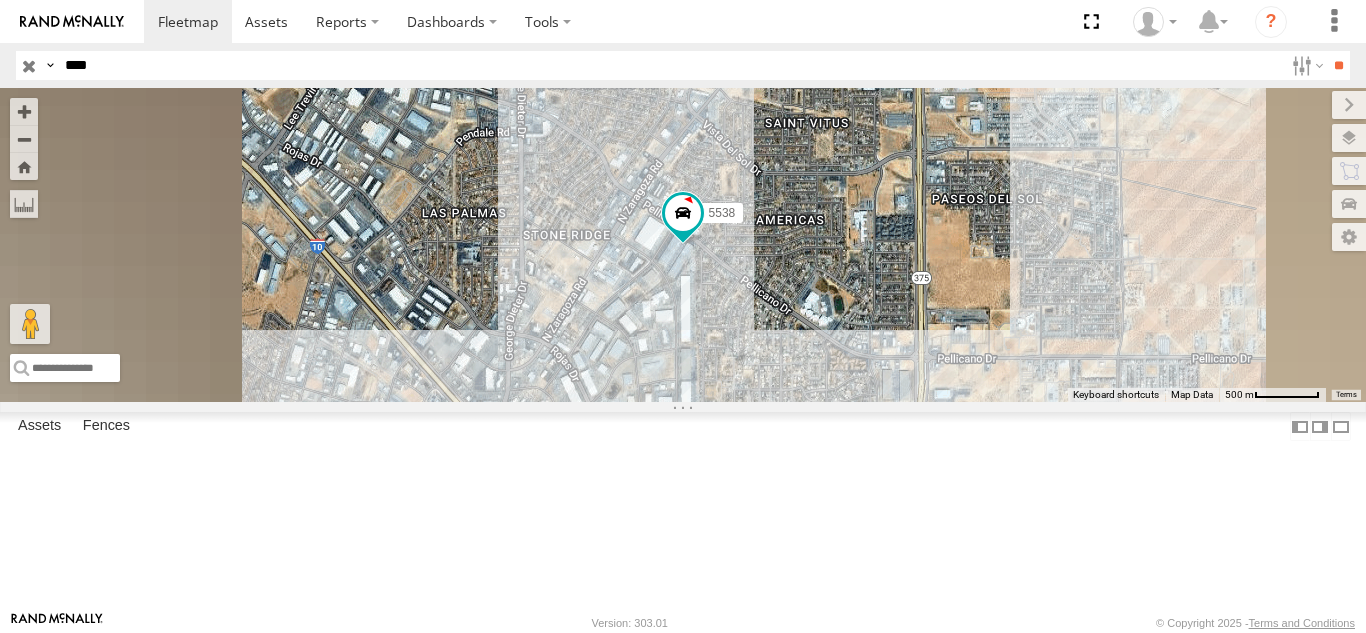 click on "FOXCONN" at bounding box center [0, 0] 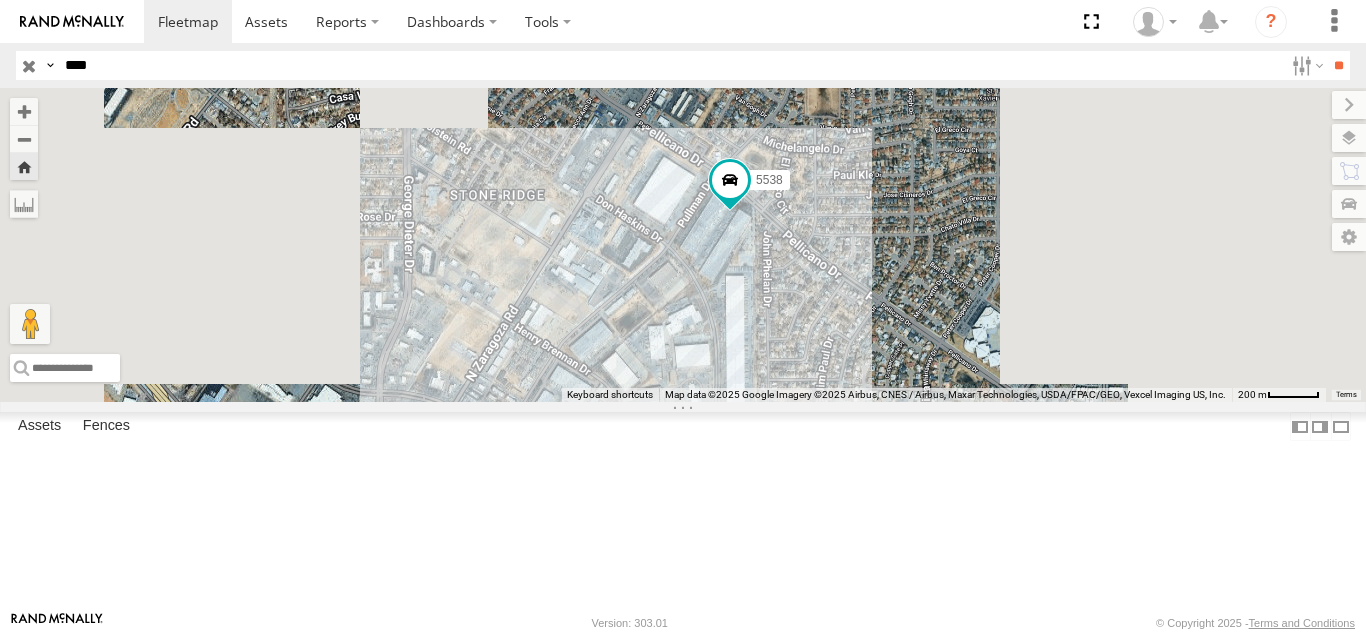 drag, startPoint x: 815, startPoint y: 373, endPoint x: 913, endPoint y: 394, distance: 100.22475 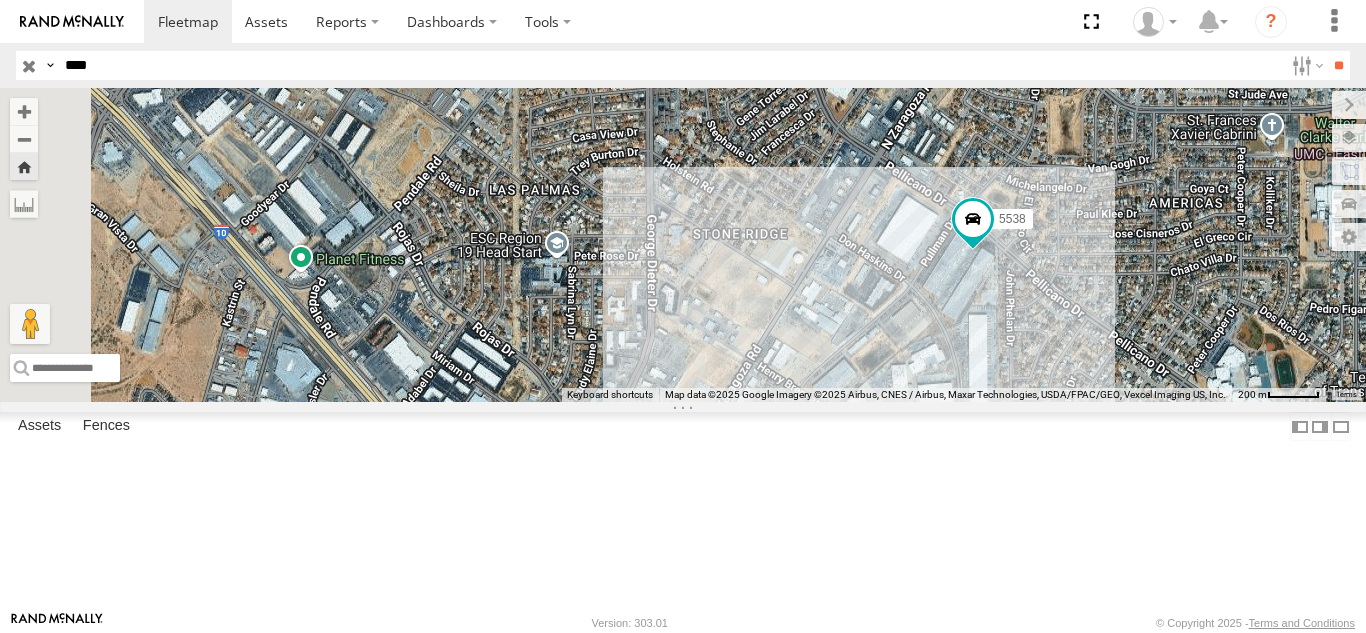 drag, startPoint x: 855, startPoint y: 331, endPoint x: 940, endPoint y: 348, distance: 86.683334 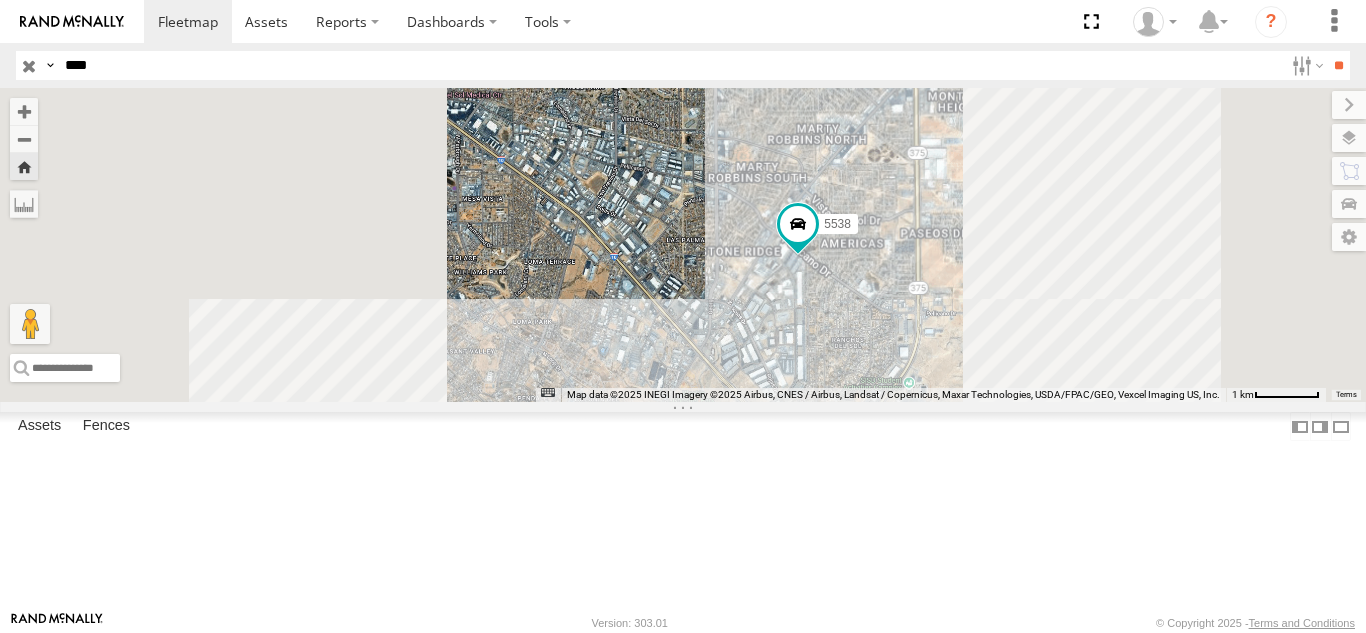 drag, startPoint x: 809, startPoint y: 324, endPoint x: 912, endPoint y: 366, distance: 111.233986 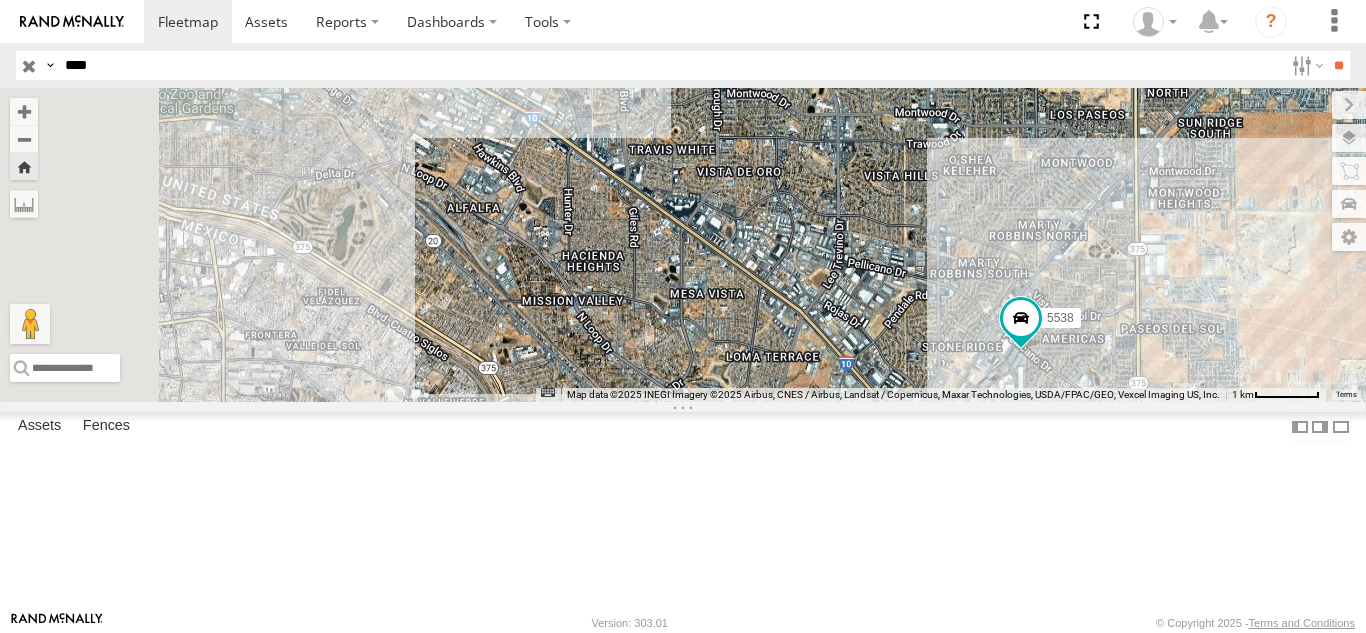 click on "Search Query
Asset ID
Asset Label
Registration
Manufacturer
Model
VIN
Job ID IP" at bounding box center (683, 65) 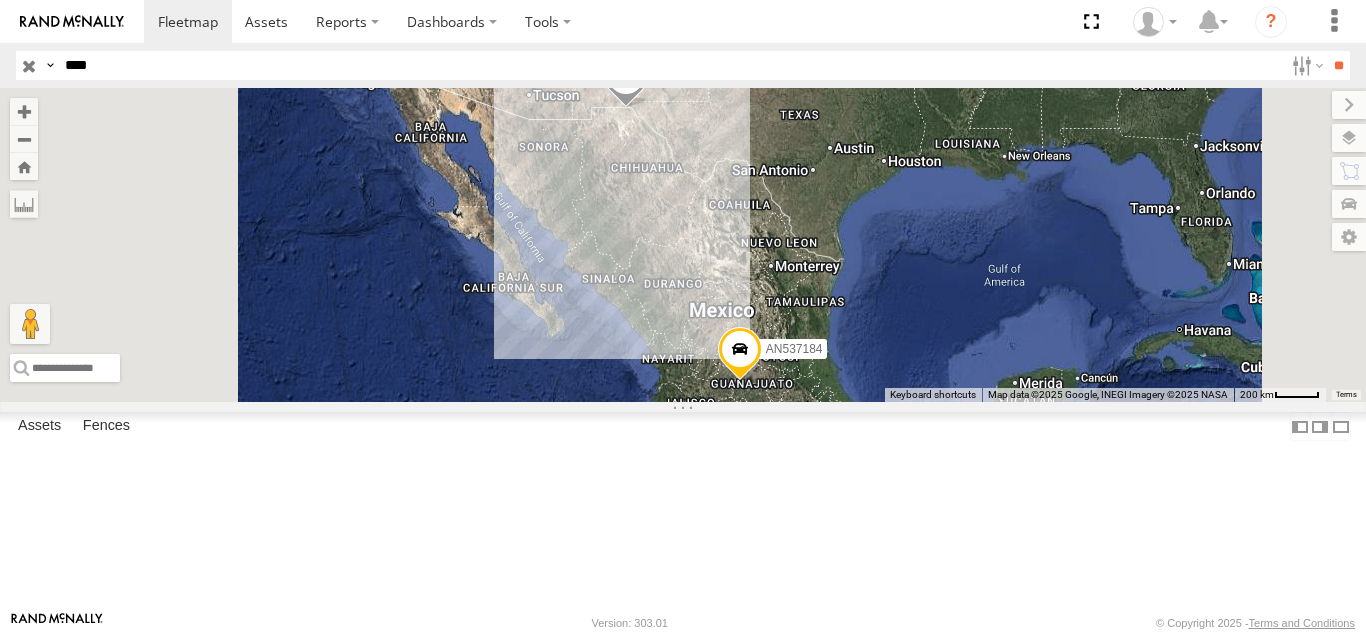 click on "2841" at bounding box center (0, 0) 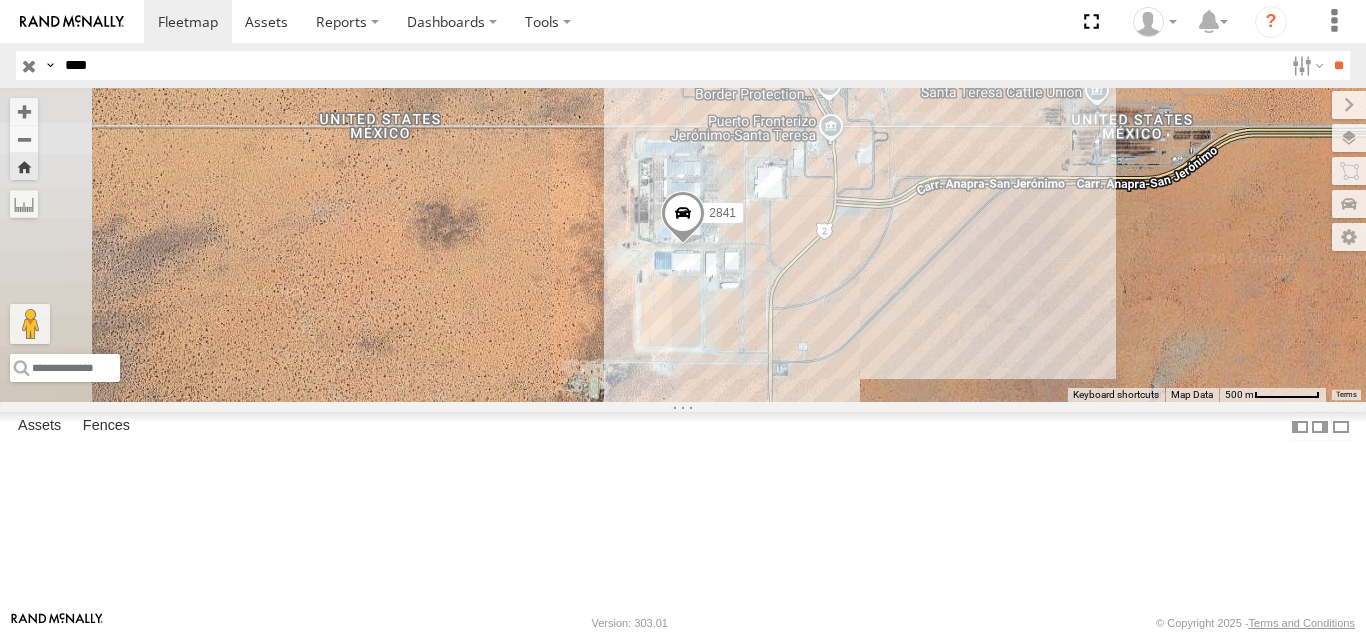 click on "****" at bounding box center [670, 65] 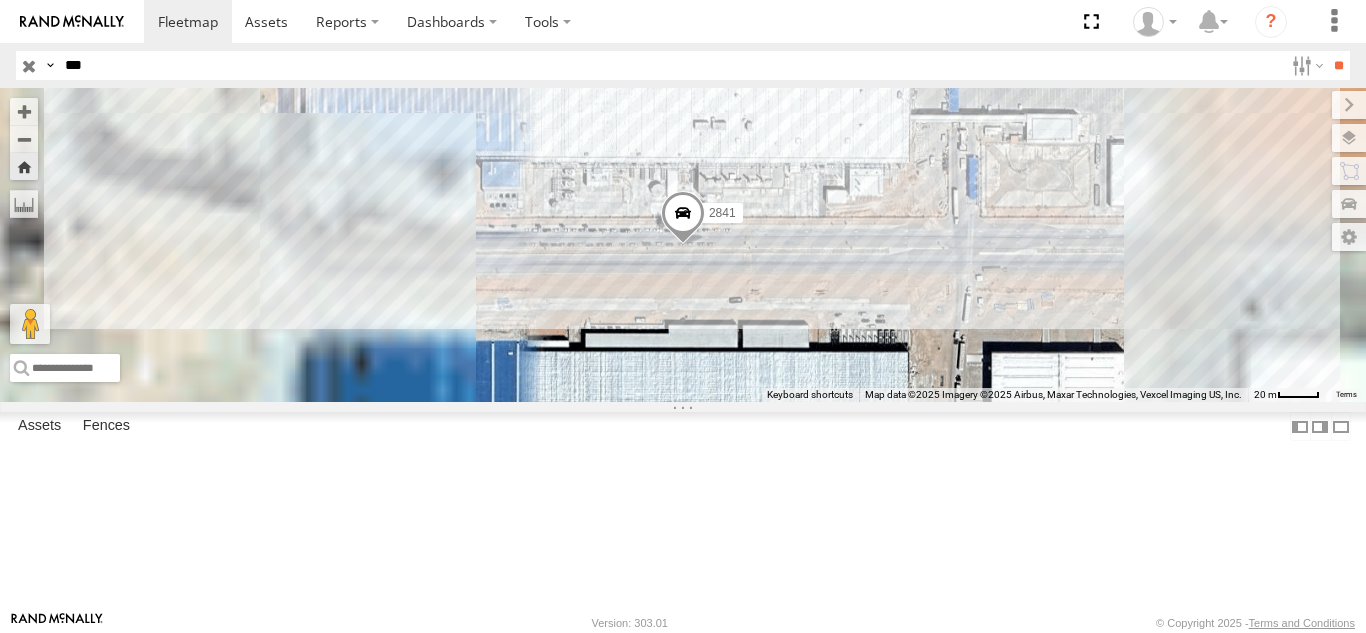 click on "**" at bounding box center (1338, 65) 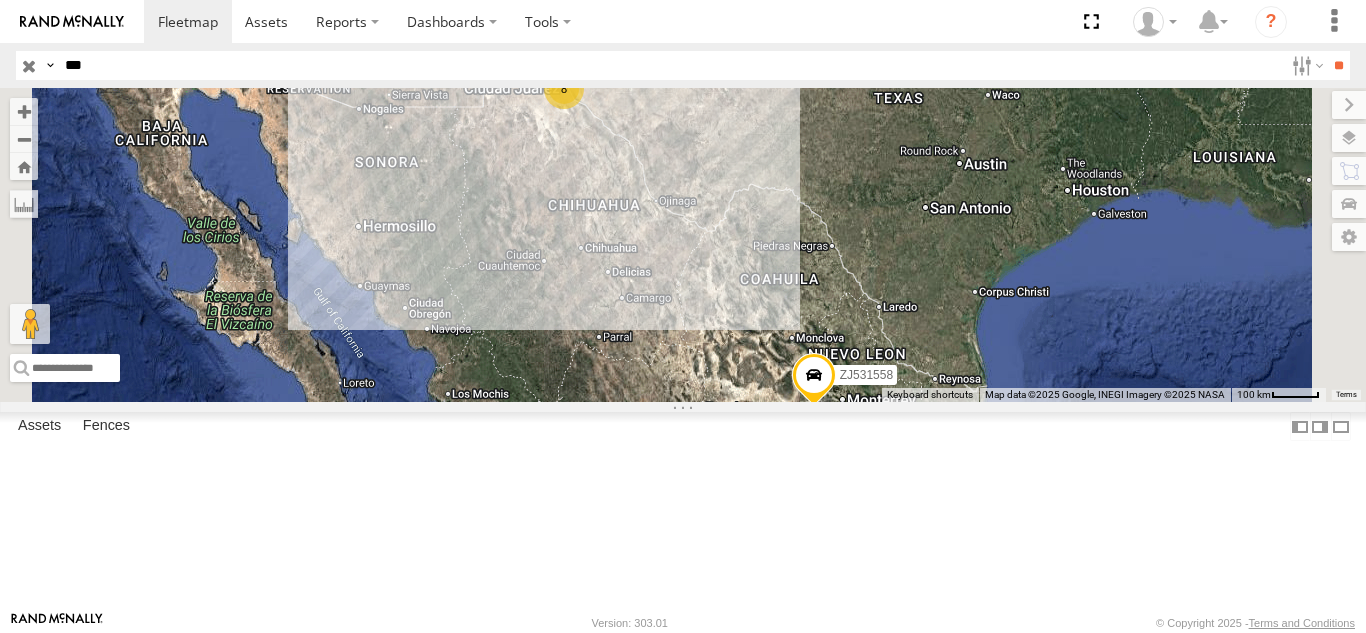 click on "FOXCONN" at bounding box center [0, 0] 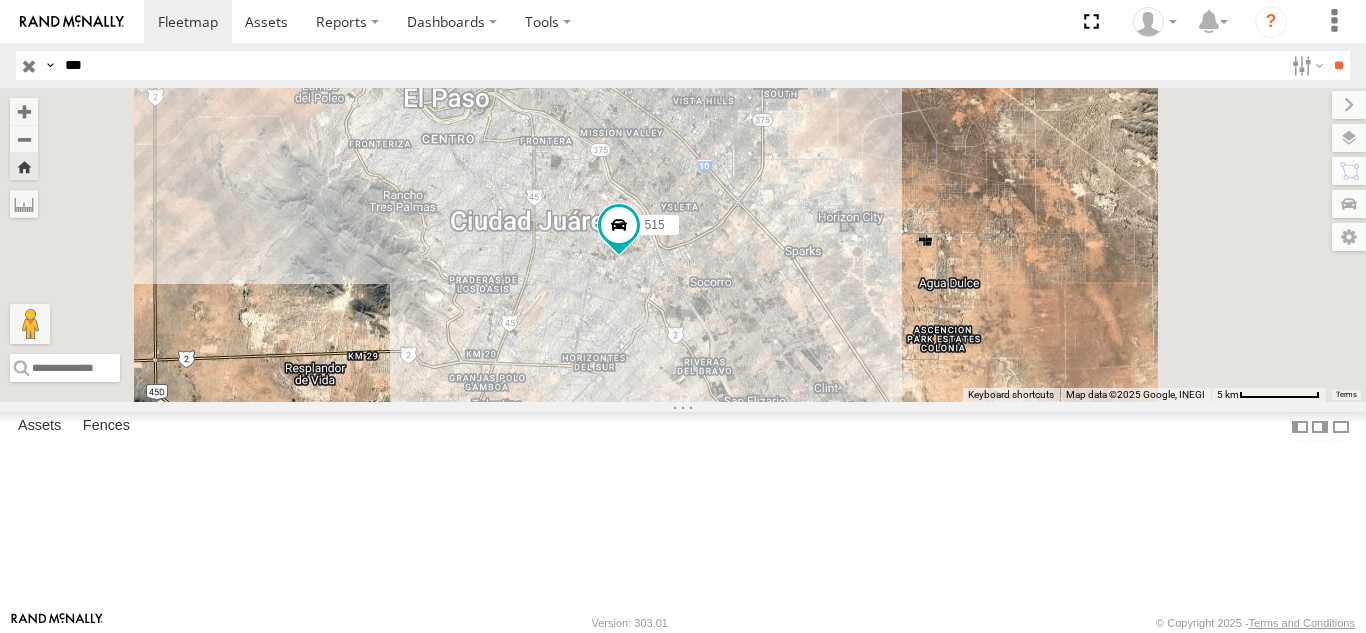 click on "***" at bounding box center [670, 65] 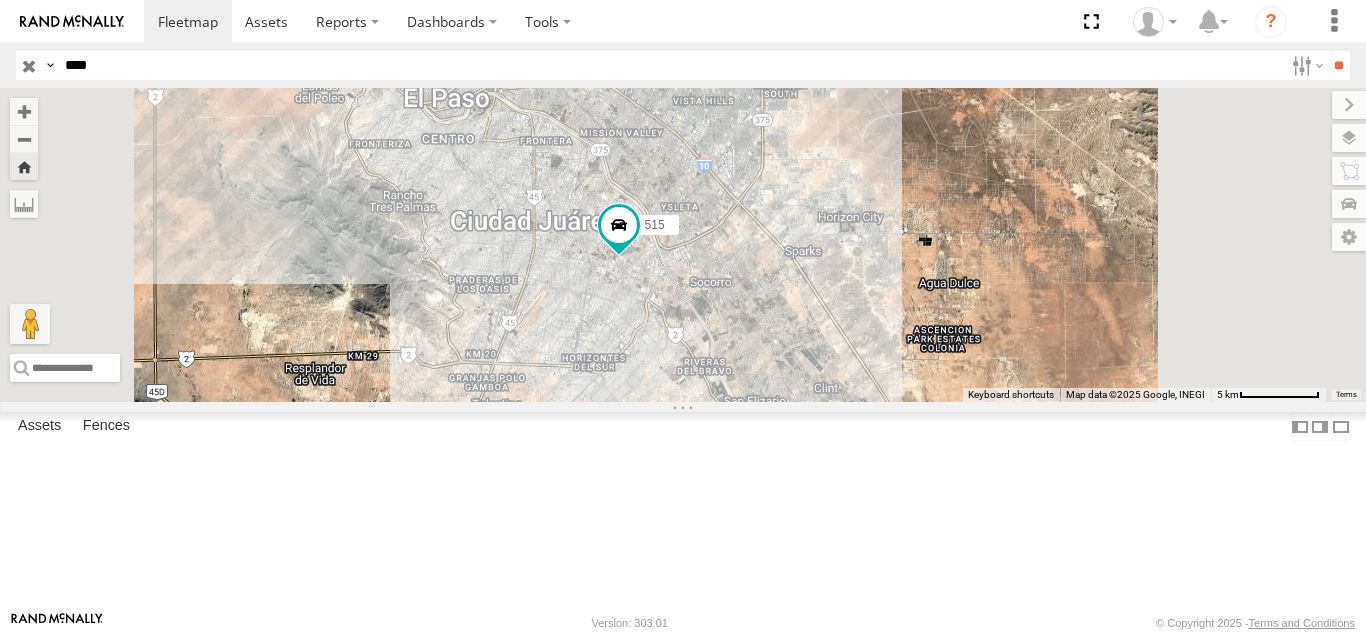 click on "**" at bounding box center [1338, 65] 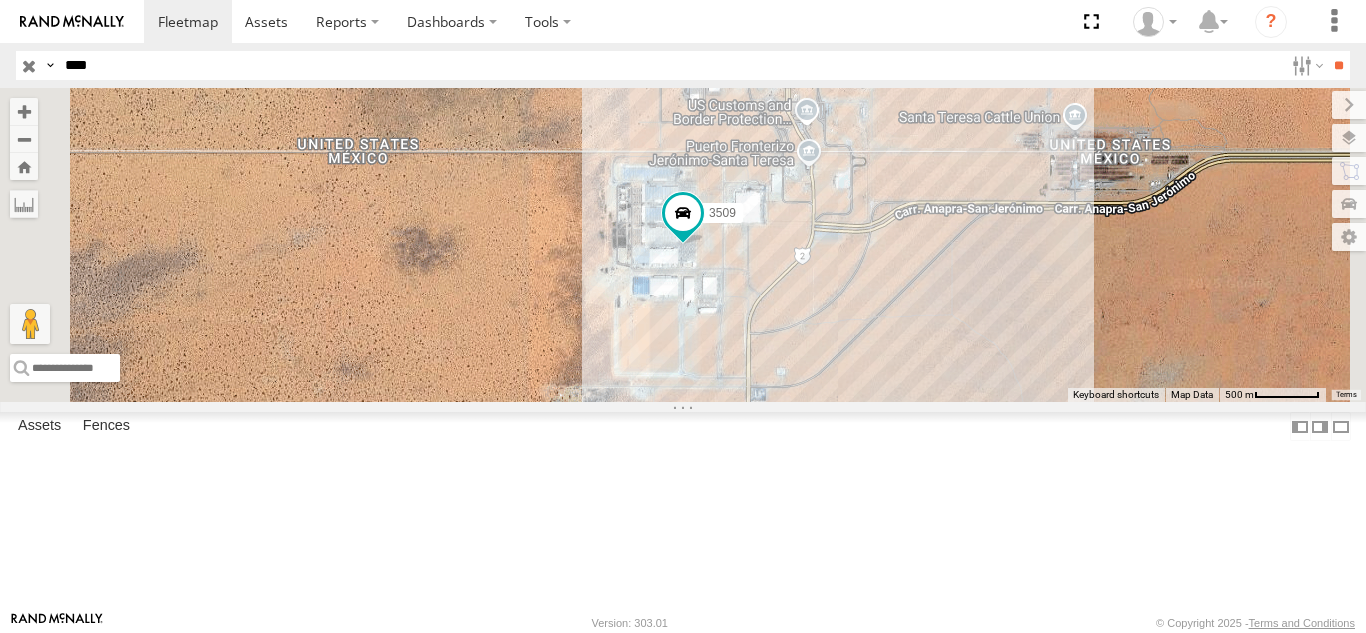 click on "3509" at bounding box center [0, 0] 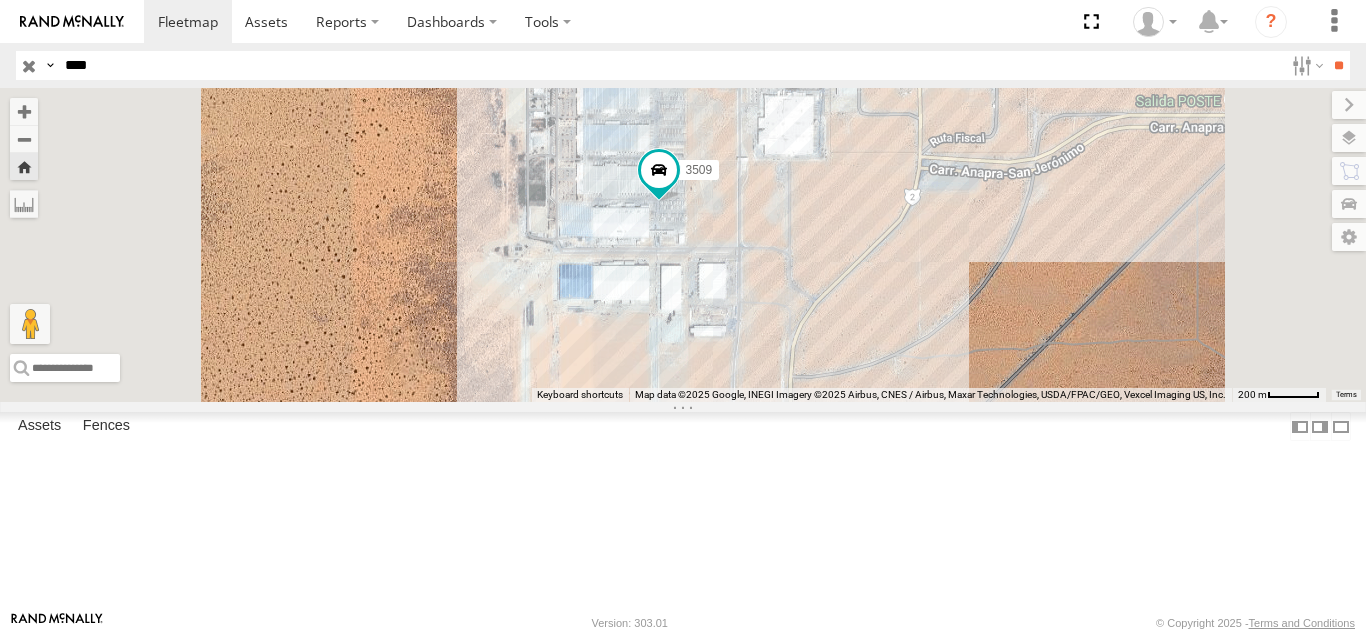 click on "****" at bounding box center (670, 65) 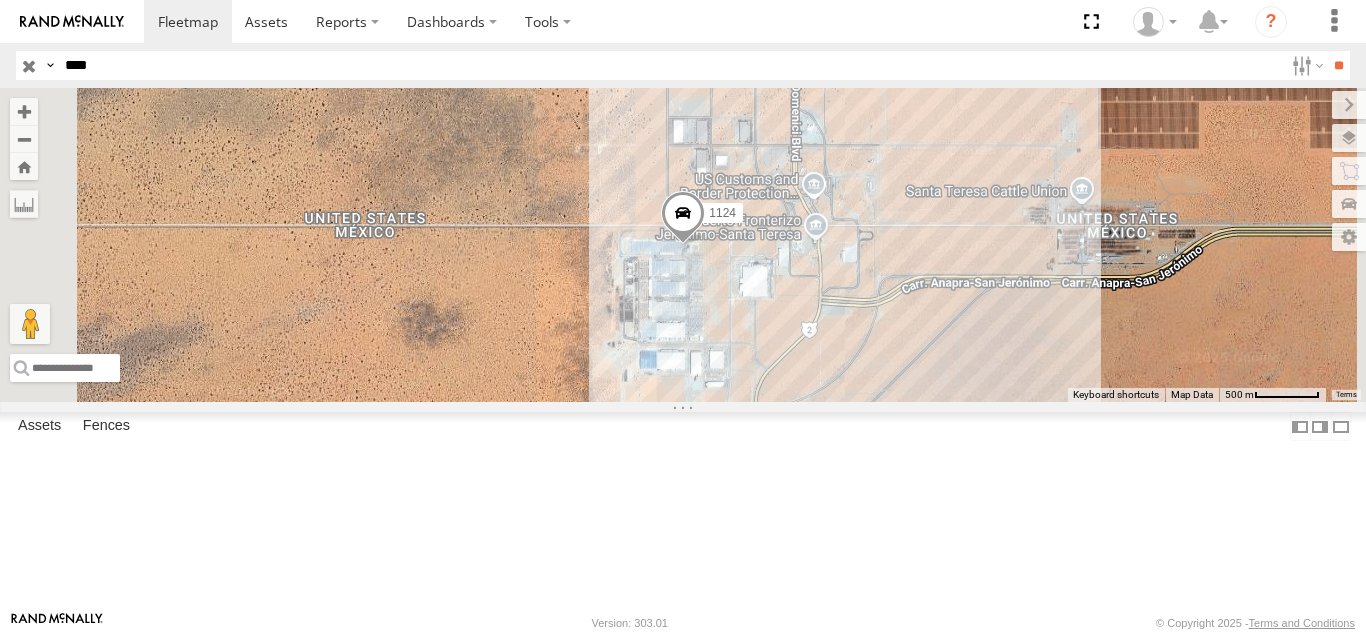 click on "FOXCONN" at bounding box center [0, 0] 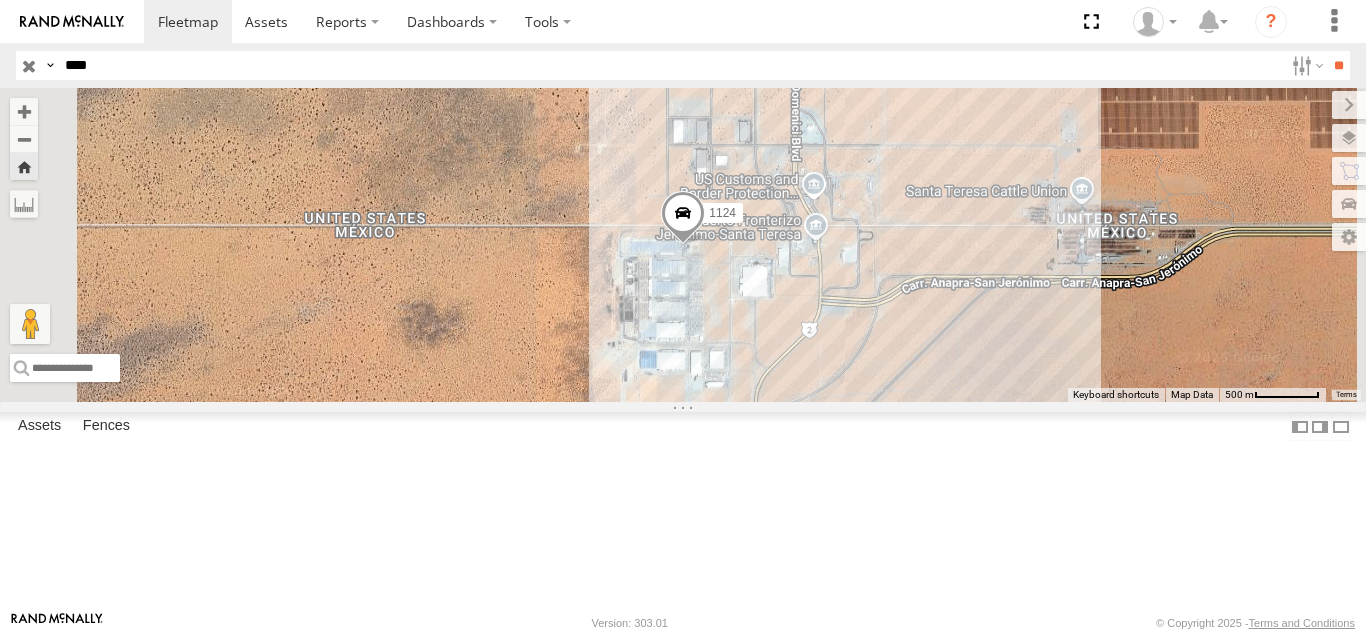 click on "Search Query
Asset ID
Asset Label
Registration
Manufacturer
Model
VIN
Job ID IP" at bounding box center [683, 65] 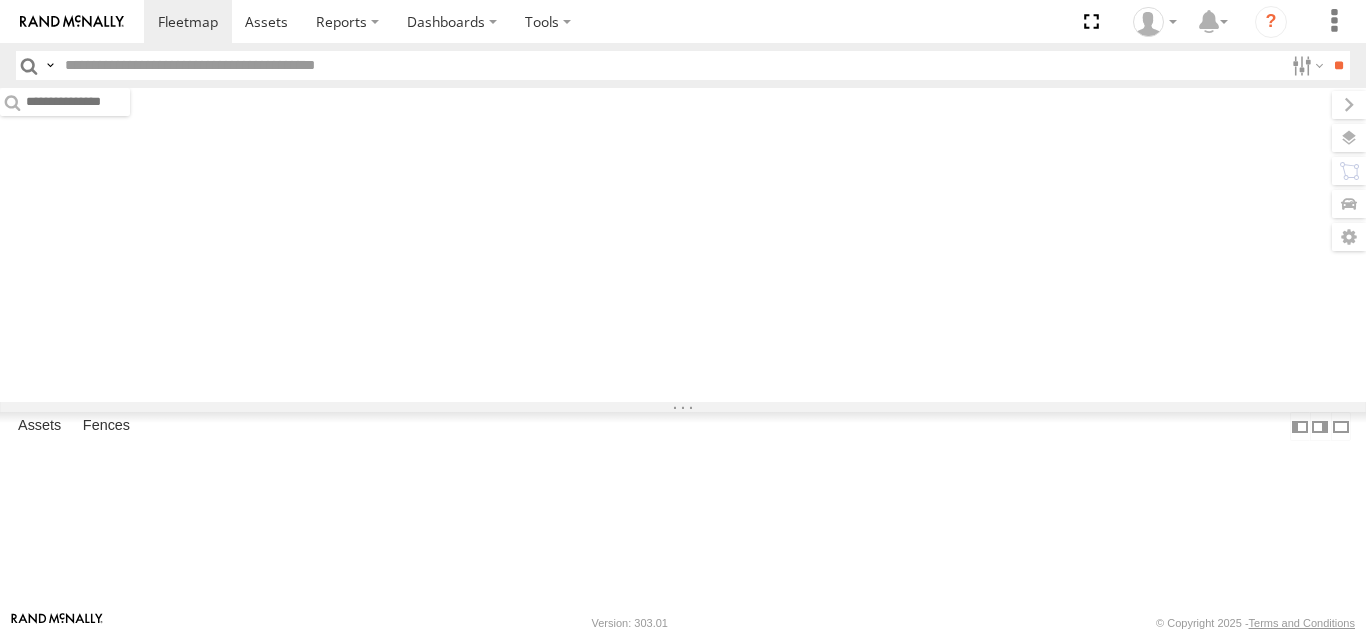 scroll, scrollTop: 0, scrollLeft: 0, axis: both 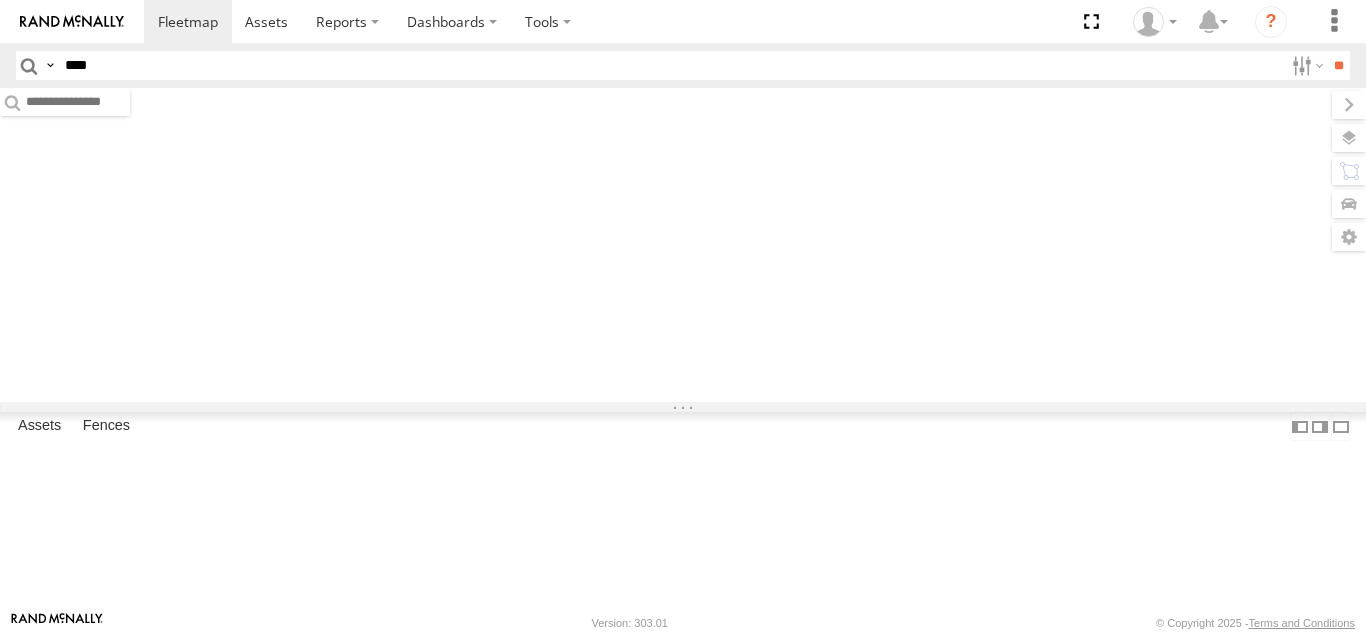 click on "****" at bounding box center [670, 65] 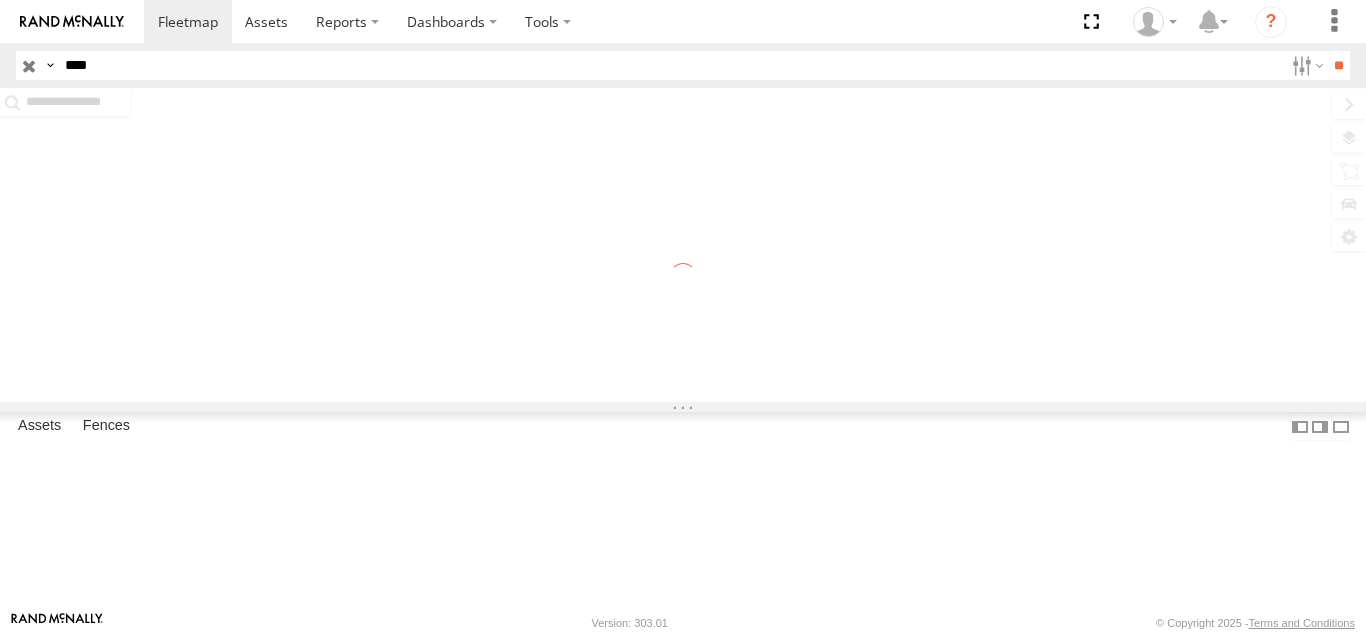 click on "****" at bounding box center [670, 65] 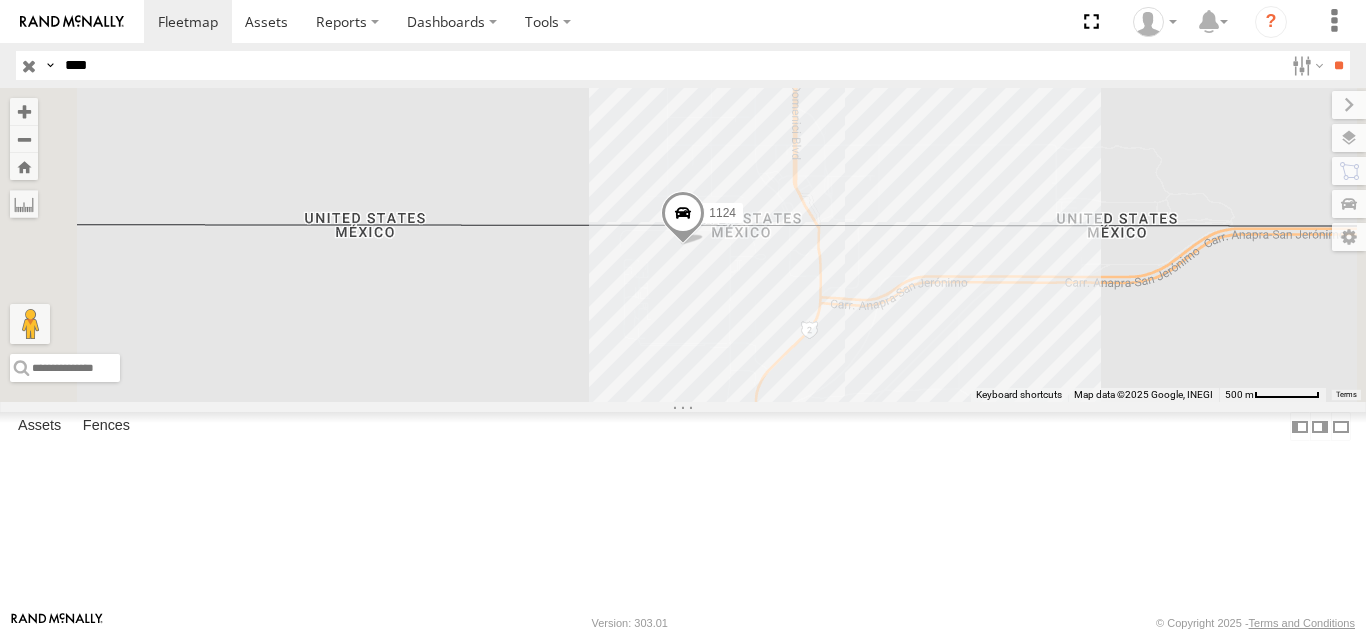 click on "1124
FOXCONN" at bounding box center [0, 0] 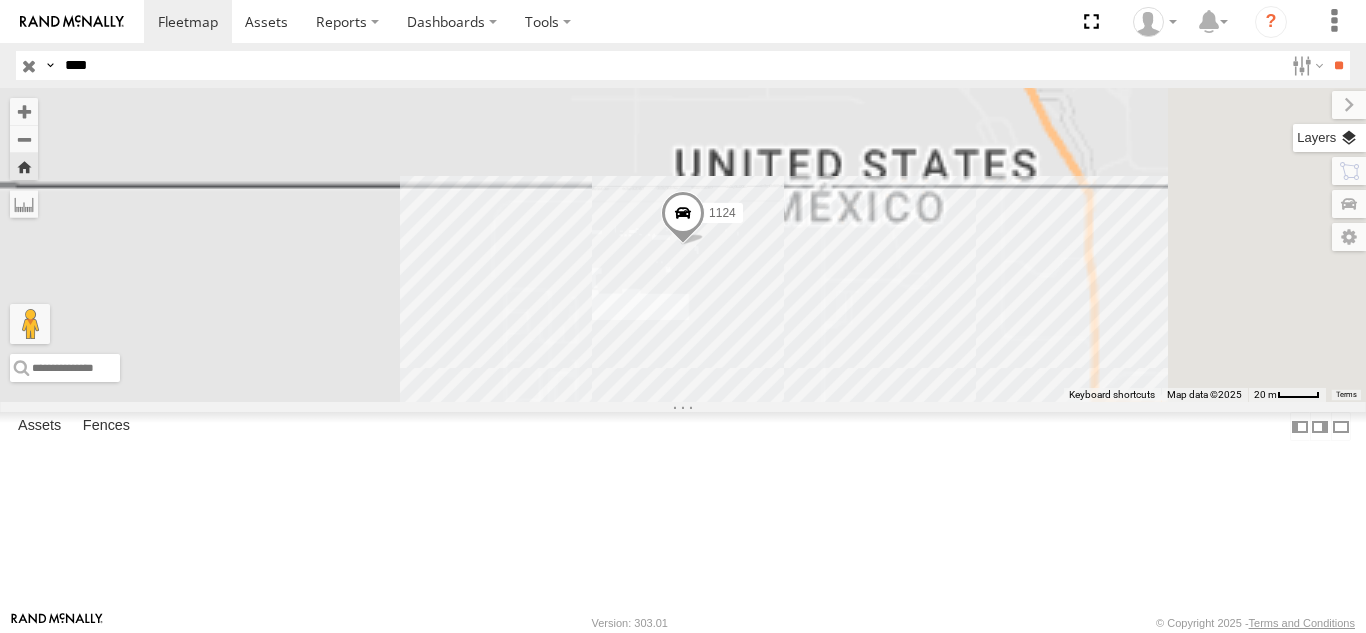 click at bounding box center (1329, 138) 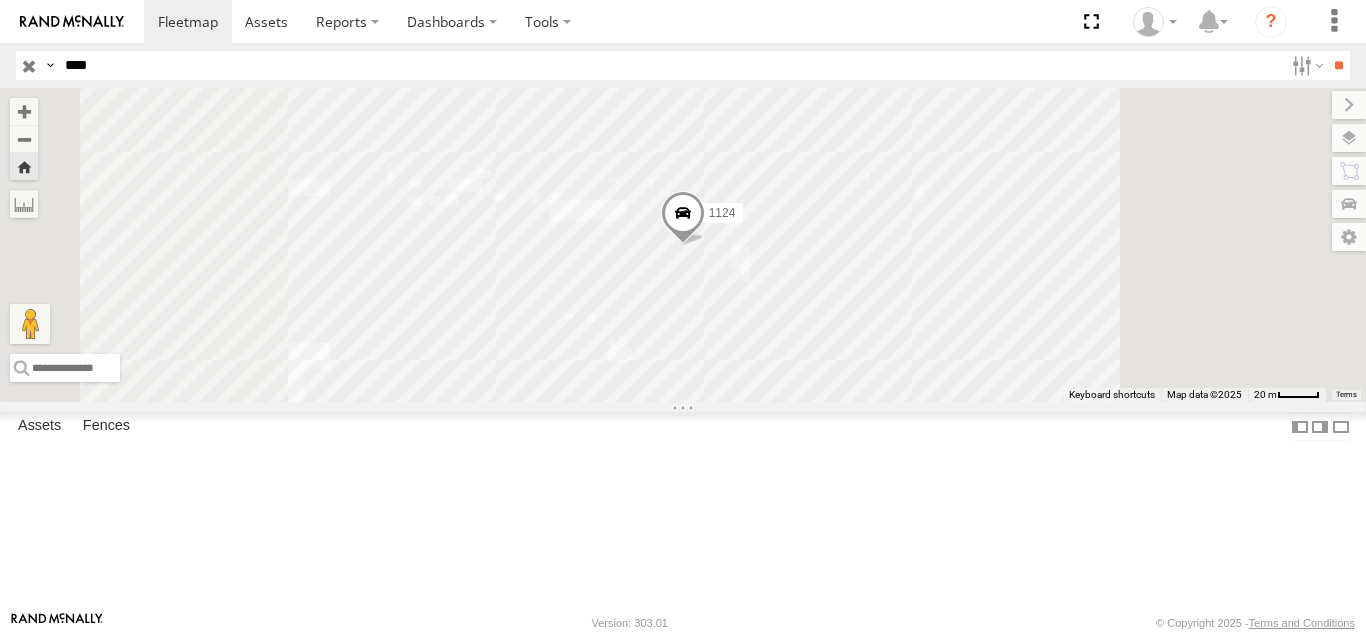 click on "Basemaps" at bounding box center (0, 0) 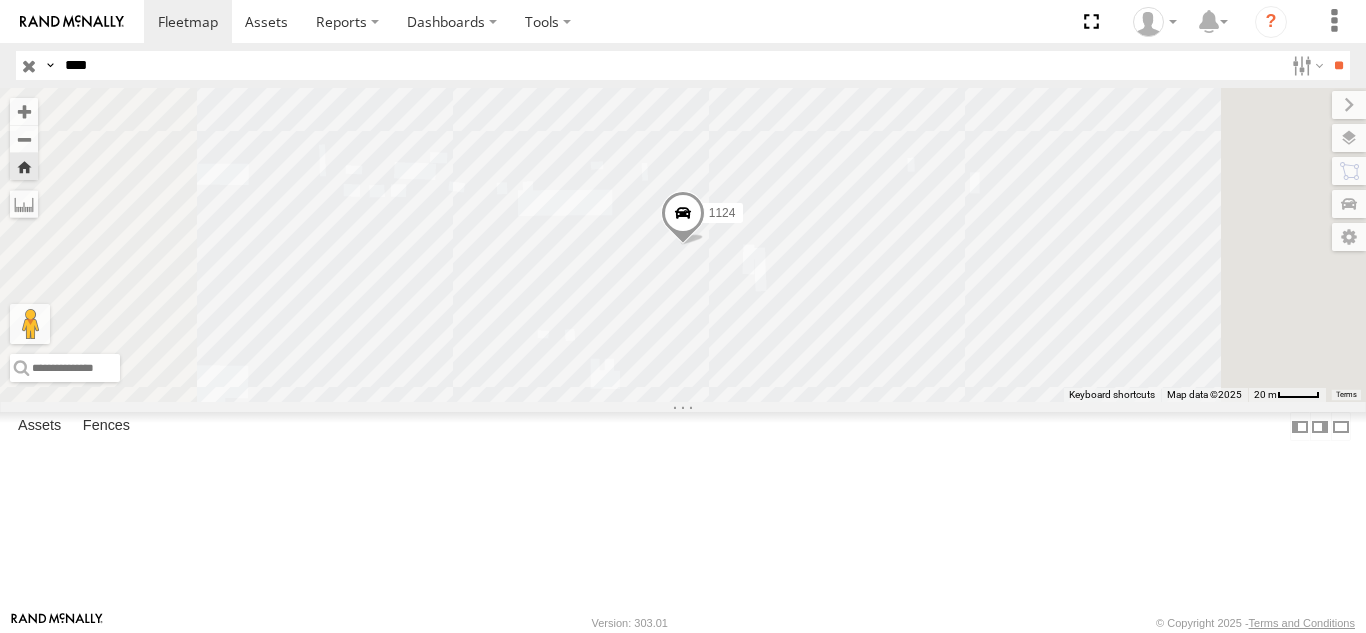 click on "Satellite + Roadmap" at bounding box center [0, 0] 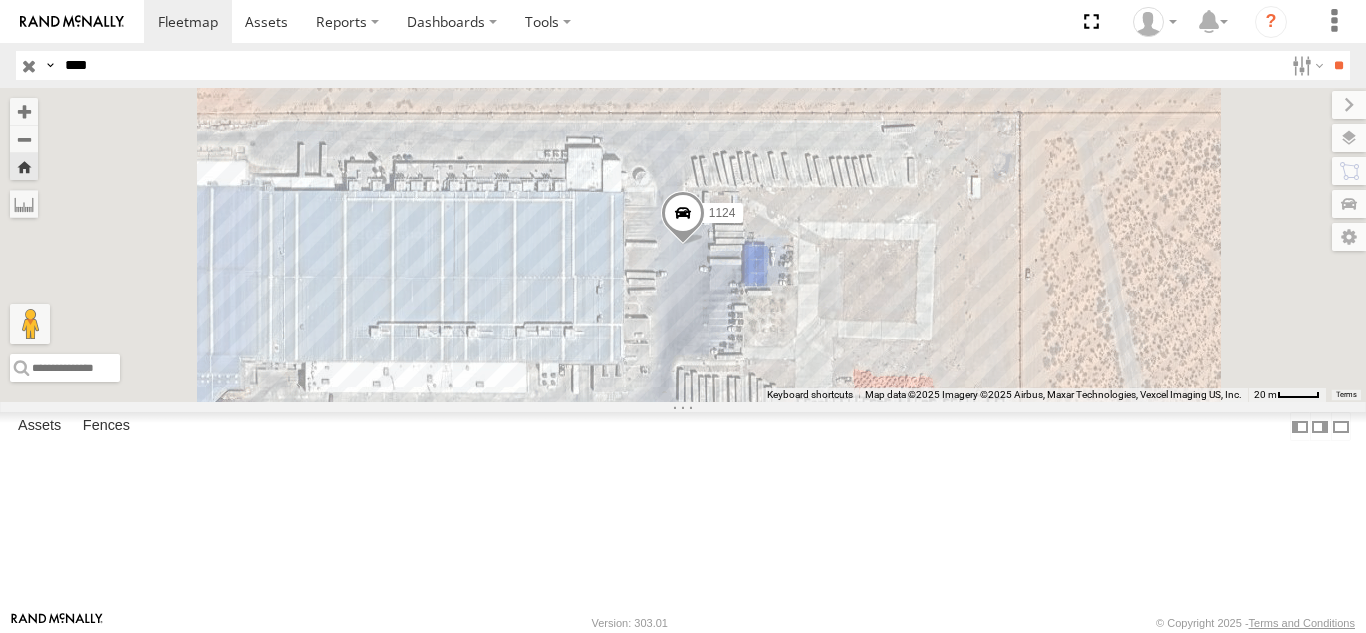 click on "Basemaps" at bounding box center (0, 0) 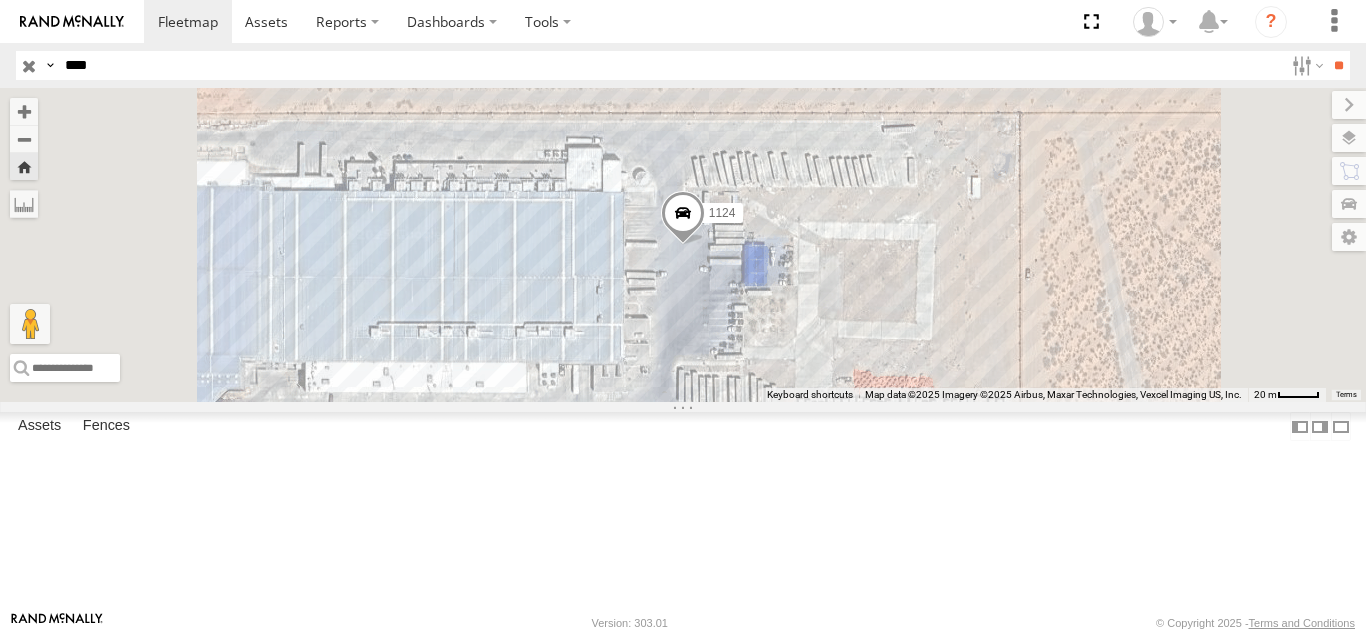 click on "Basemaps
Roadmap
Terrain
Satellite
Night" at bounding box center (0, 0) 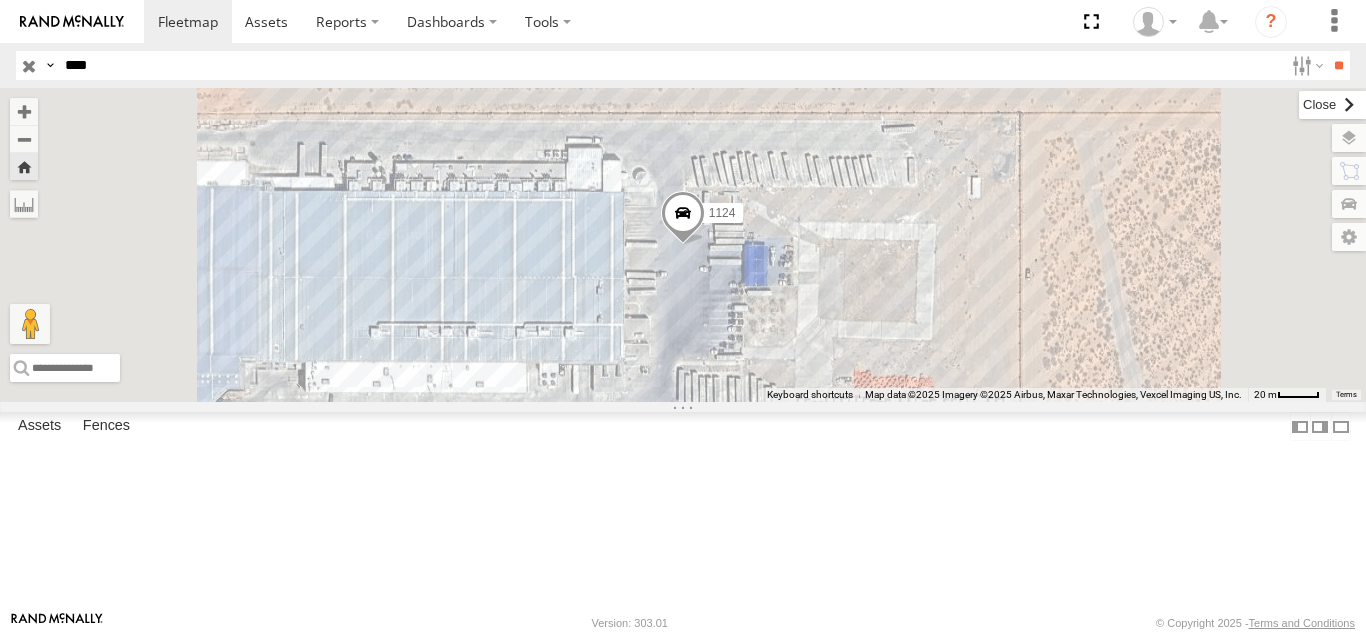 click at bounding box center (1332, 105) 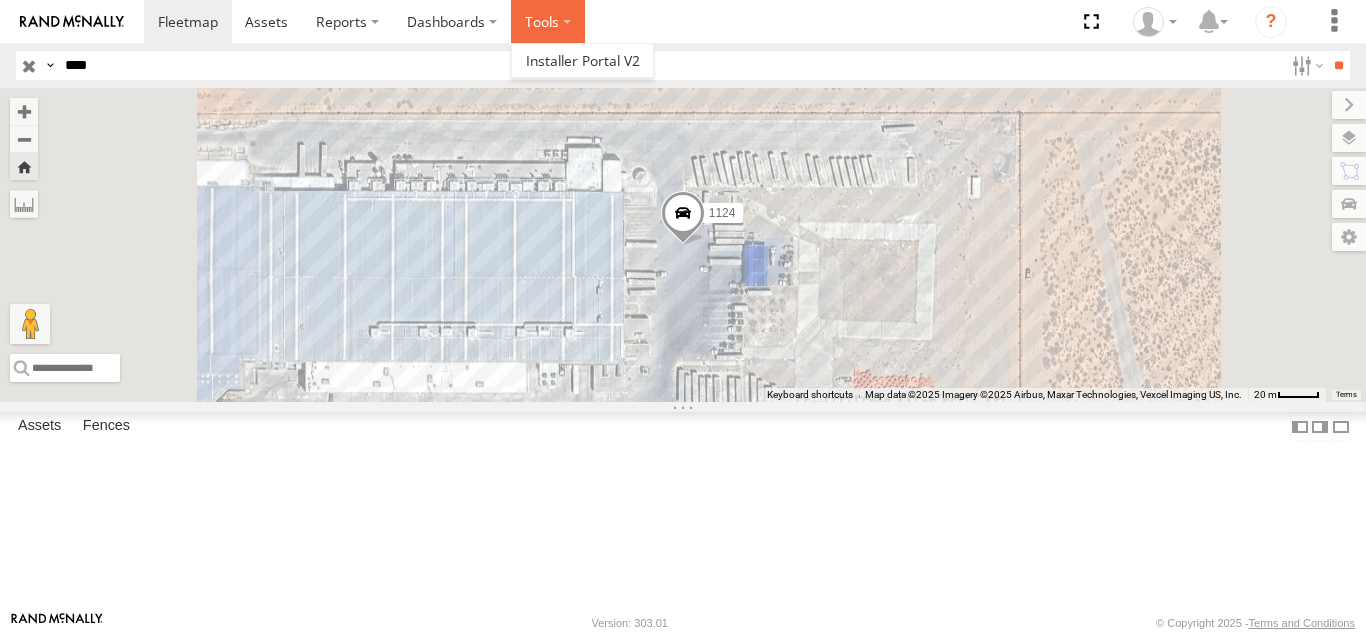 click at bounding box center (548, 21) 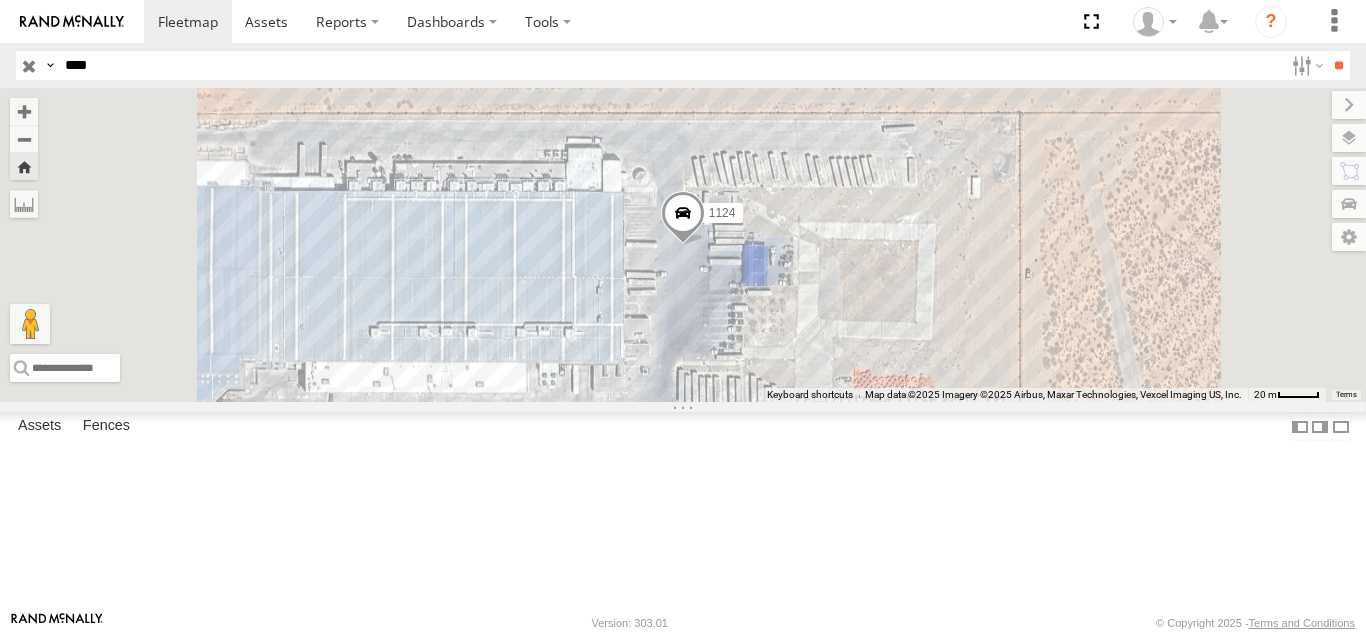 click on "****" at bounding box center [670, 65] 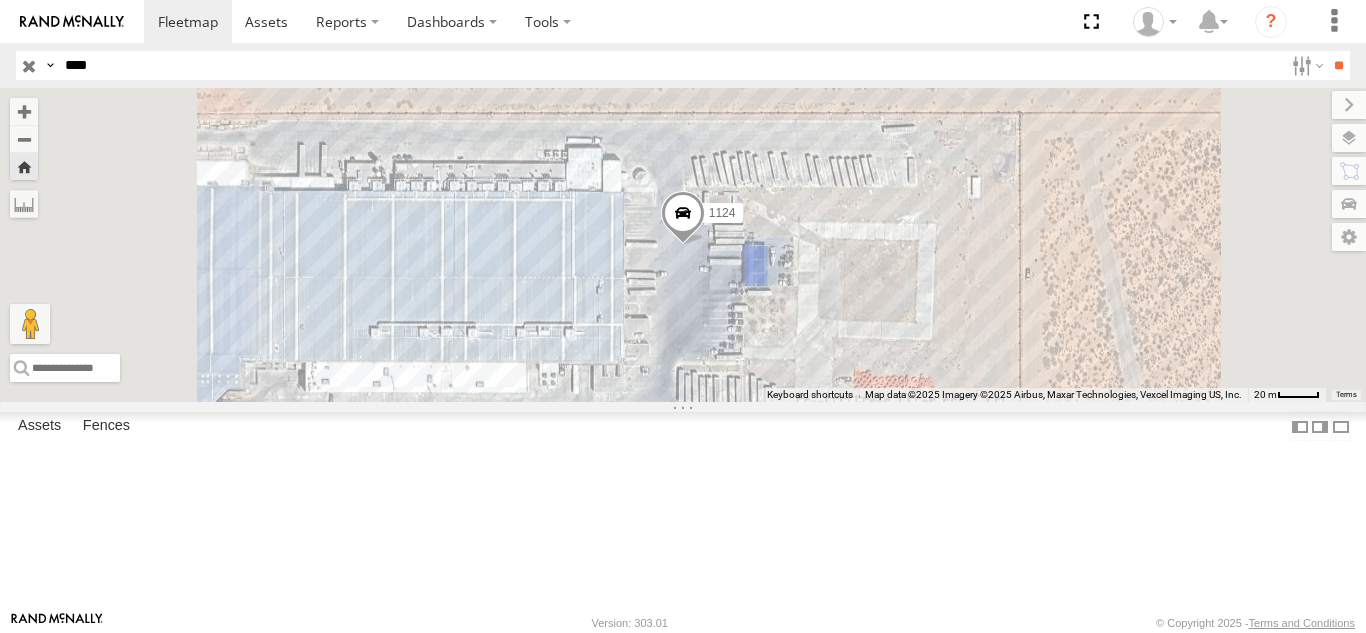 click on "**" at bounding box center [1338, 65] 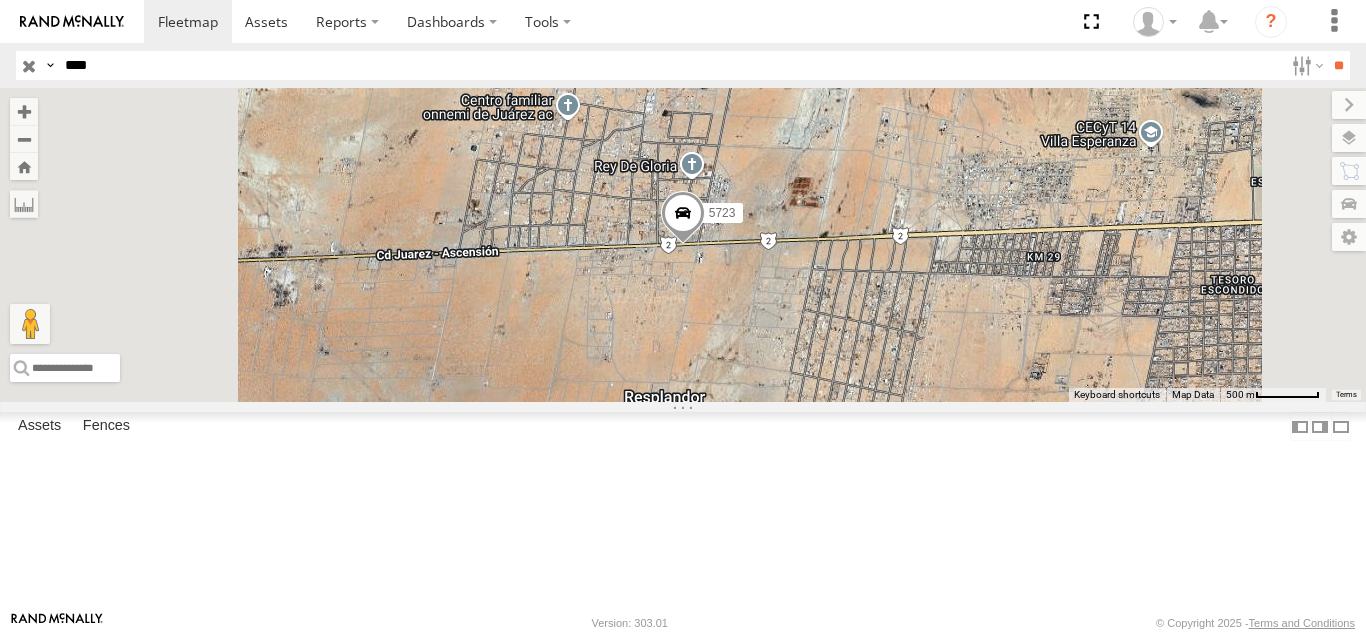 click on "FOXCONN" at bounding box center (0, 0) 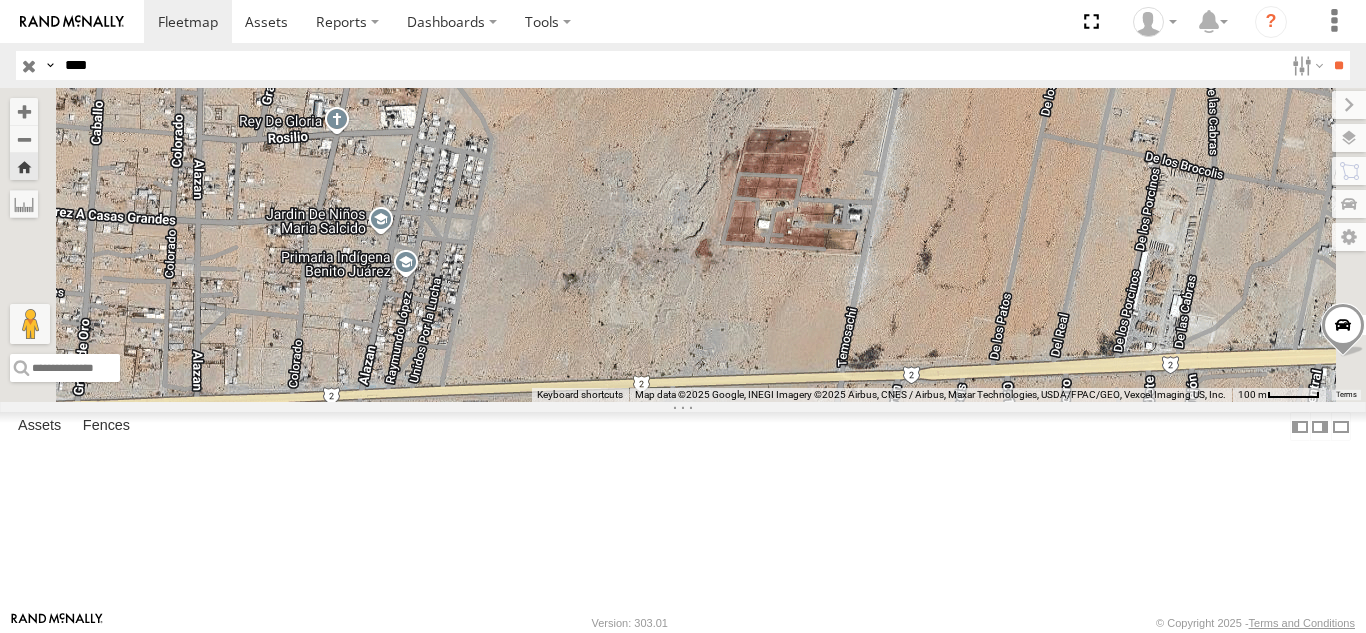 click on "****" at bounding box center (670, 65) 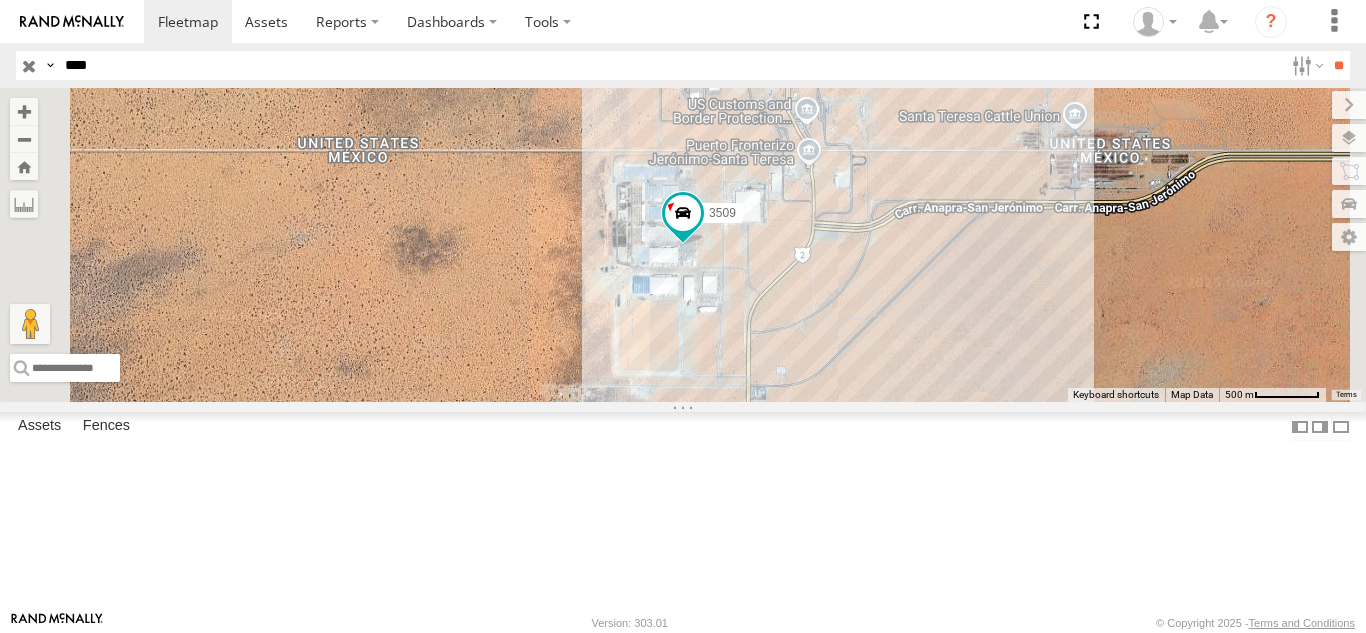 click on "3509" at bounding box center (0, 0) 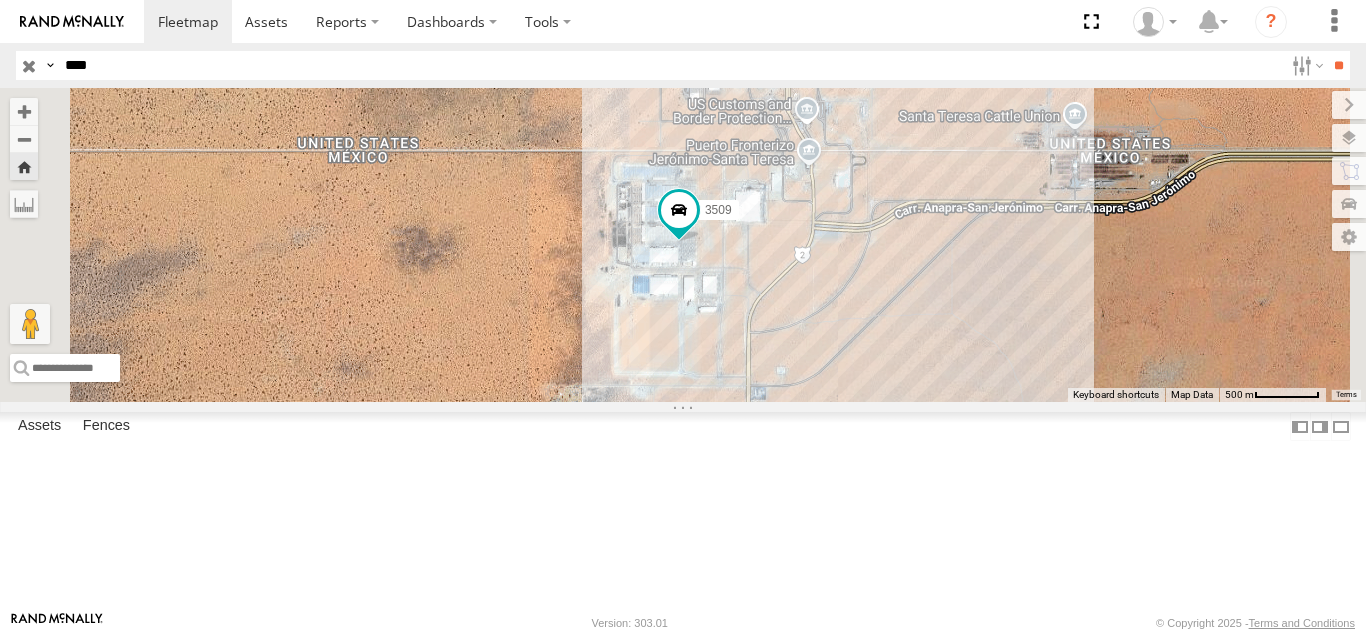 click on "****" at bounding box center (670, 65) 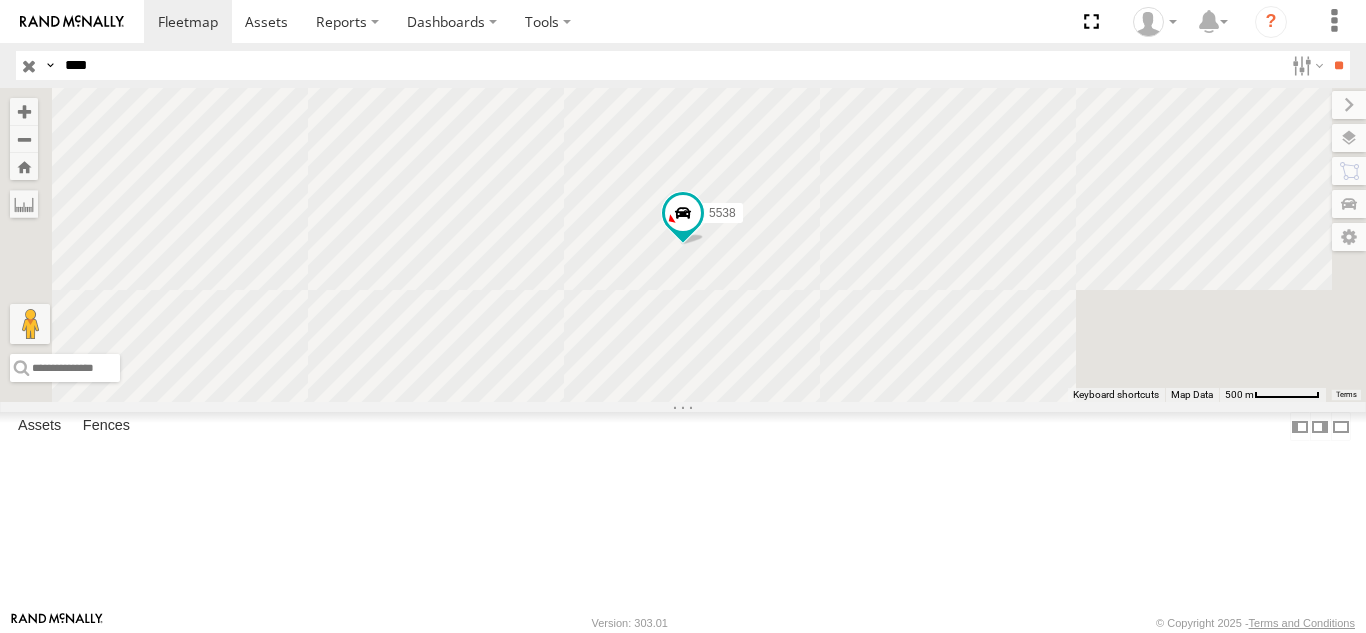 click on "5538" at bounding box center (0, 0) 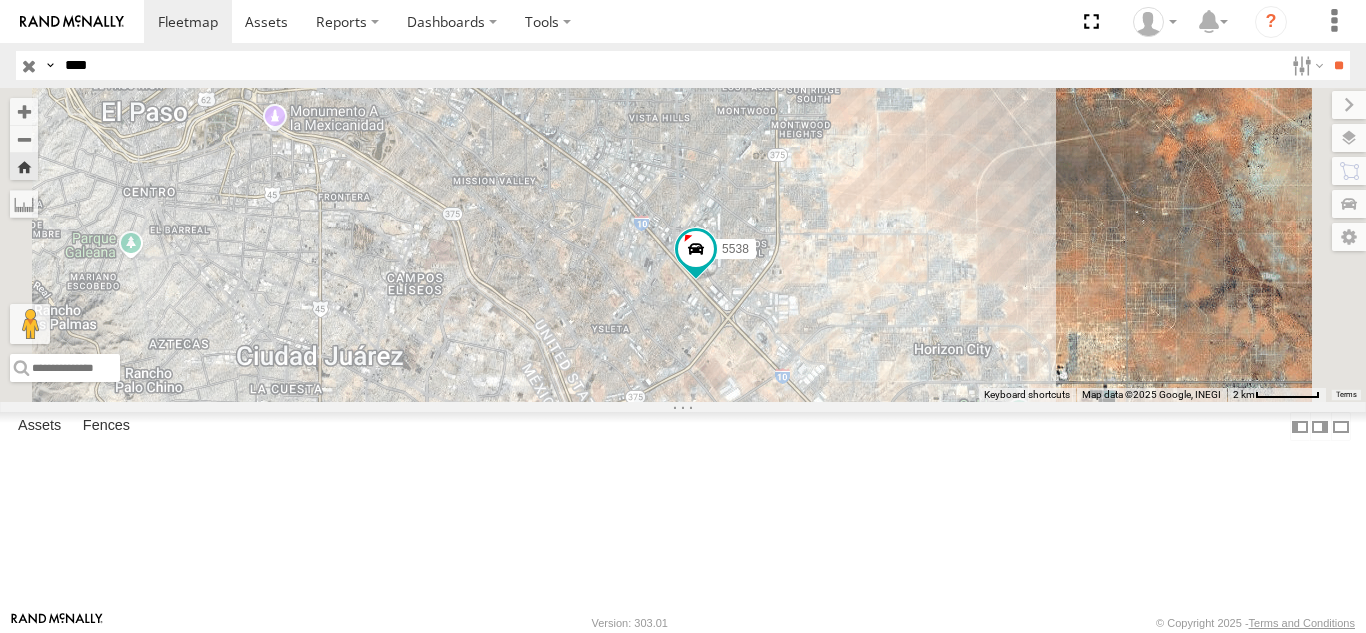 click on "****" at bounding box center (670, 65) 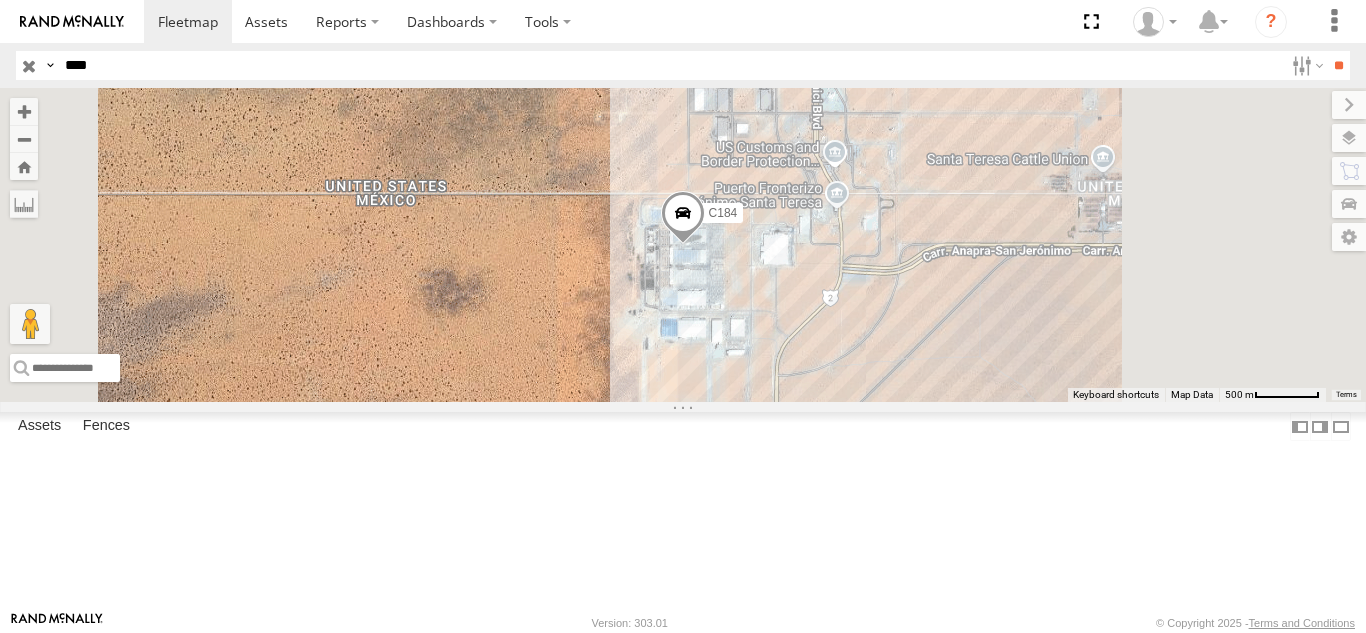 click on "C184
FOXCONN" at bounding box center [0, 0] 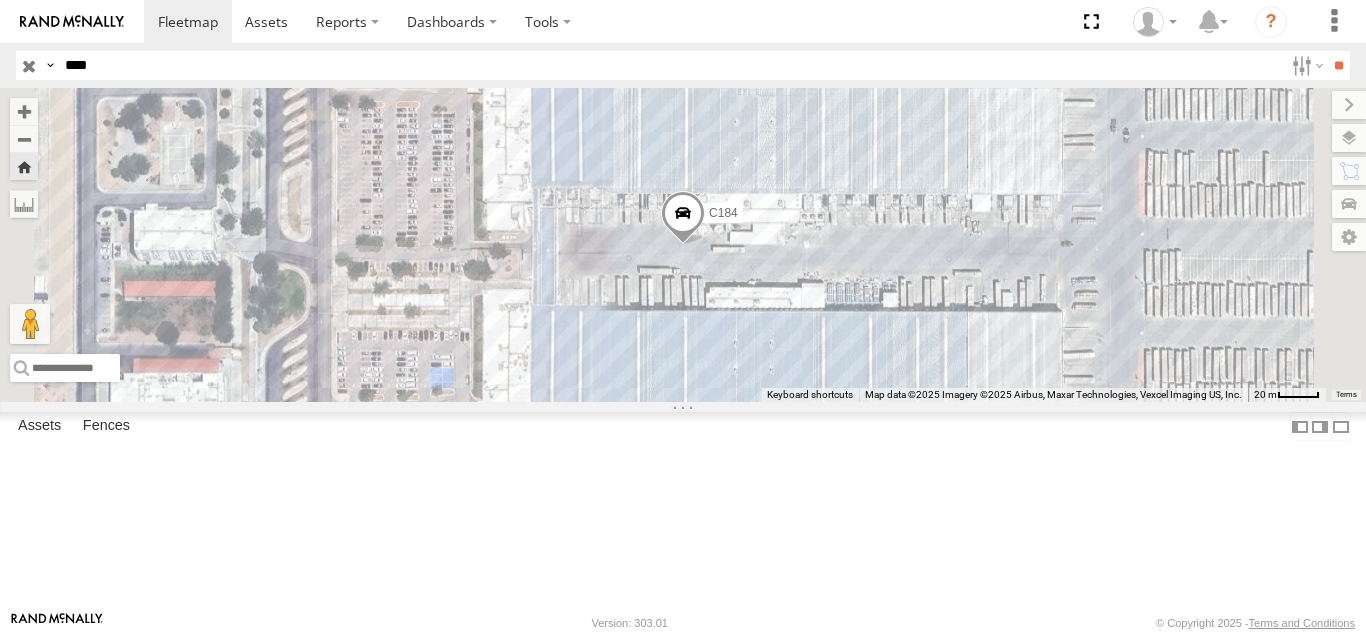 click on "Search Query
Asset ID
Asset Label
Registration
Manufacturer
Model
VIN
Job ID IP" at bounding box center [683, 65] 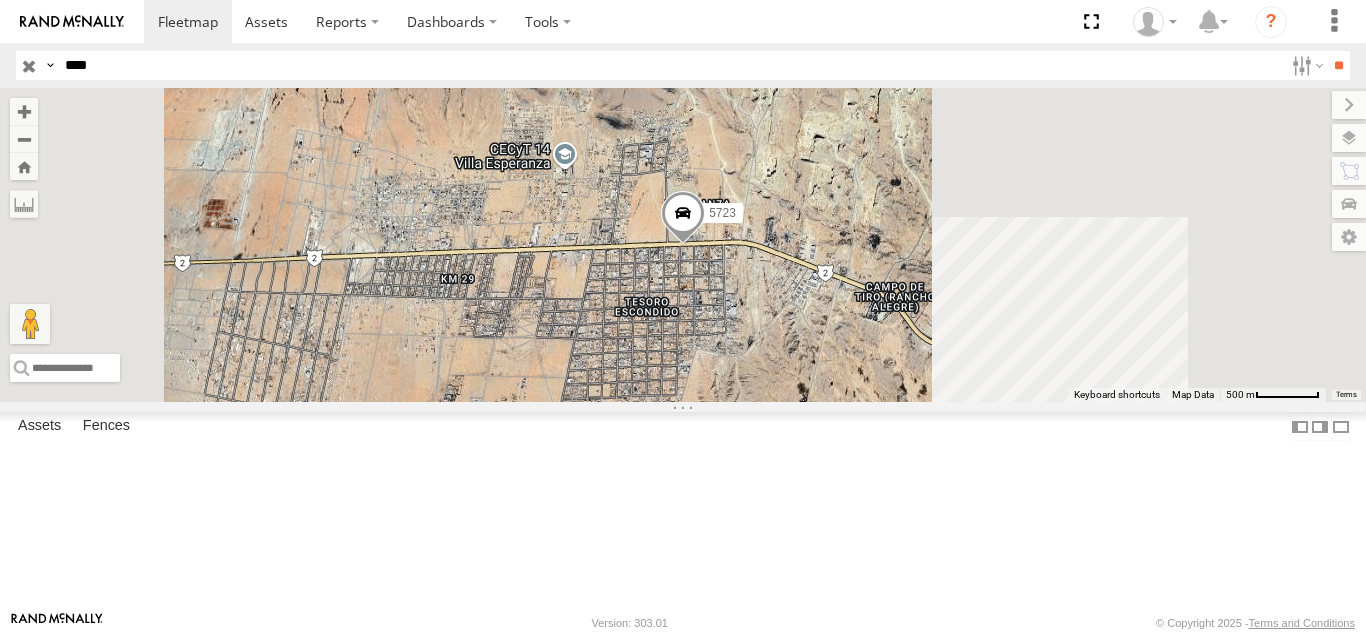 click on "****" at bounding box center (670, 65) 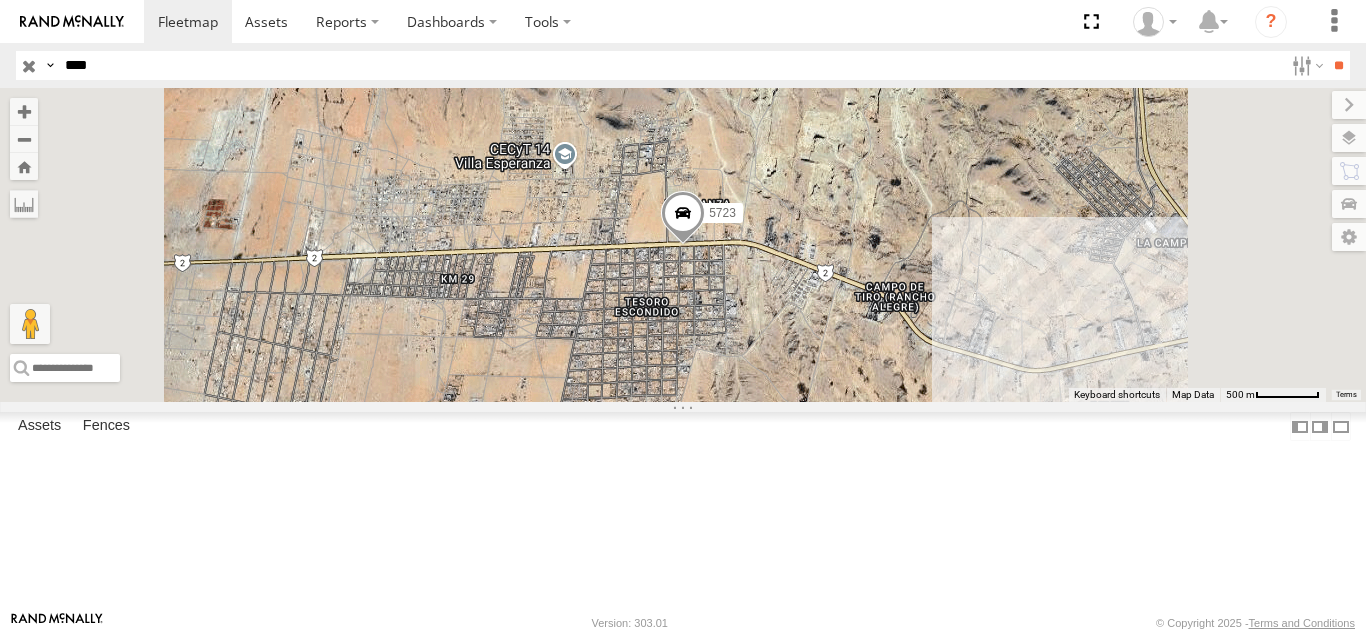 click on "**" at bounding box center [1338, 65] 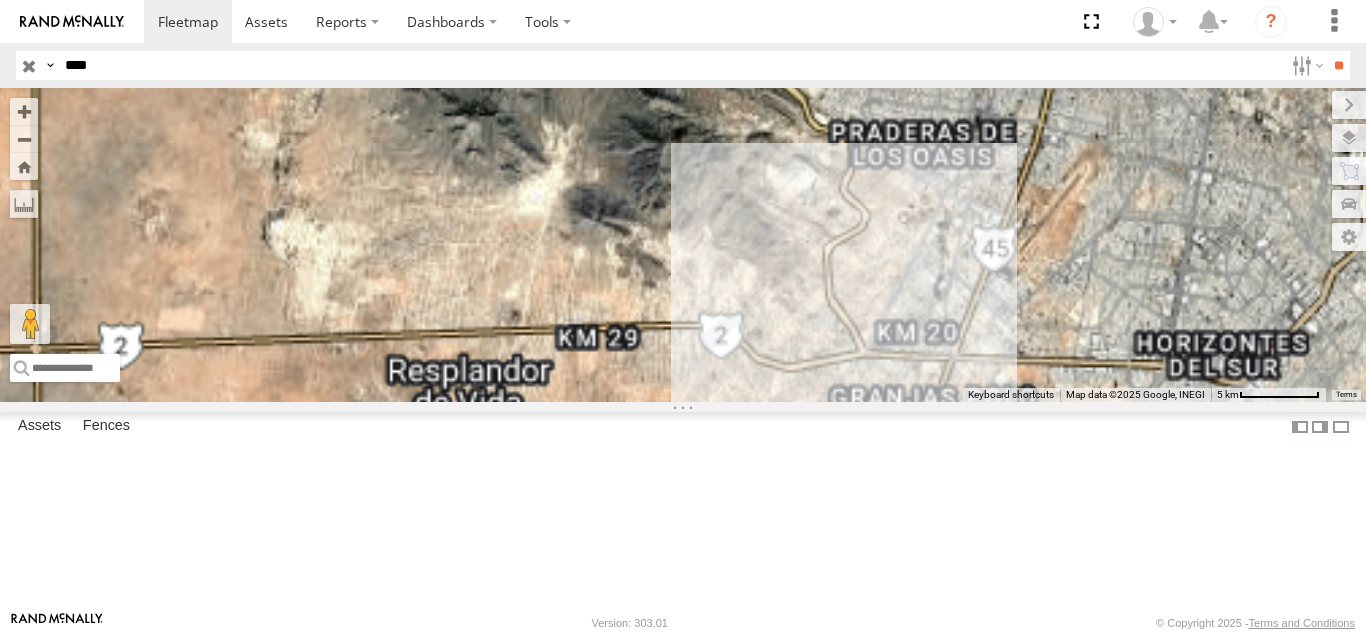 click on "359" at bounding box center (0, 0) 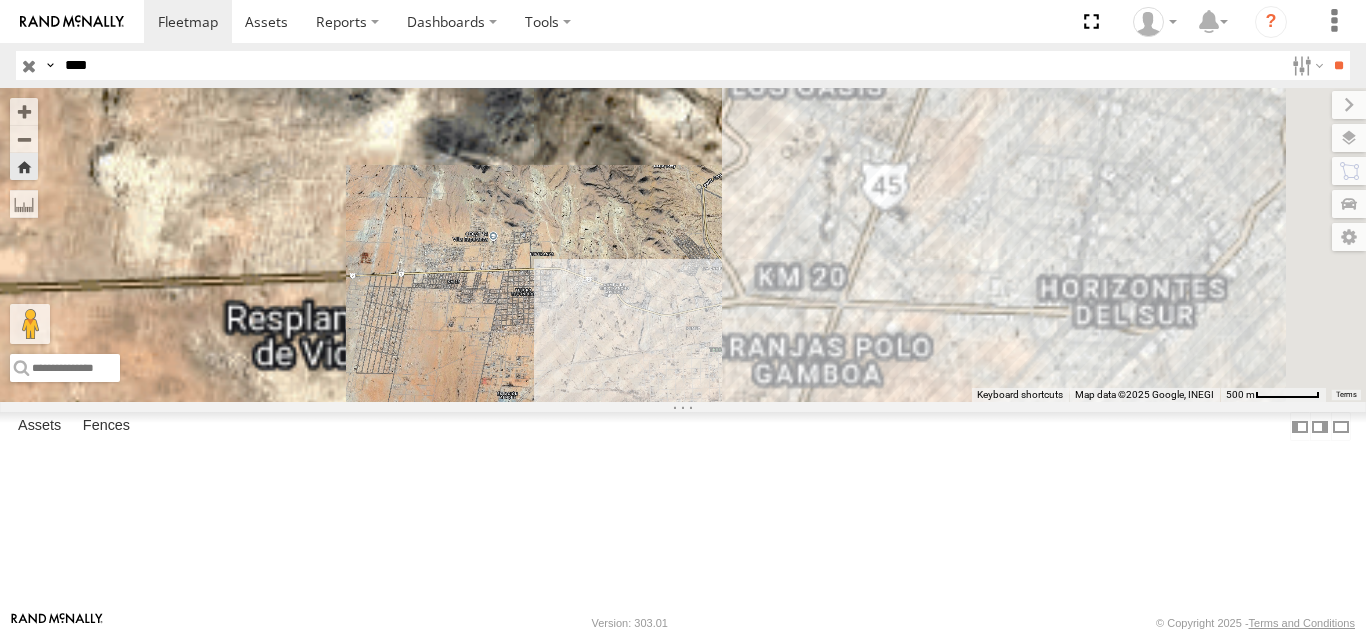 click on "7937
FOXCONN" at bounding box center (0, 0) 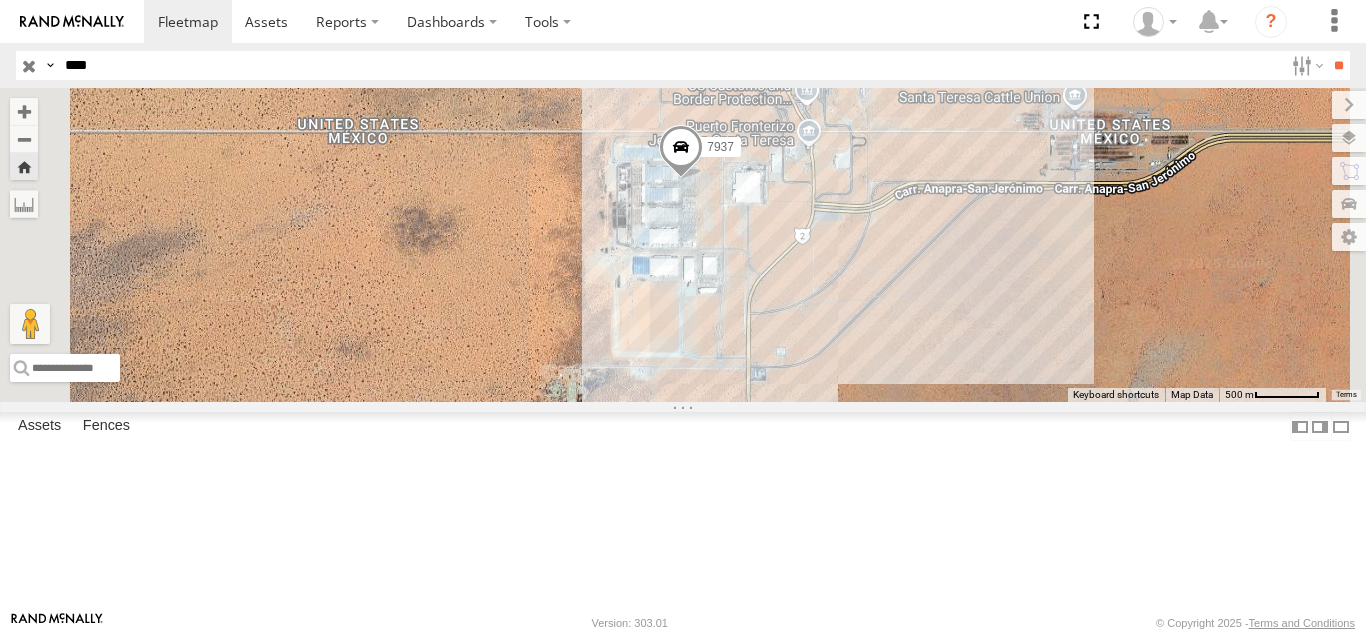 click on "****" at bounding box center (670, 65) 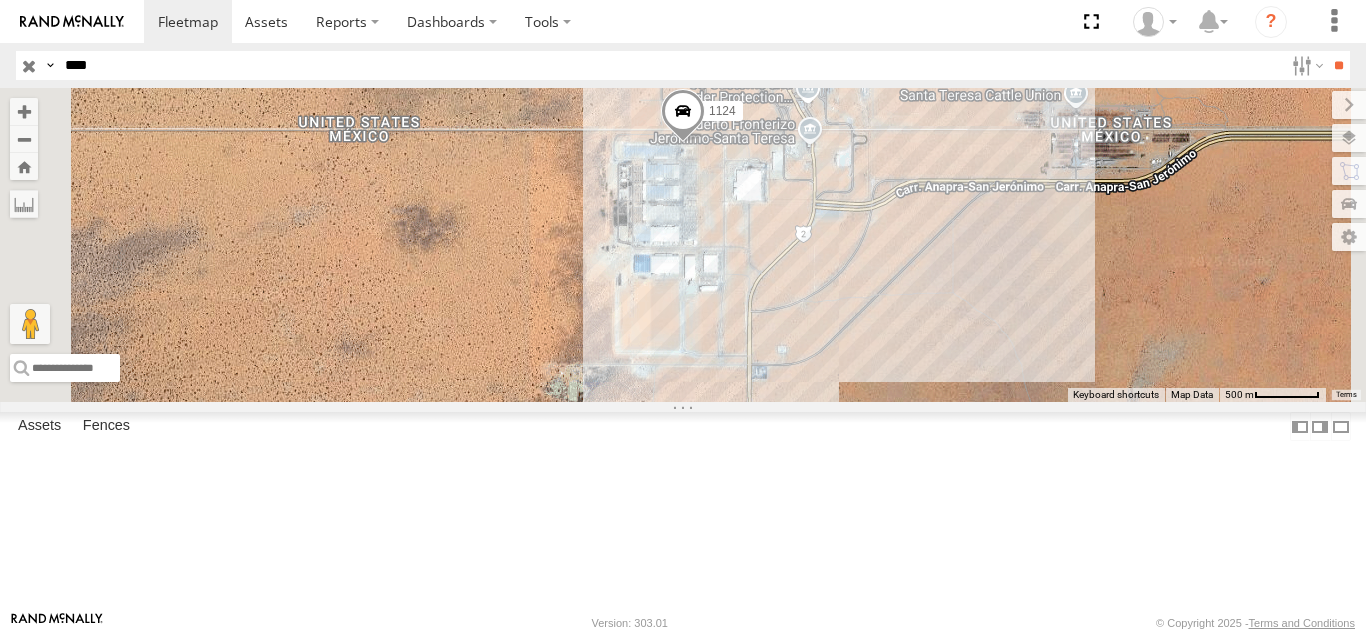 click on "****" at bounding box center [670, 65] 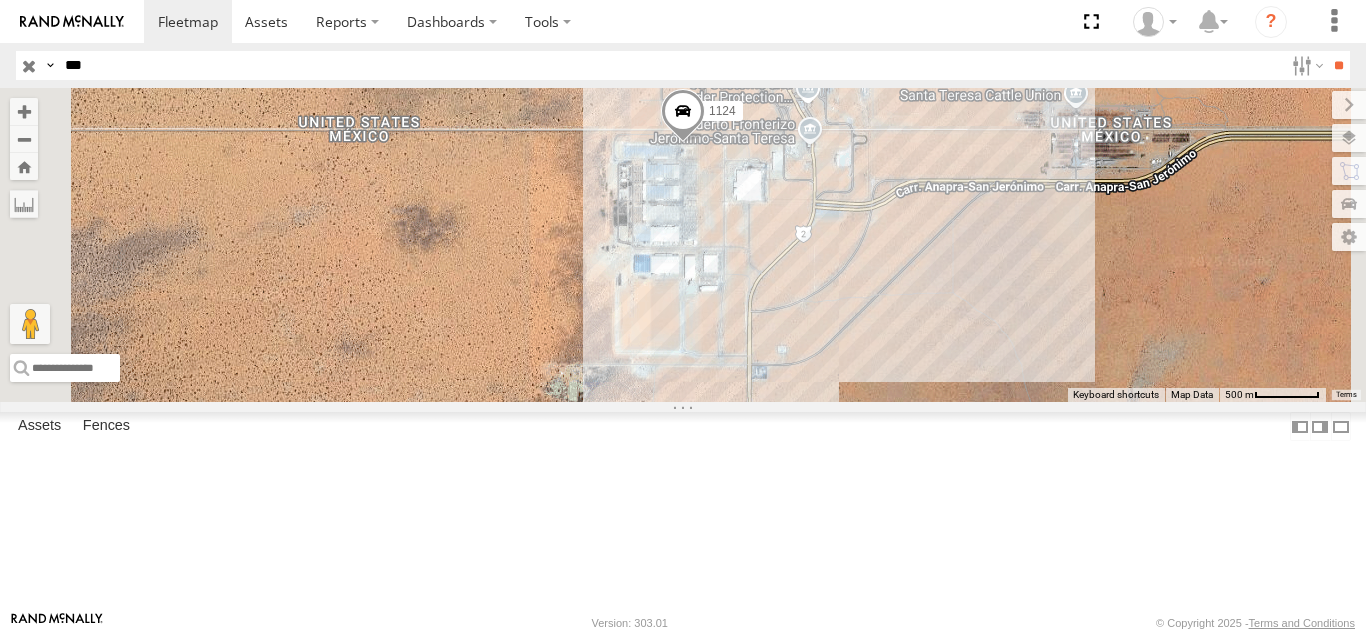click on "**" at bounding box center (1338, 65) 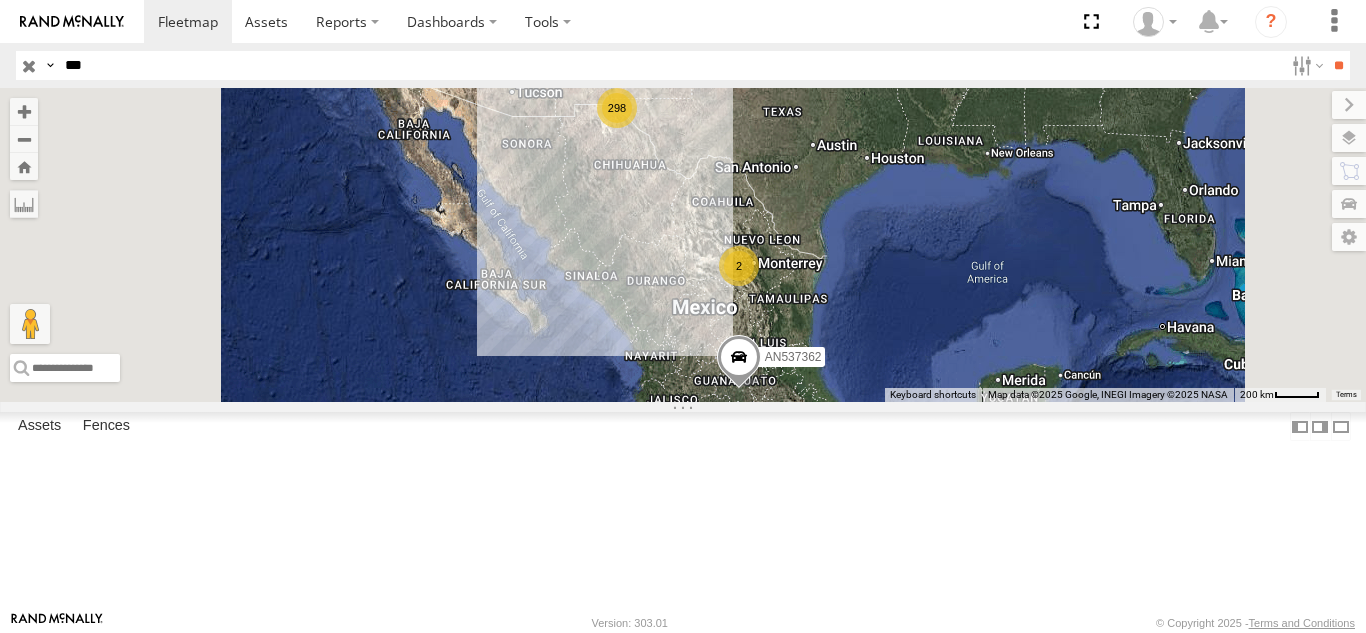 scroll, scrollTop: 0, scrollLeft: 0, axis: both 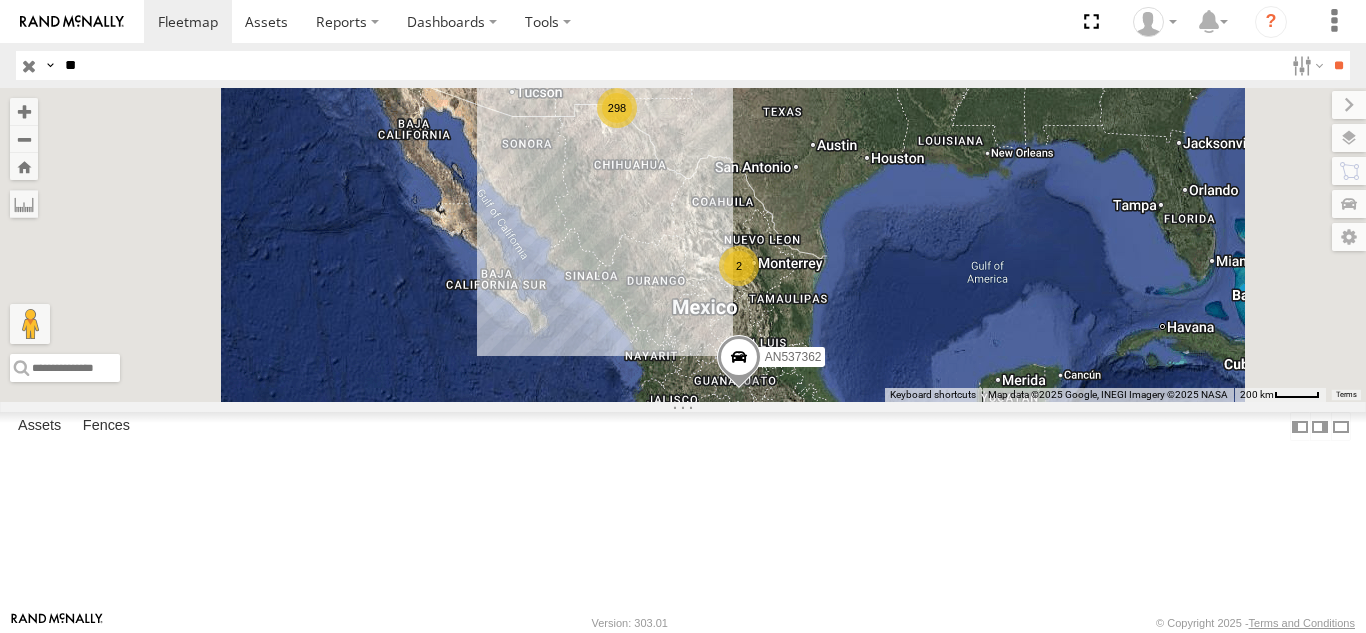 type on "***" 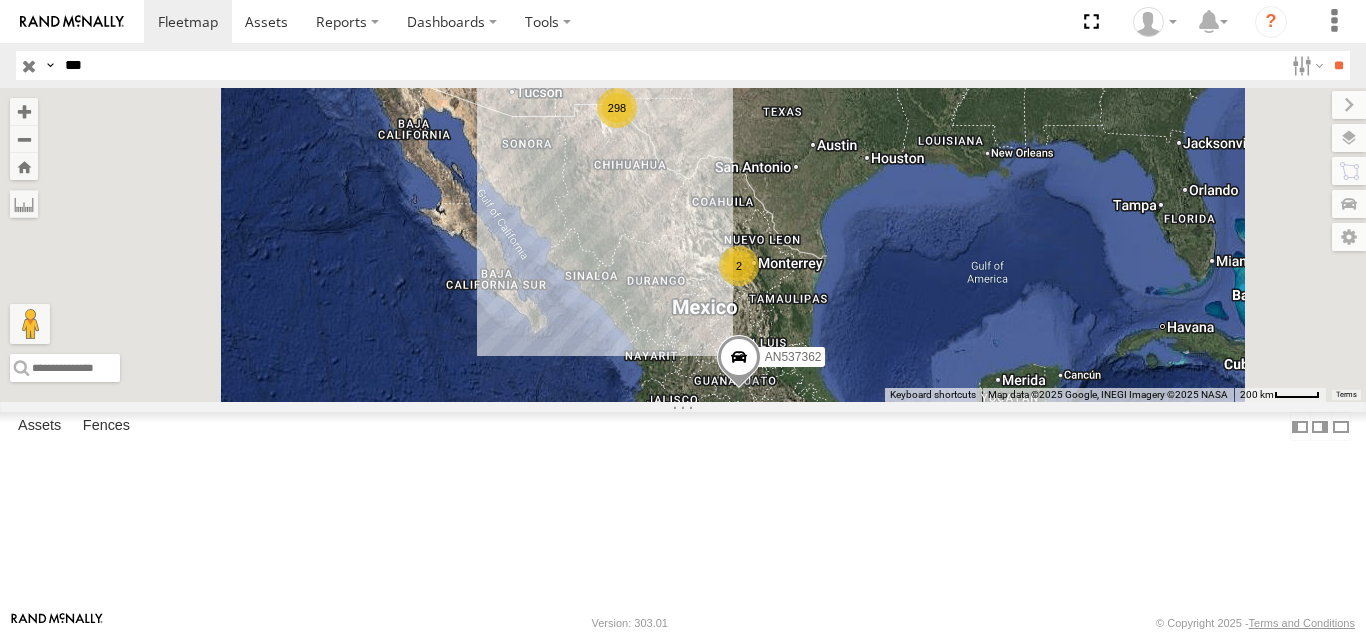 click on "**" at bounding box center (1338, 65) 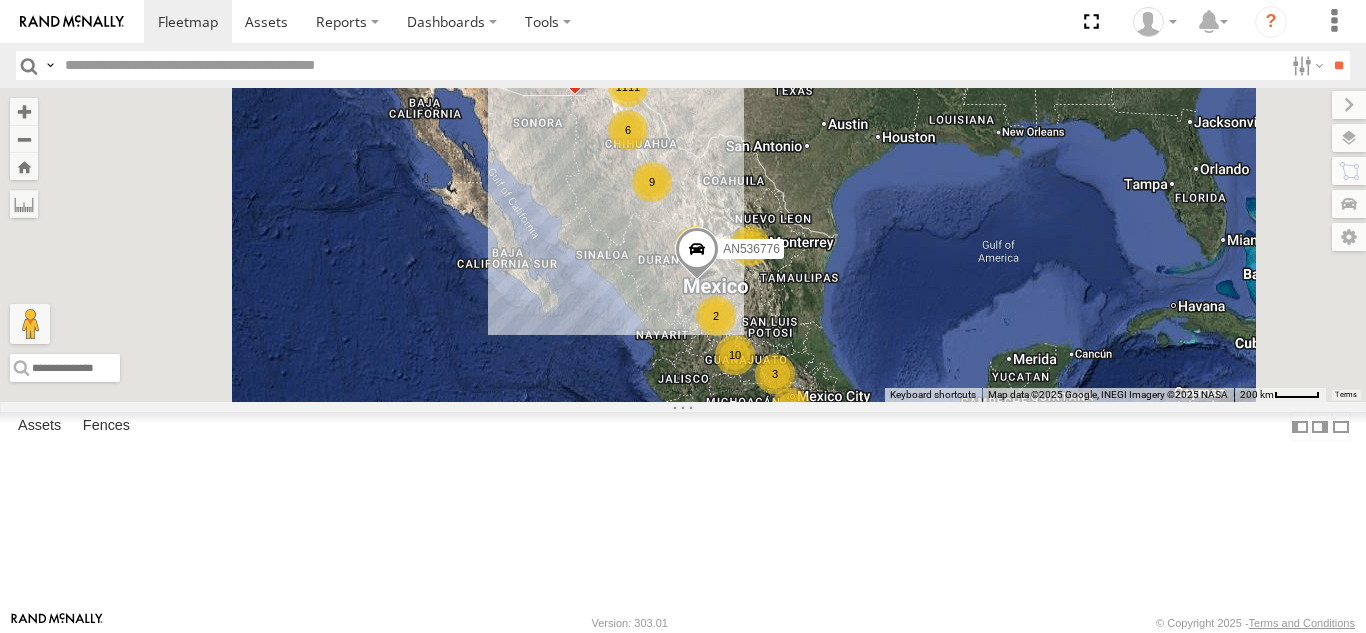 scroll, scrollTop: 0, scrollLeft: 0, axis: both 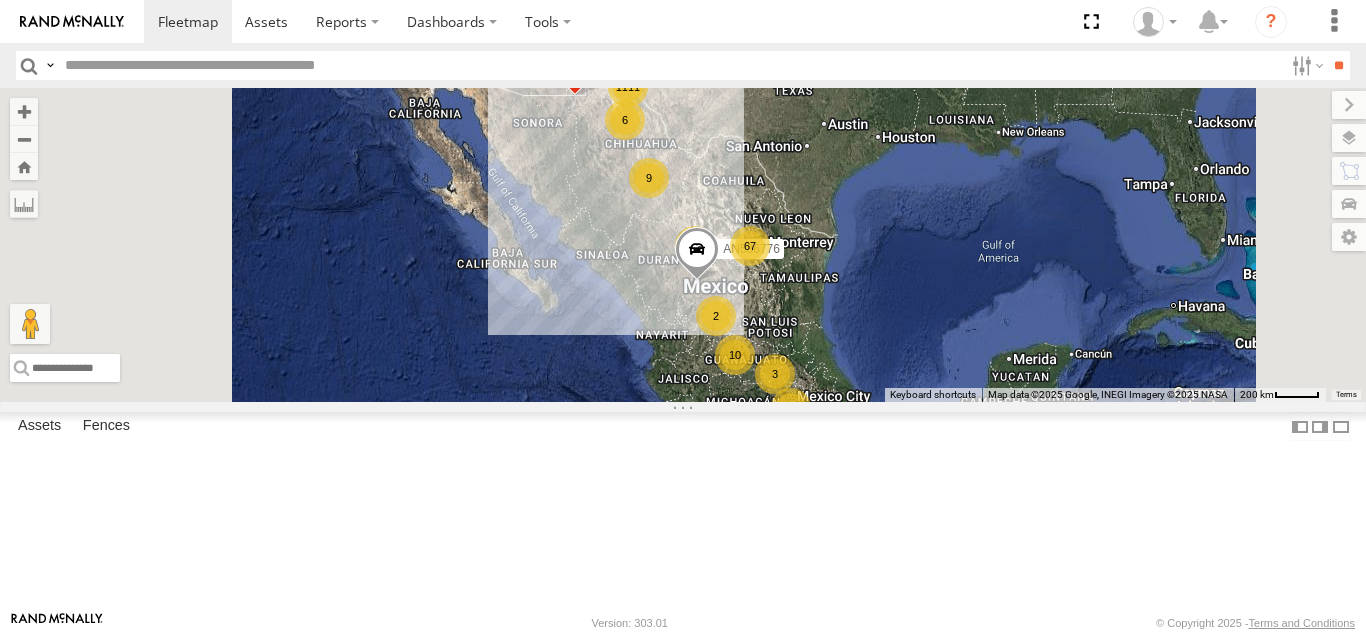 click at bounding box center (670, 65) 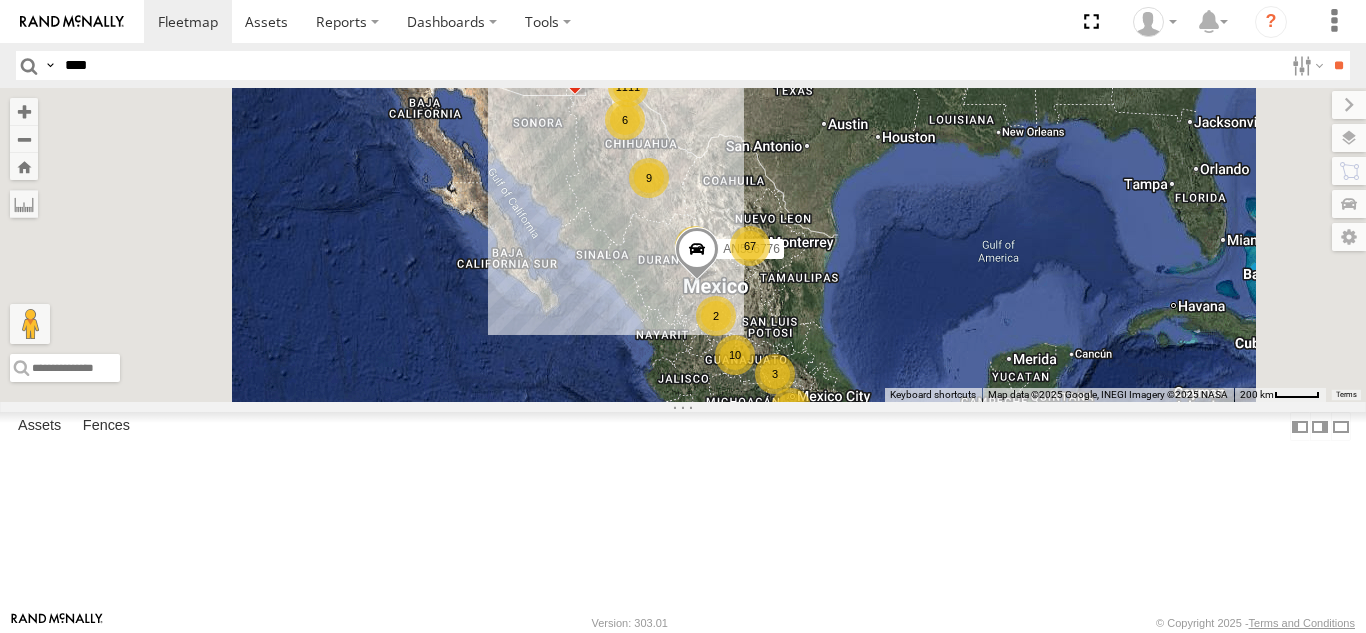 click on "**" at bounding box center (1338, 65) 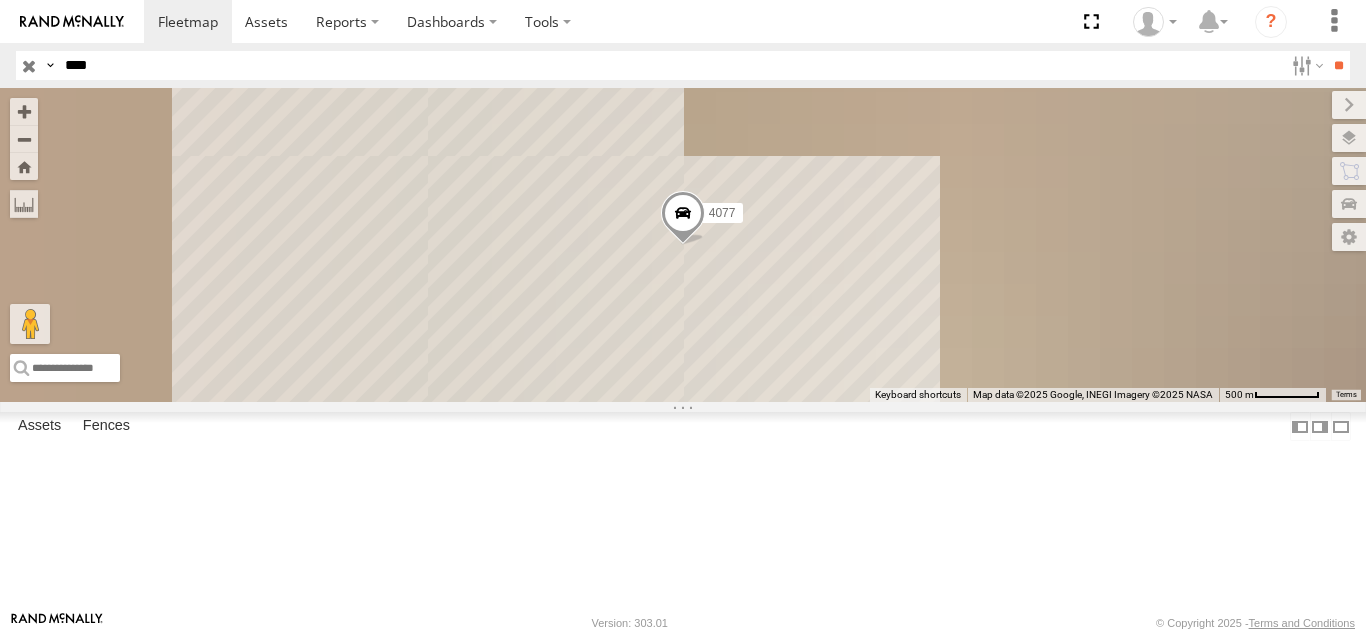 click on "4077
FOXCONN" at bounding box center (0, 0) 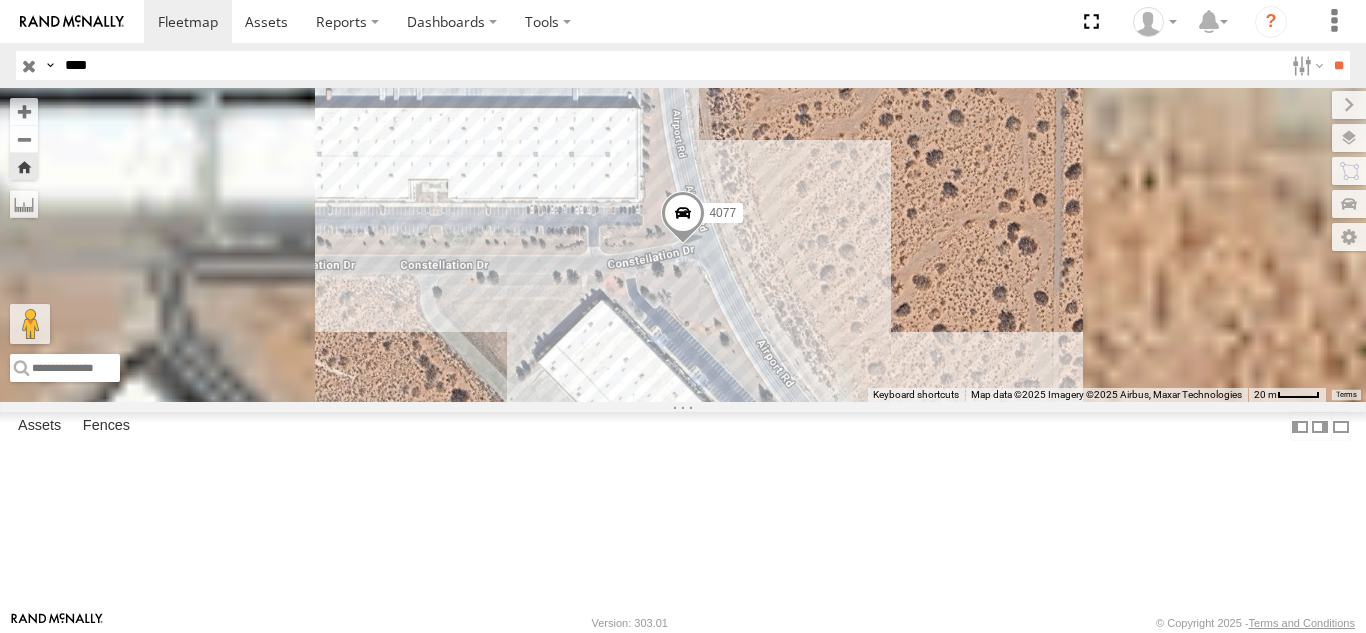 click on "****" at bounding box center (670, 65) 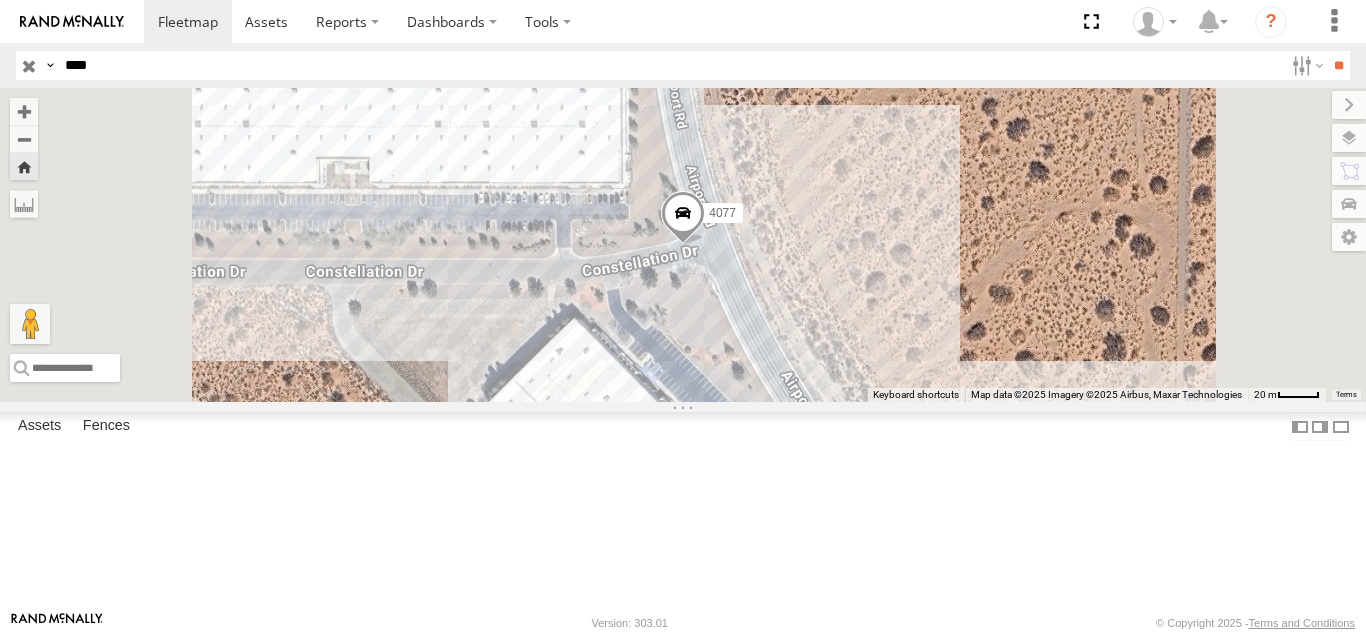 click on "****" at bounding box center [670, 65] 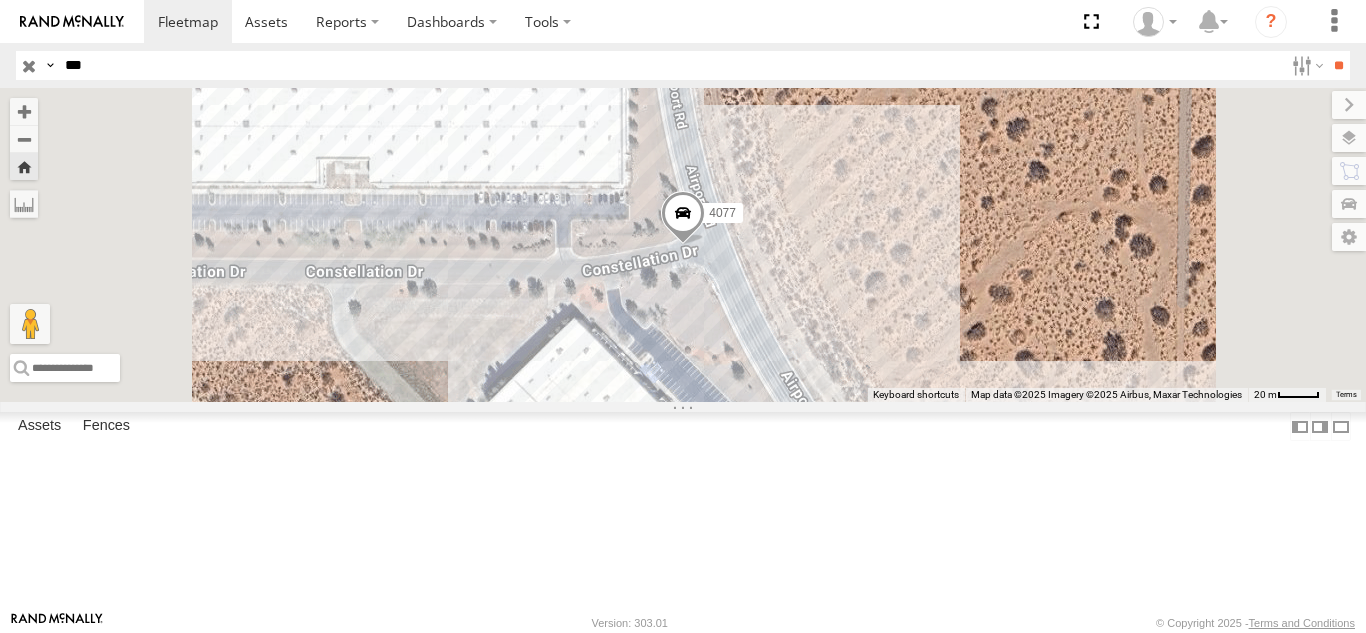 click on "**" at bounding box center [1338, 65] 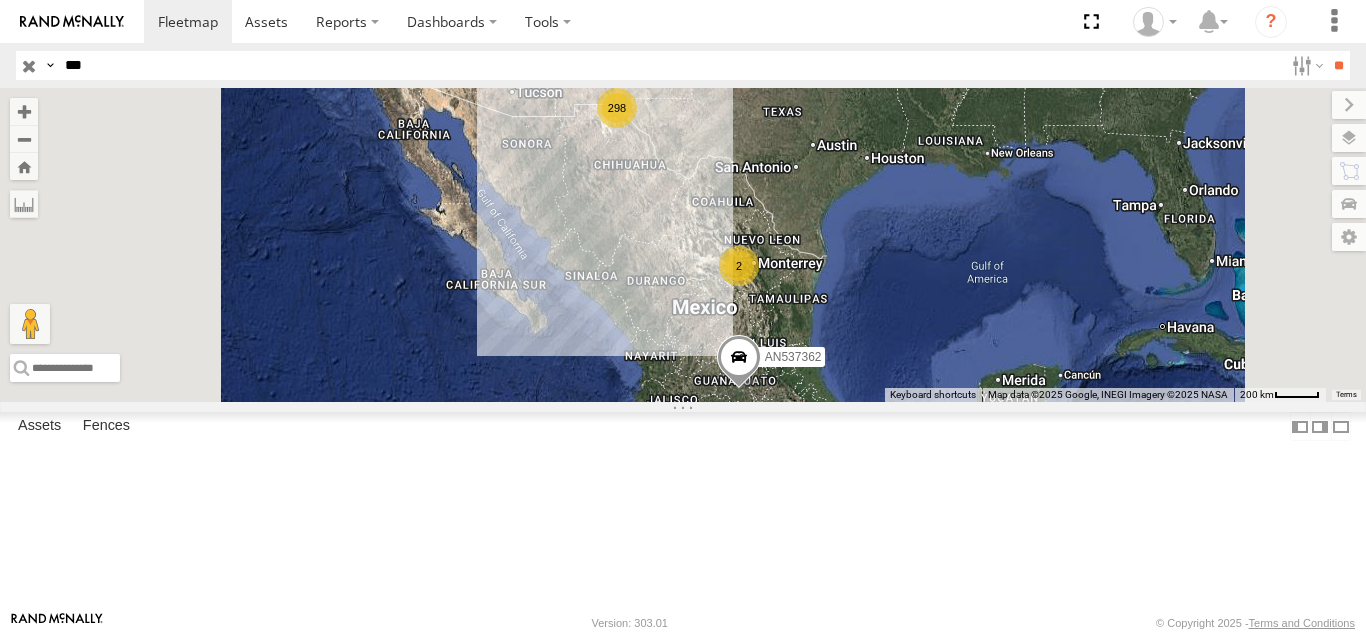 scroll, scrollTop: 800, scrollLeft: 0, axis: vertical 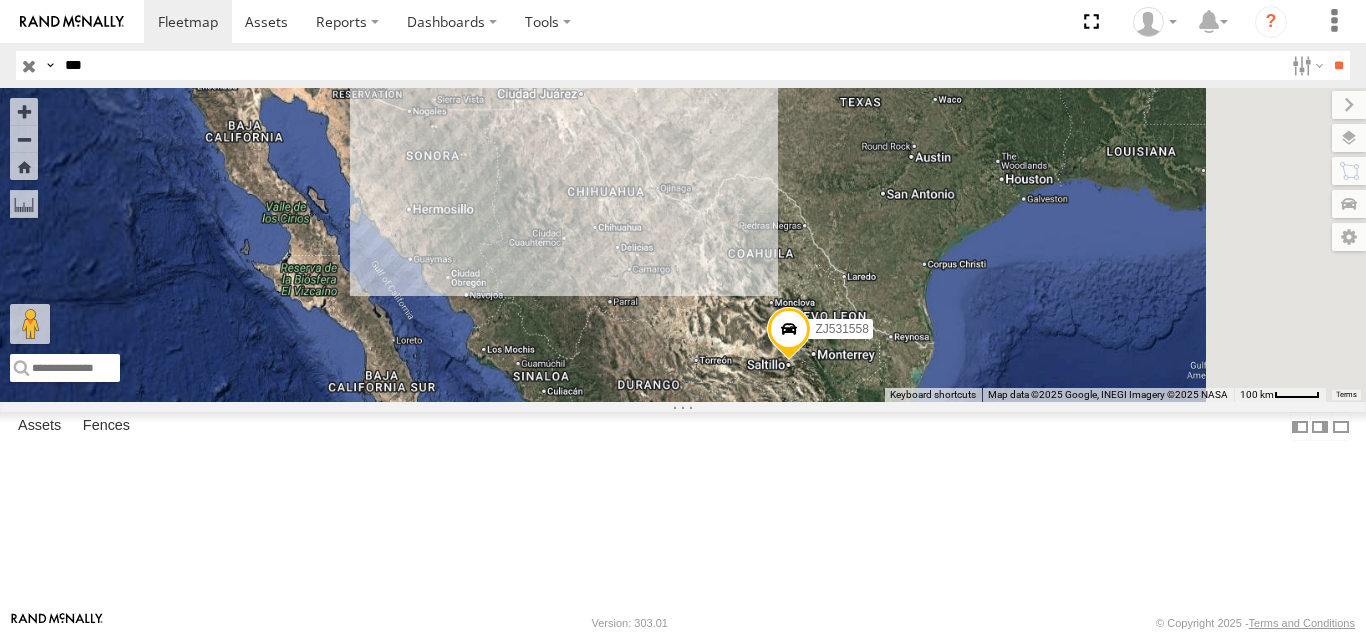 click on "515
FOXCONN" at bounding box center (0, 0) 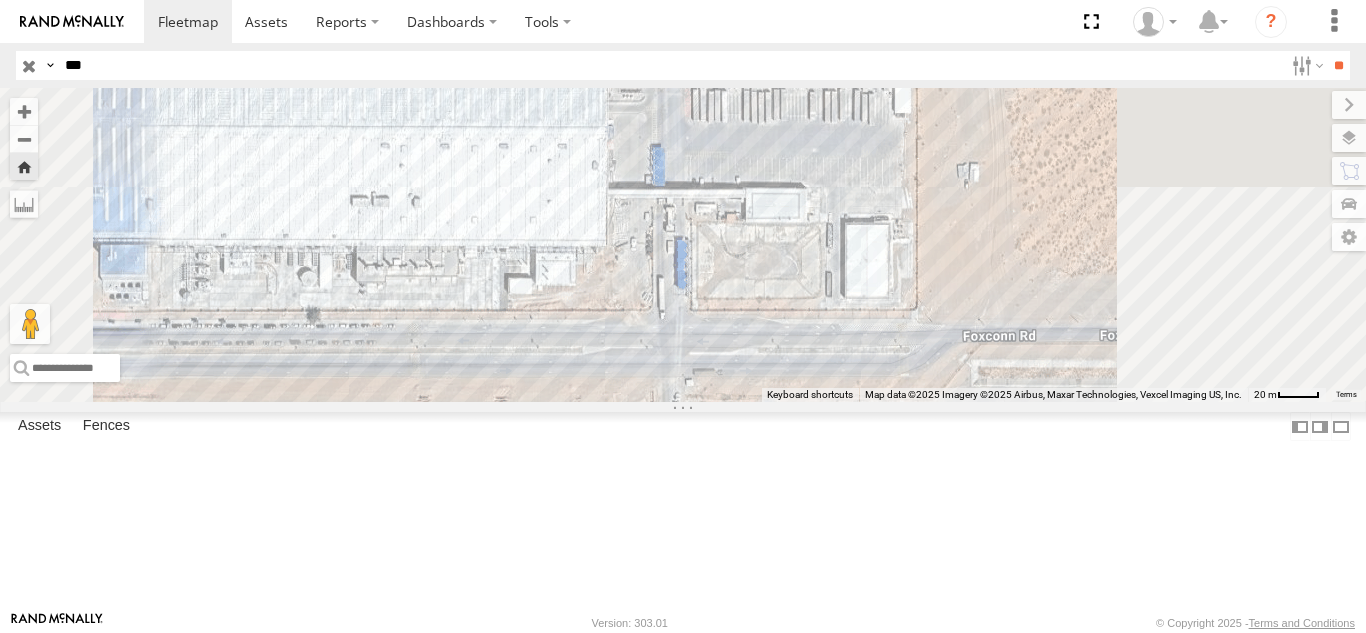 click on "***" at bounding box center (670, 65) 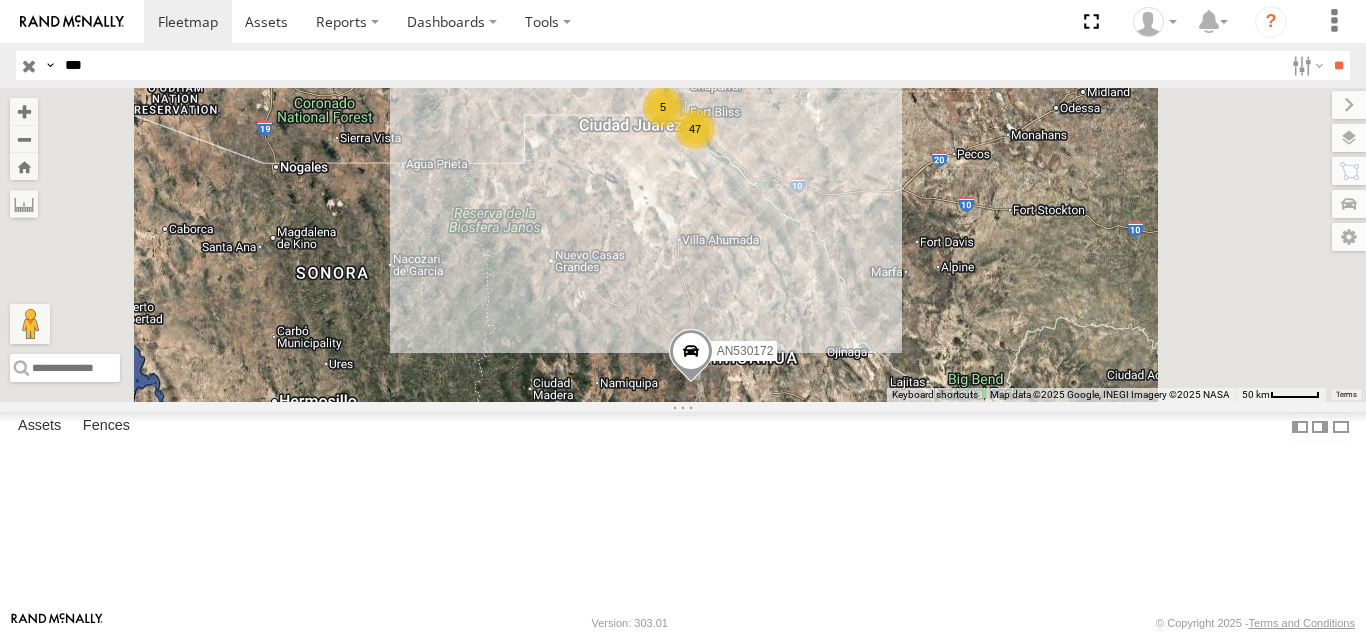 scroll, scrollTop: 2000, scrollLeft: 0, axis: vertical 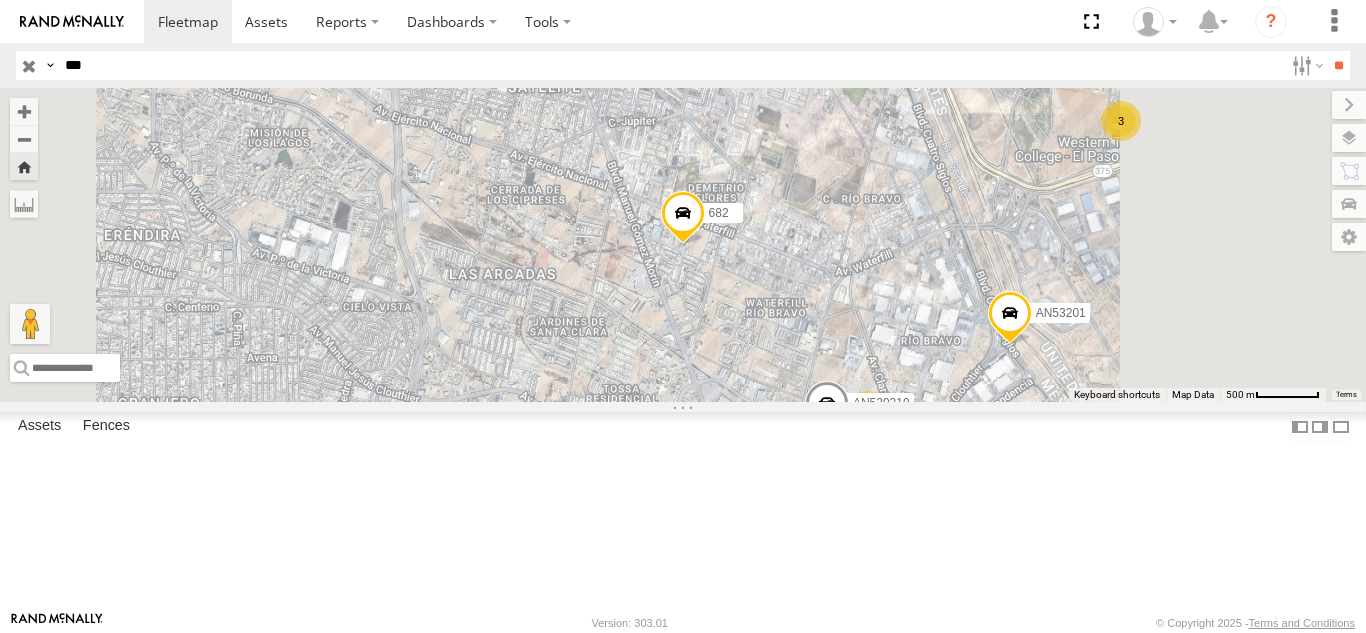 click on "***" at bounding box center (670, 65) 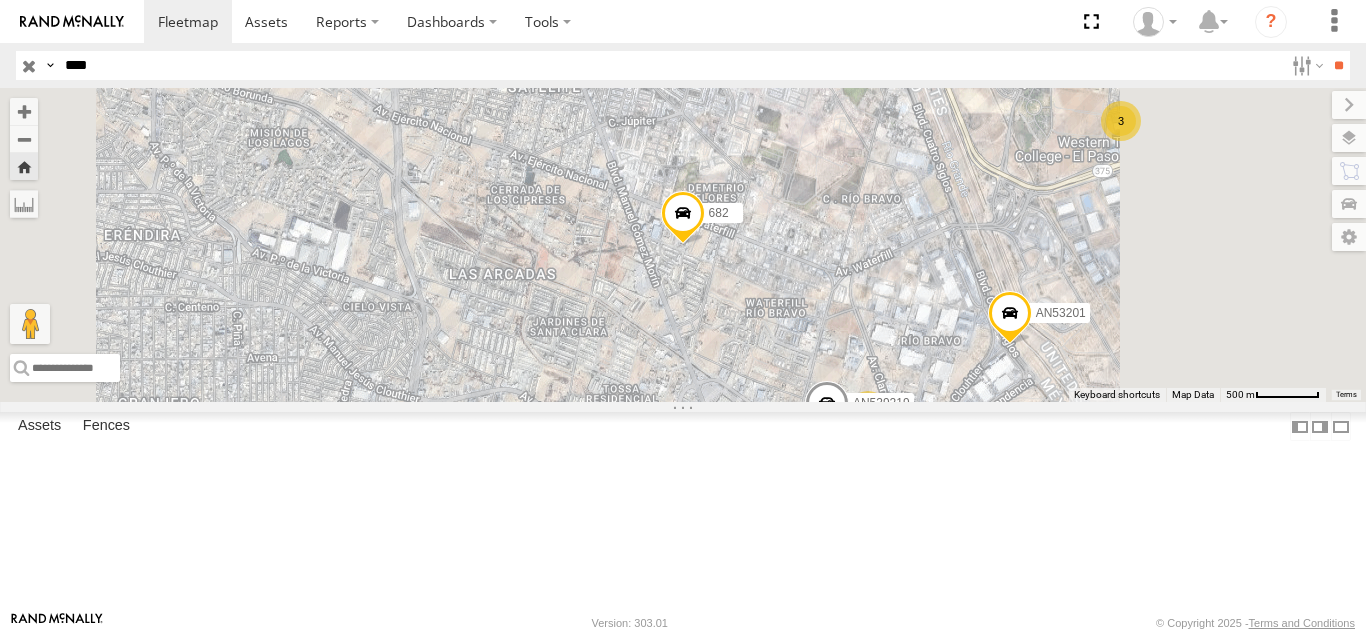 click on "**" at bounding box center [1338, 65] 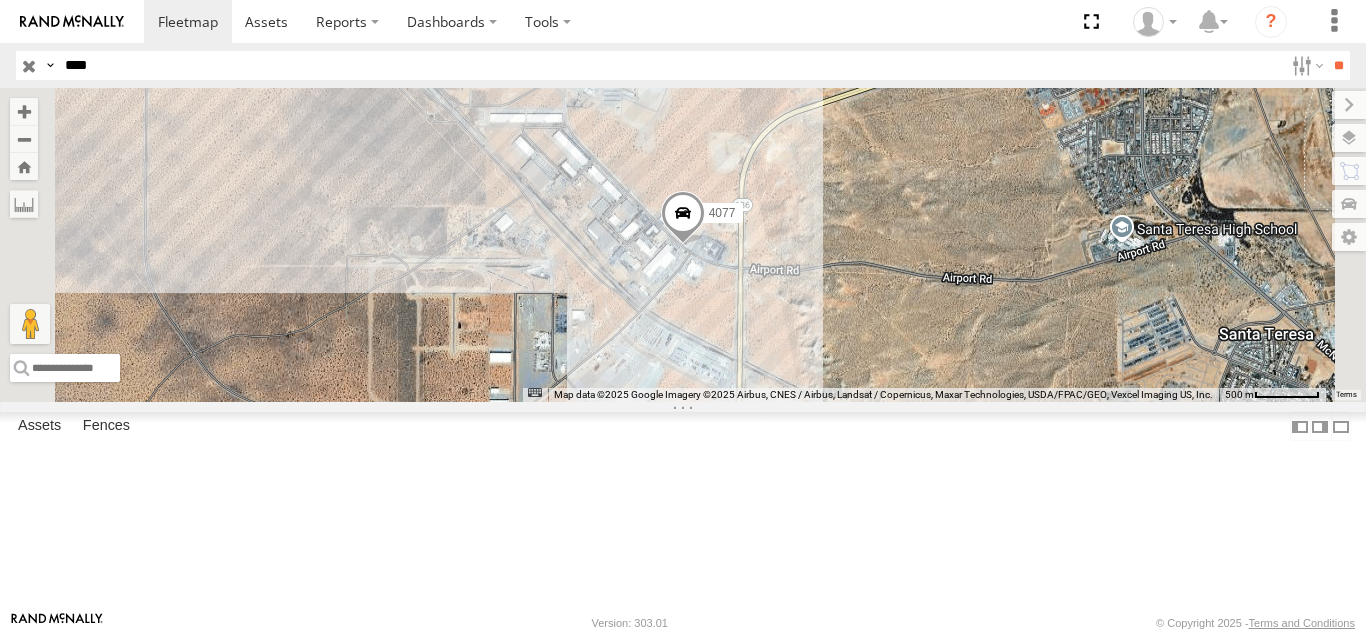 click on "FOXCONN" at bounding box center (0, 0) 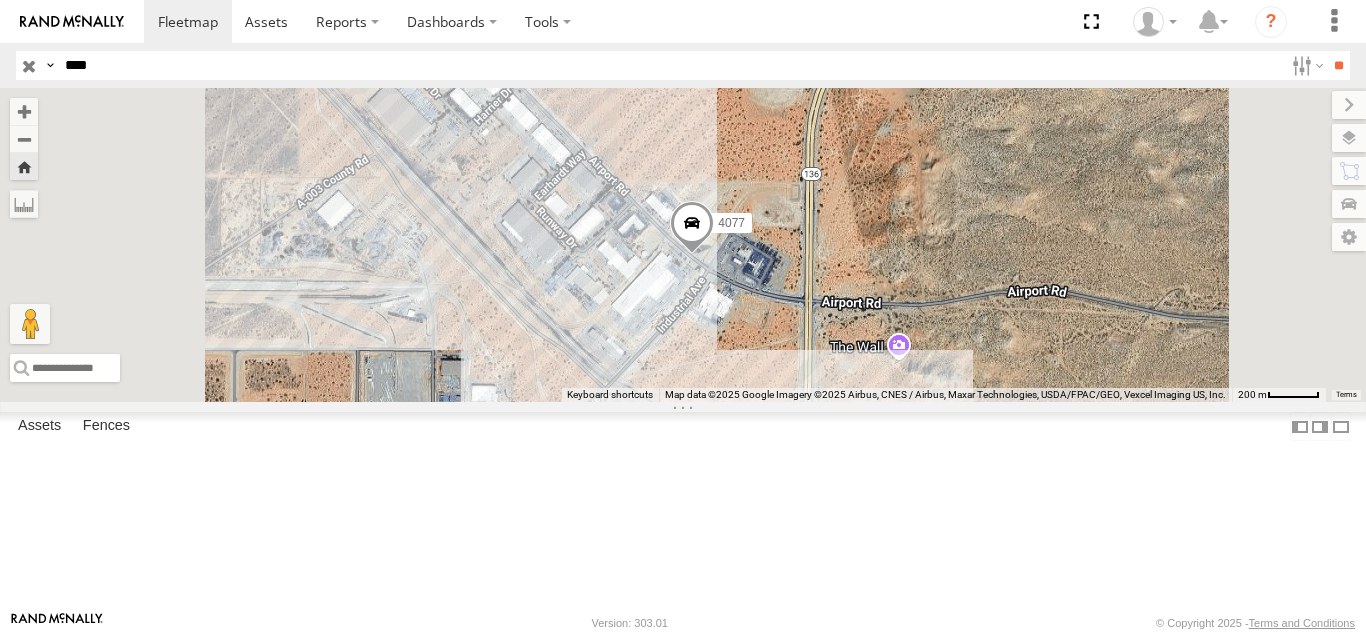 click on "****" at bounding box center [670, 65] 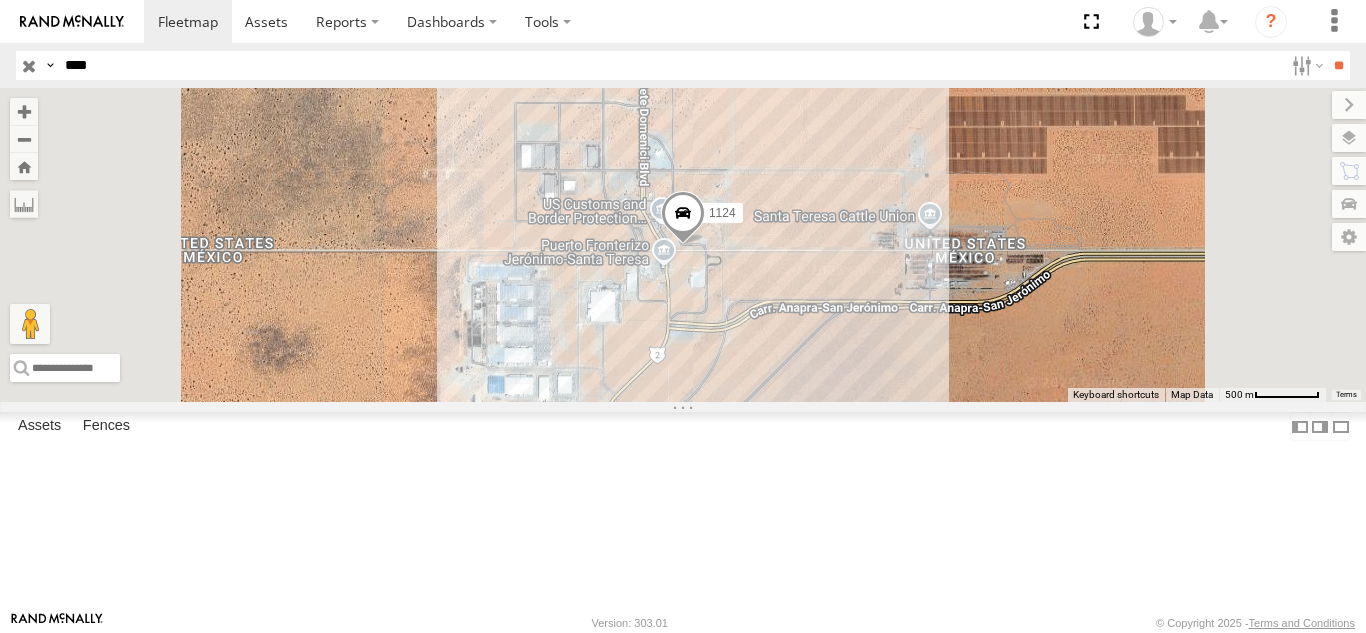 click on "1124
FOXCONN" at bounding box center [0, 0] 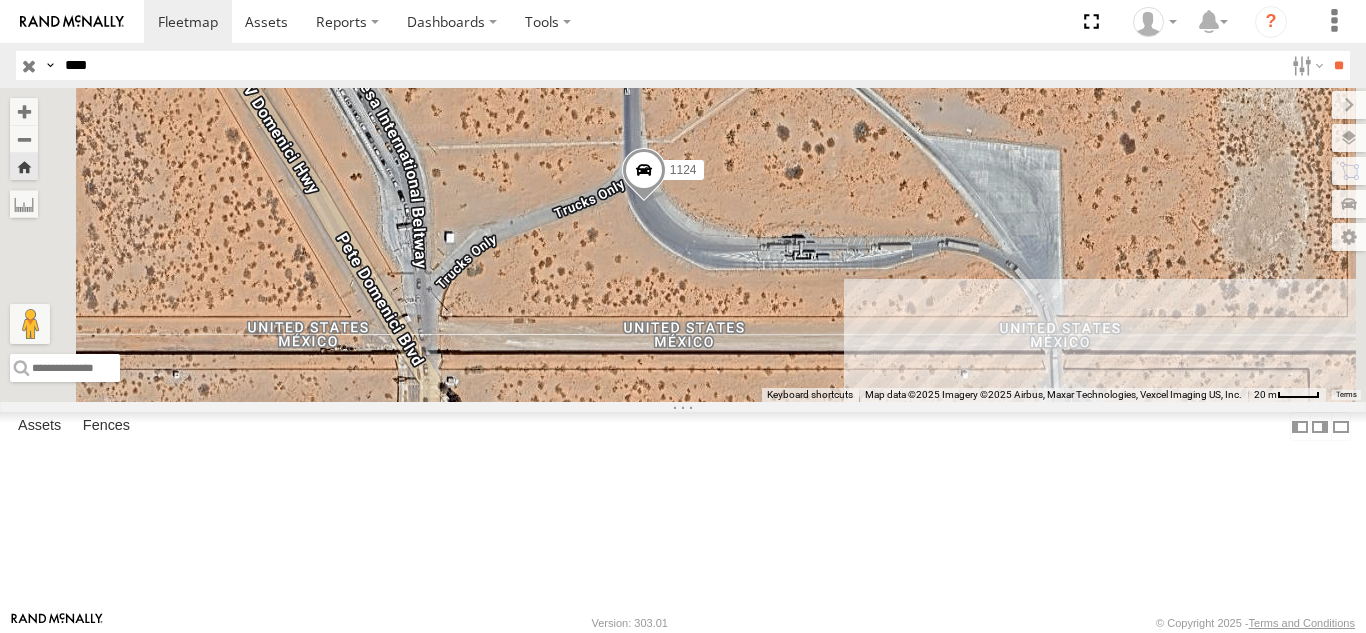 click on "Search Query
Asset ID
Asset Label
Registration
Manufacturer
Model
VIN
Job ID IP" at bounding box center [683, 65] 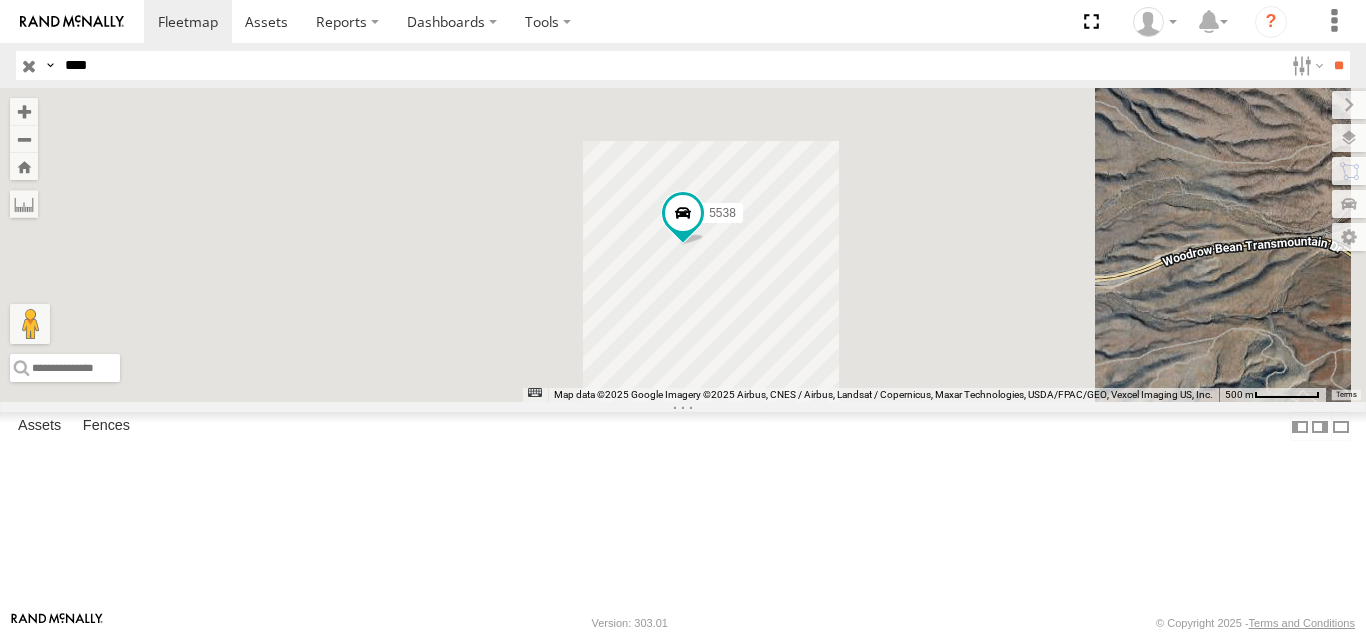 click on "5538
FOXCONN" at bounding box center (0, 0) 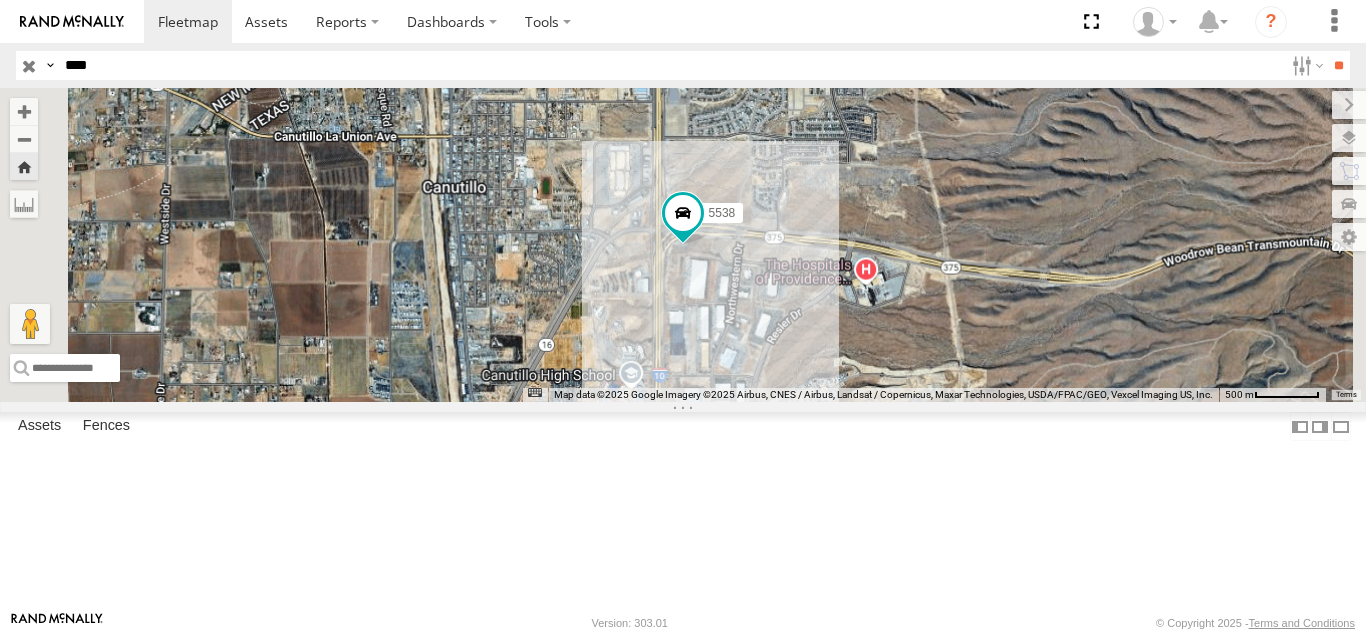 click on "****" at bounding box center (670, 65) 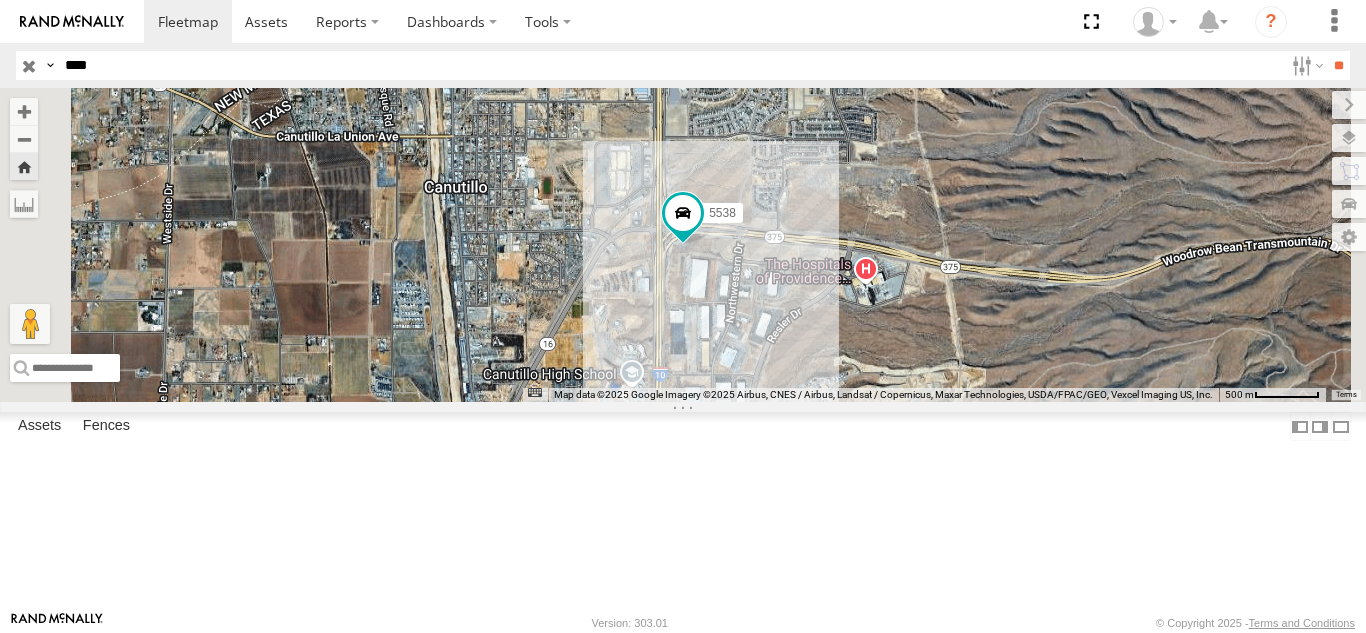 click on "**" at bounding box center [1338, 65] 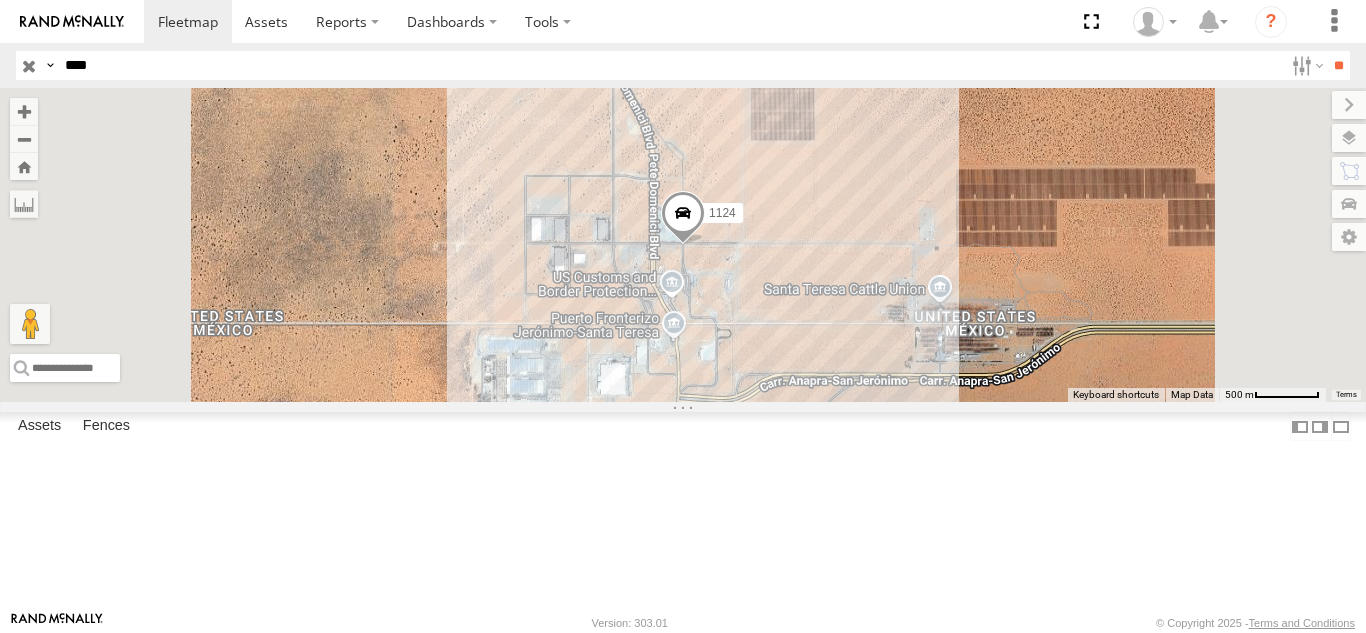 click on "1124" at bounding box center (0, 0) 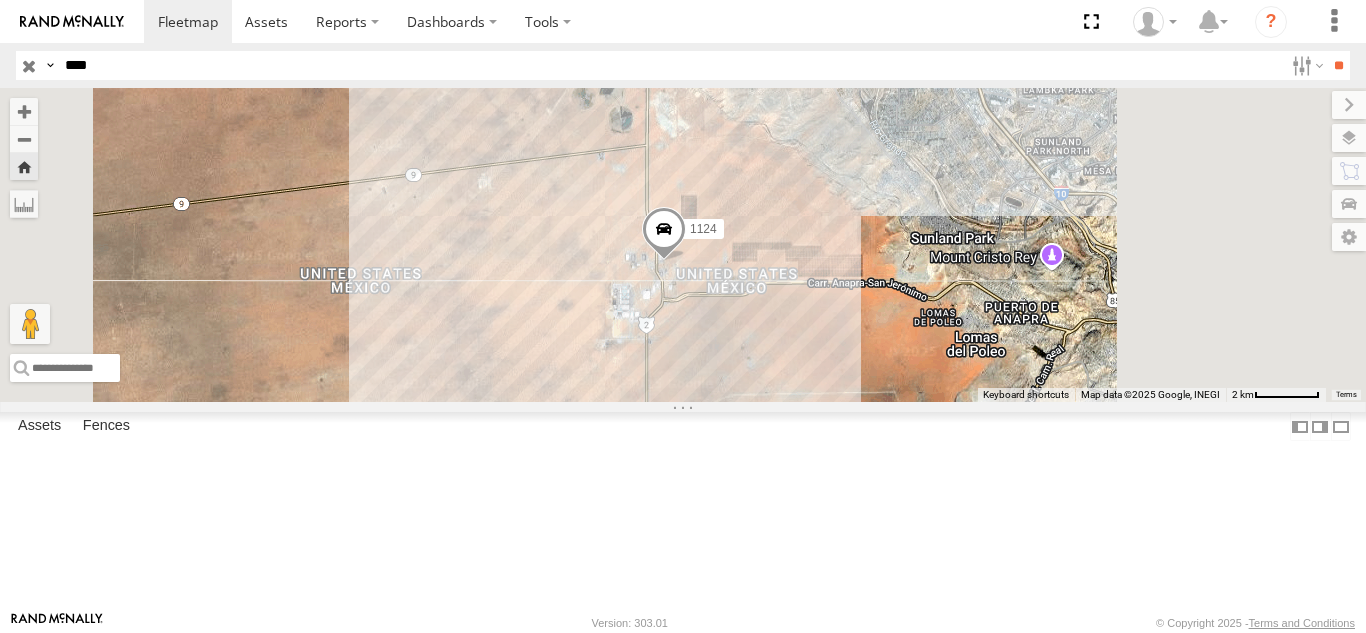 click on "****" at bounding box center [670, 65] 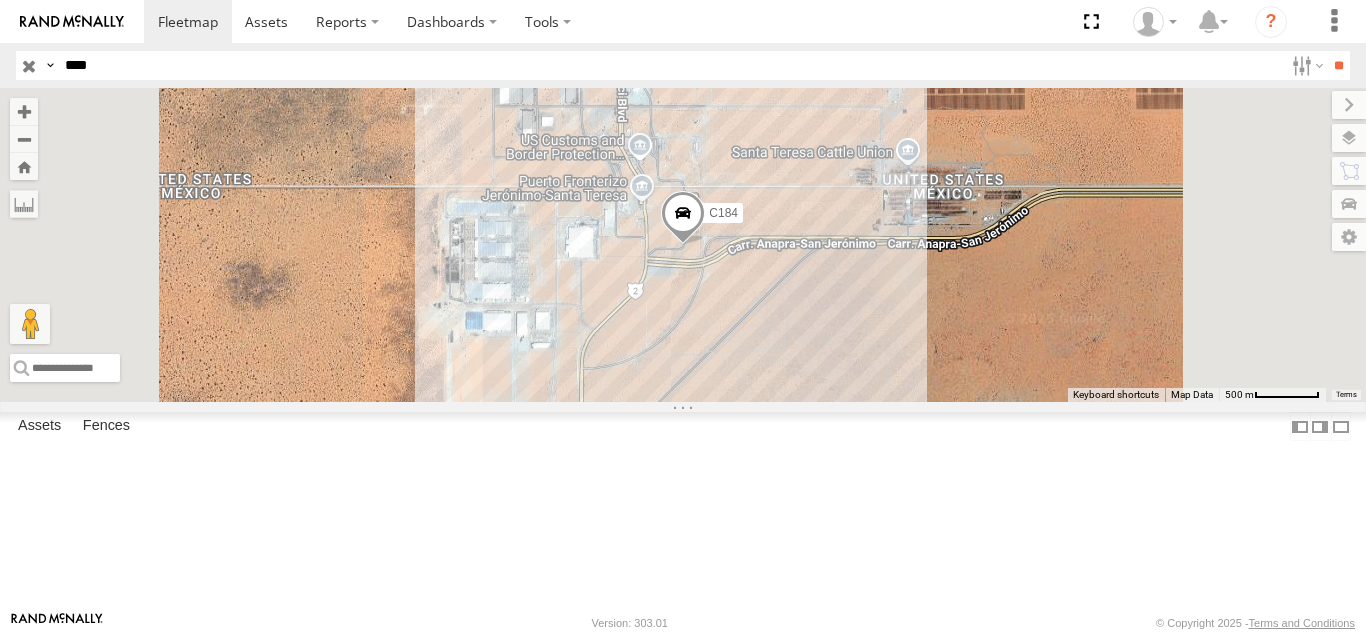 click on "C184
FOXCONN" at bounding box center (0, 0) 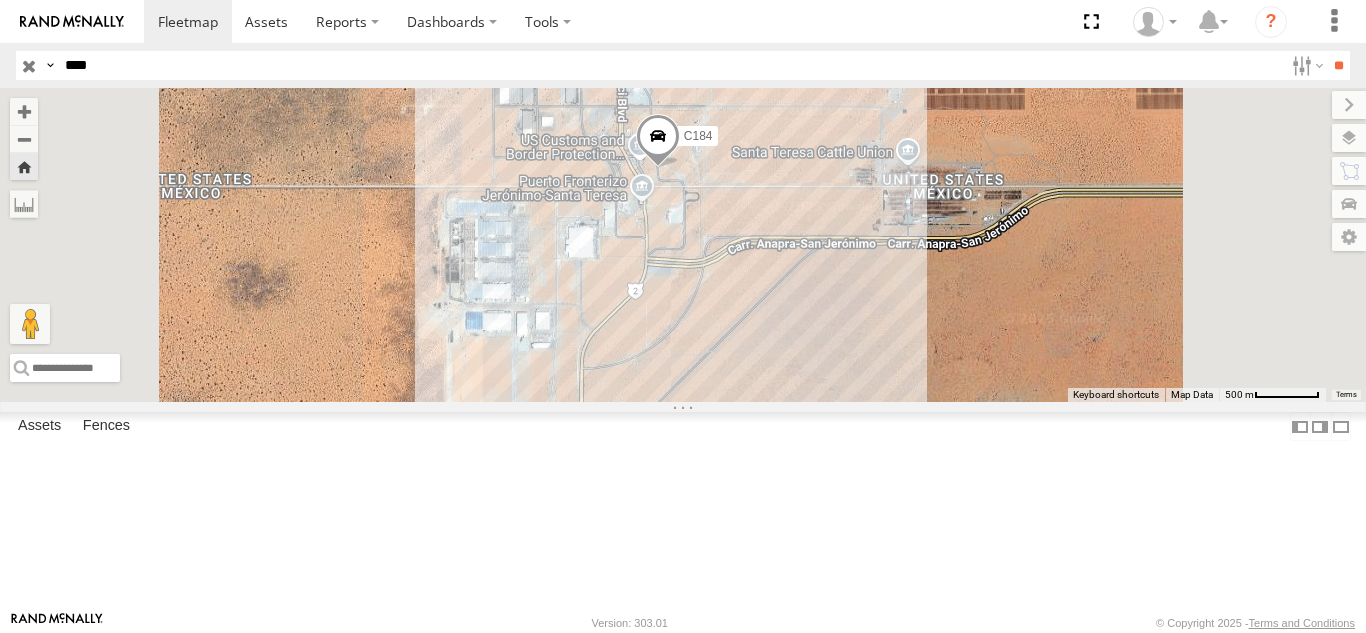 click on "****" at bounding box center (670, 65) 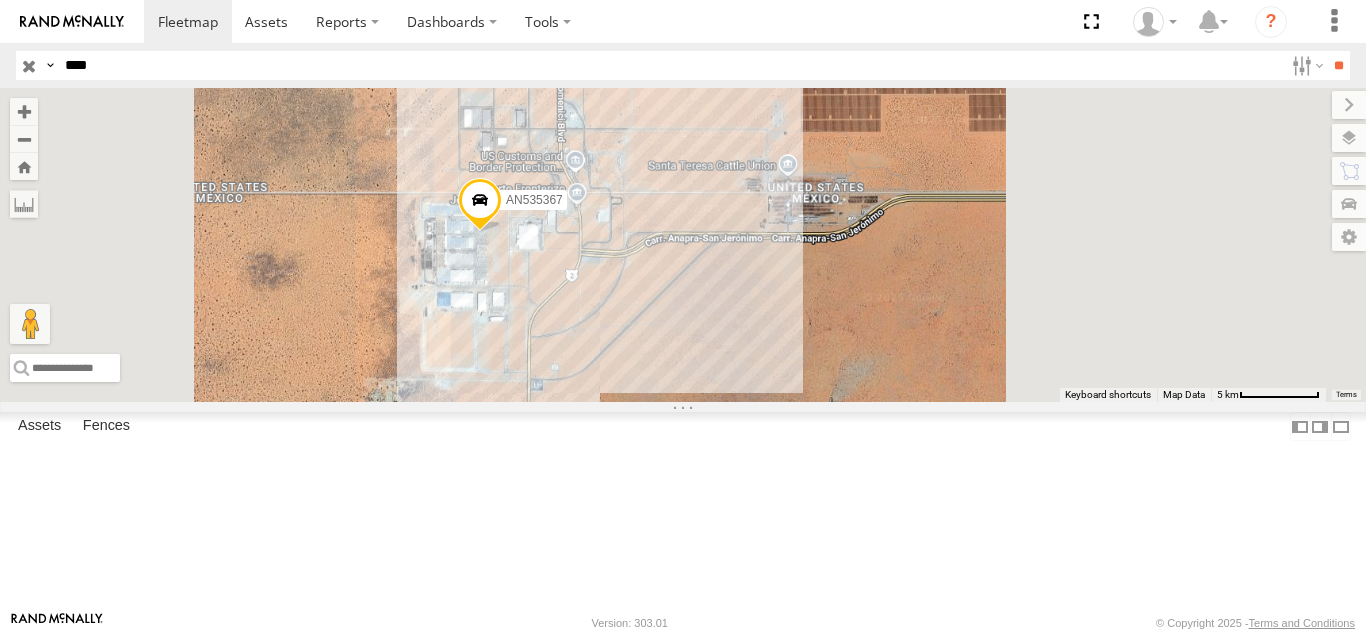 click on "8377" at bounding box center [0, 0] 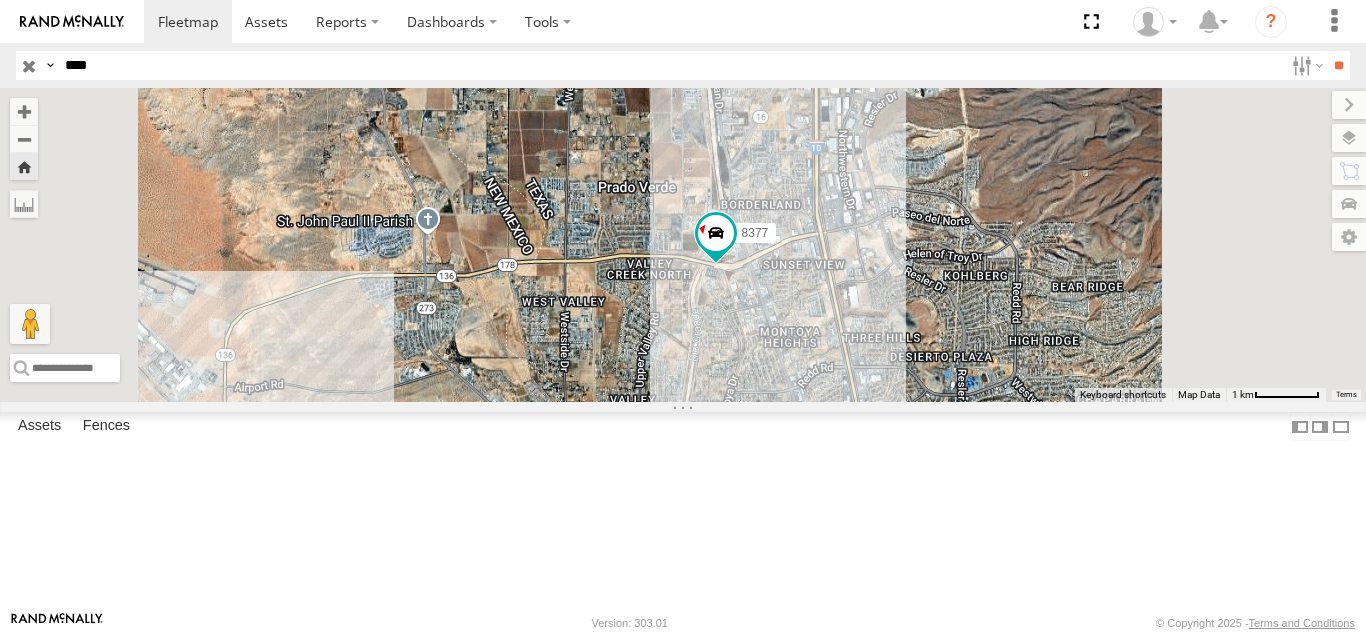click on "****" at bounding box center [670, 65] 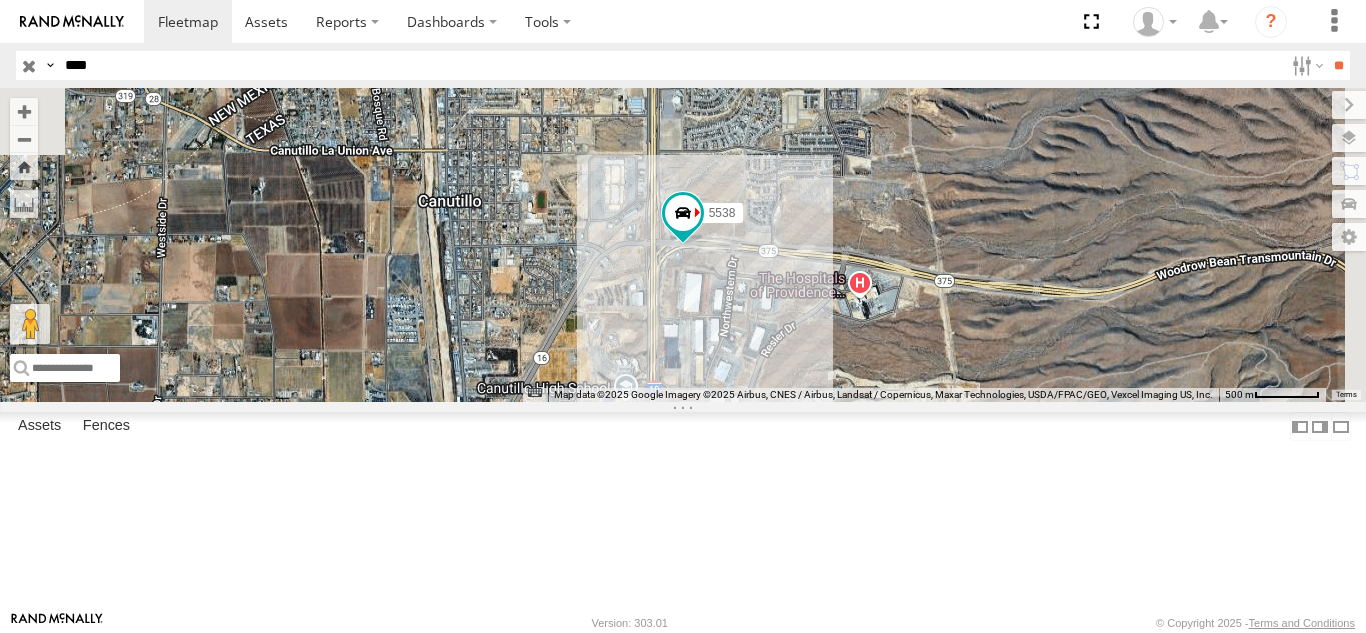 click on "5538" at bounding box center [0, 0] 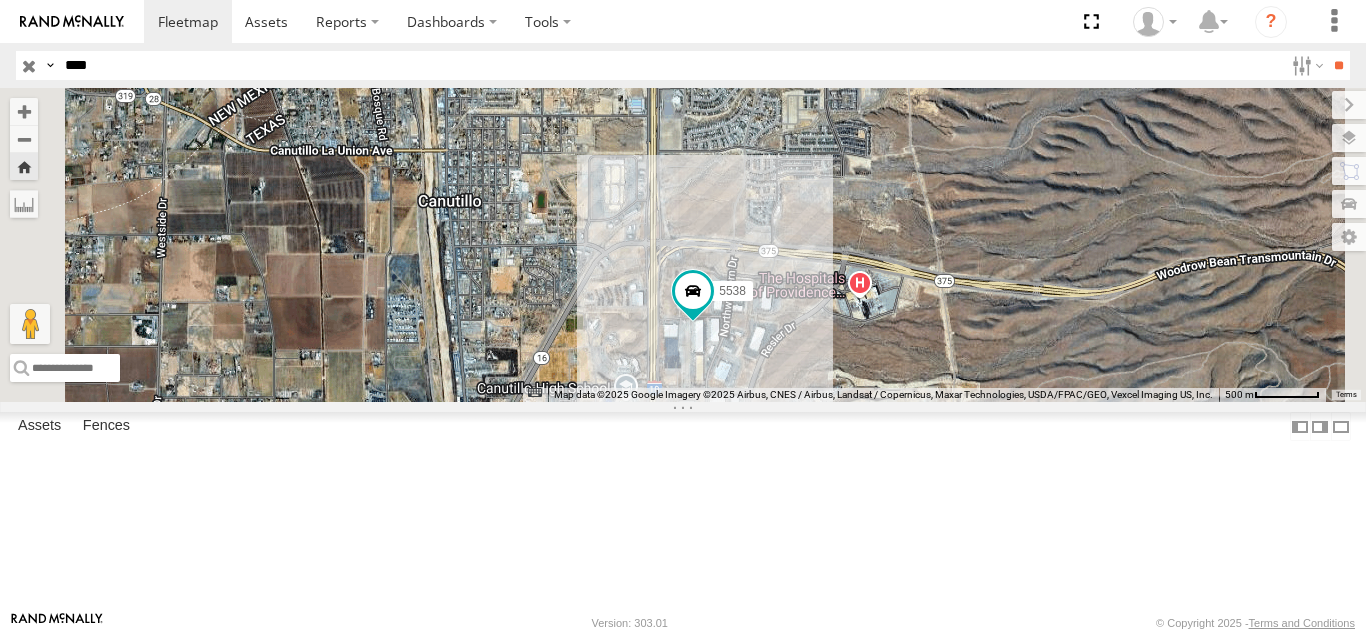 click on "****" at bounding box center (670, 65) 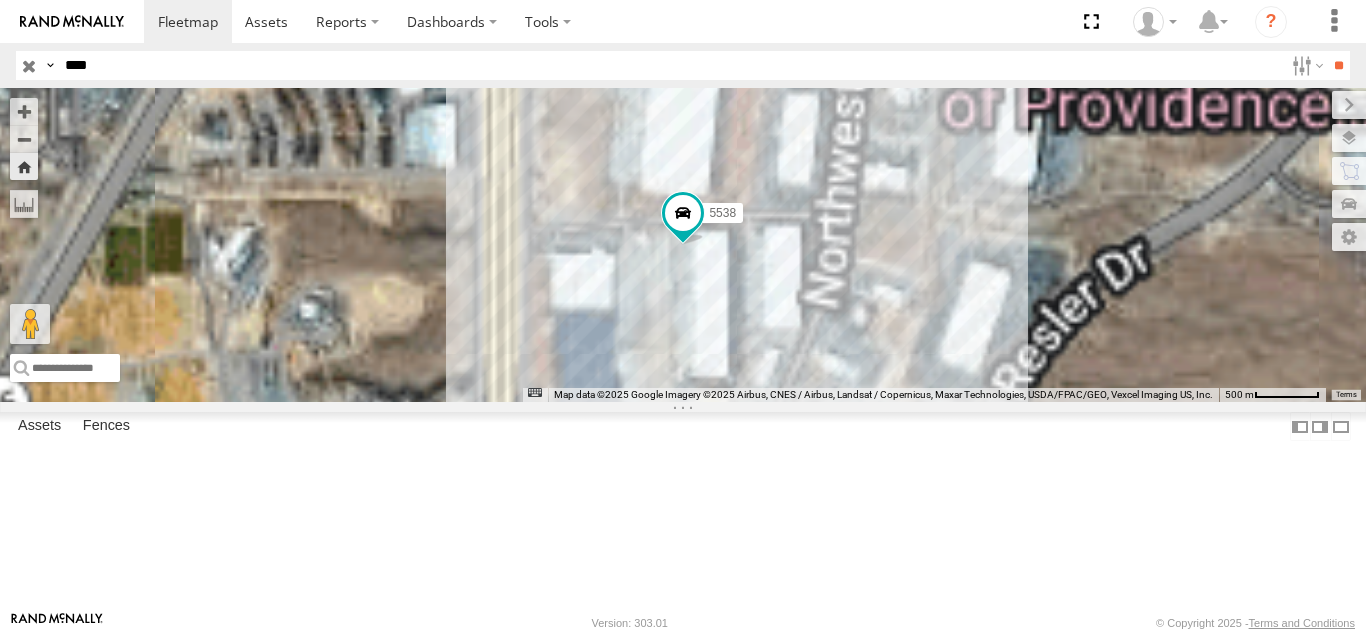 click on "****" at bounding box center [670, 65] 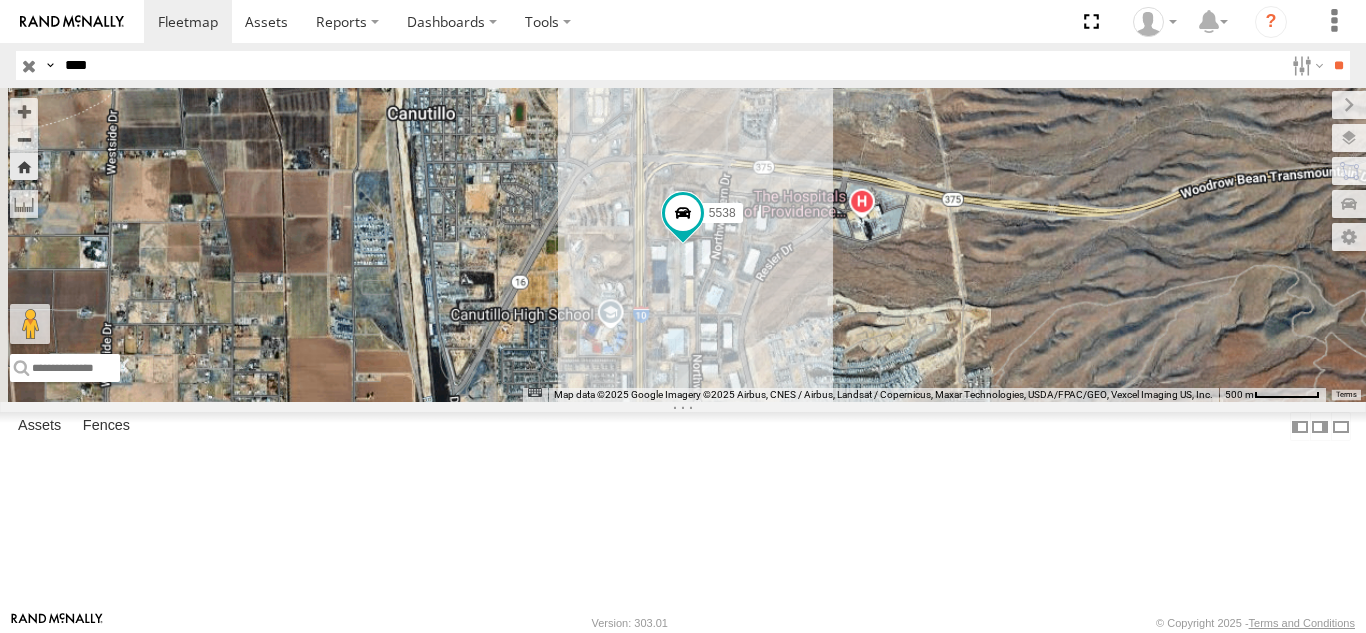 click on "****" at bounding box center [670, 65] 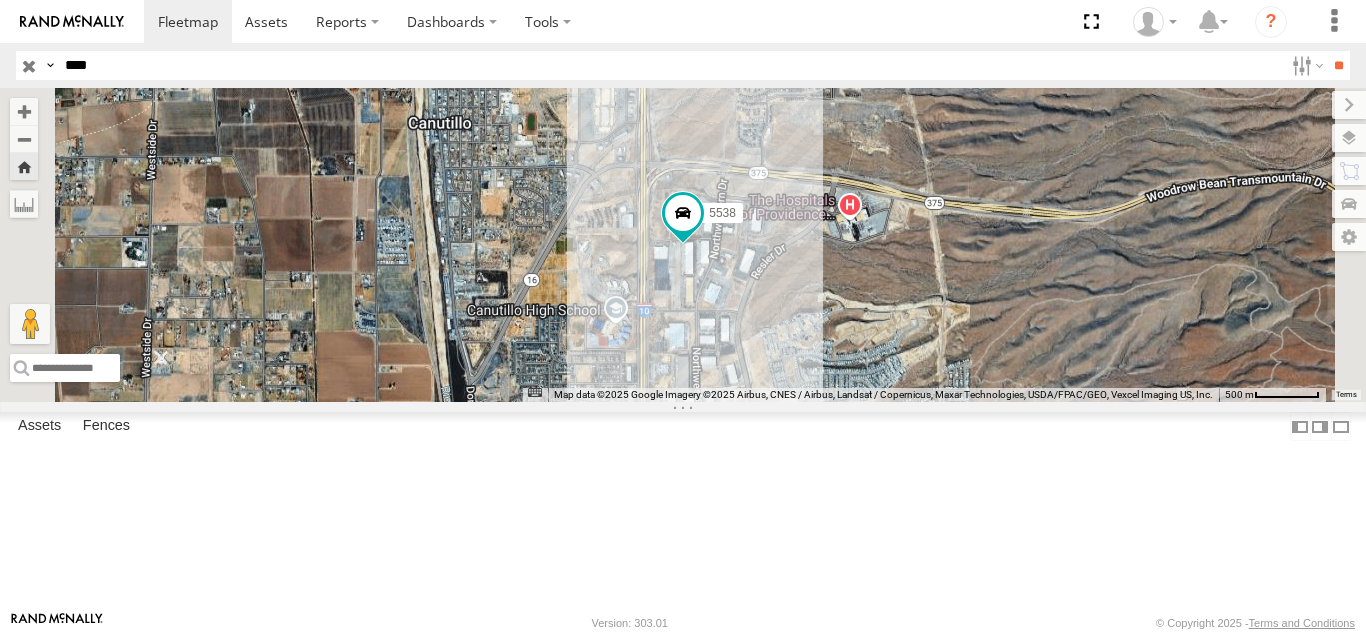 click on "**" at bounding box center [1338, 65] 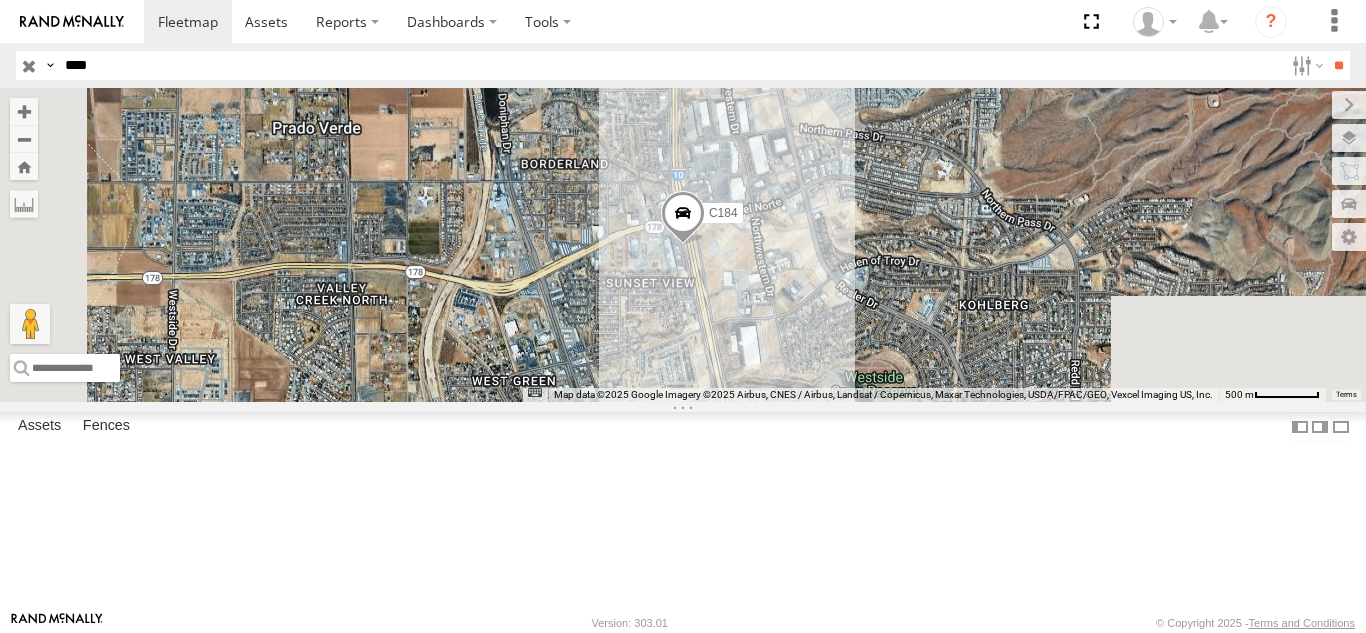 click on "C184
FOXCONN" at bounding box center (0, 0) 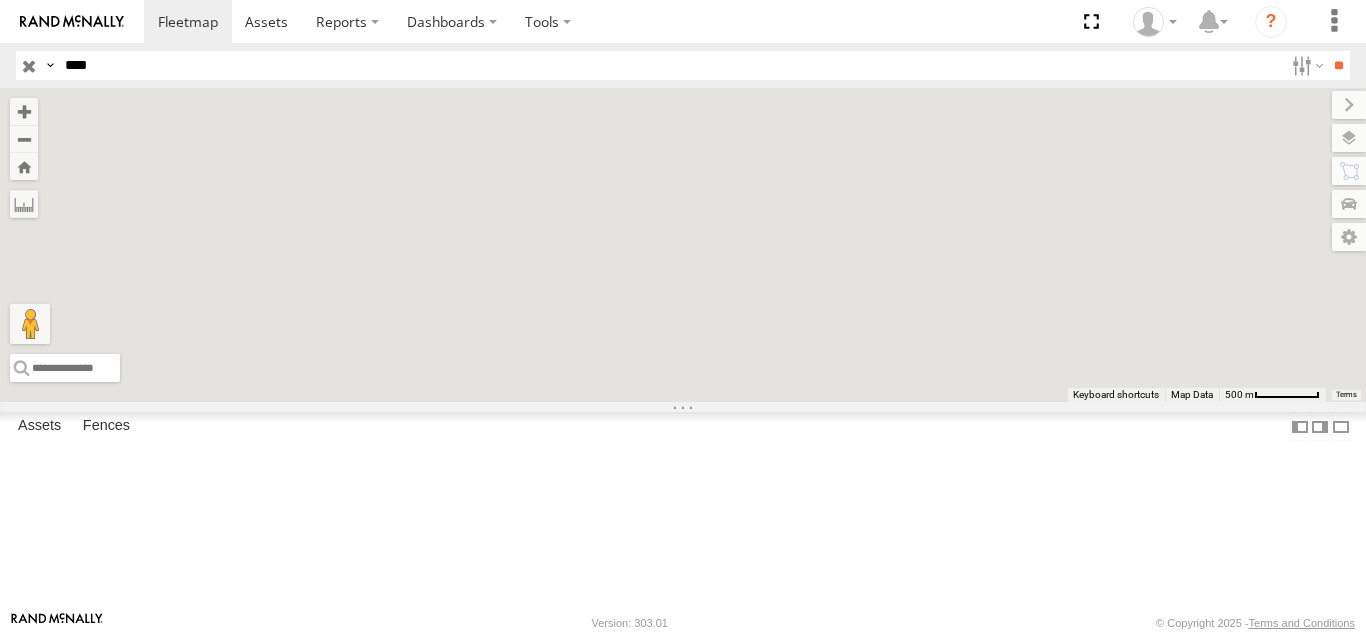 click on "****" at bounding box center (670, 65) 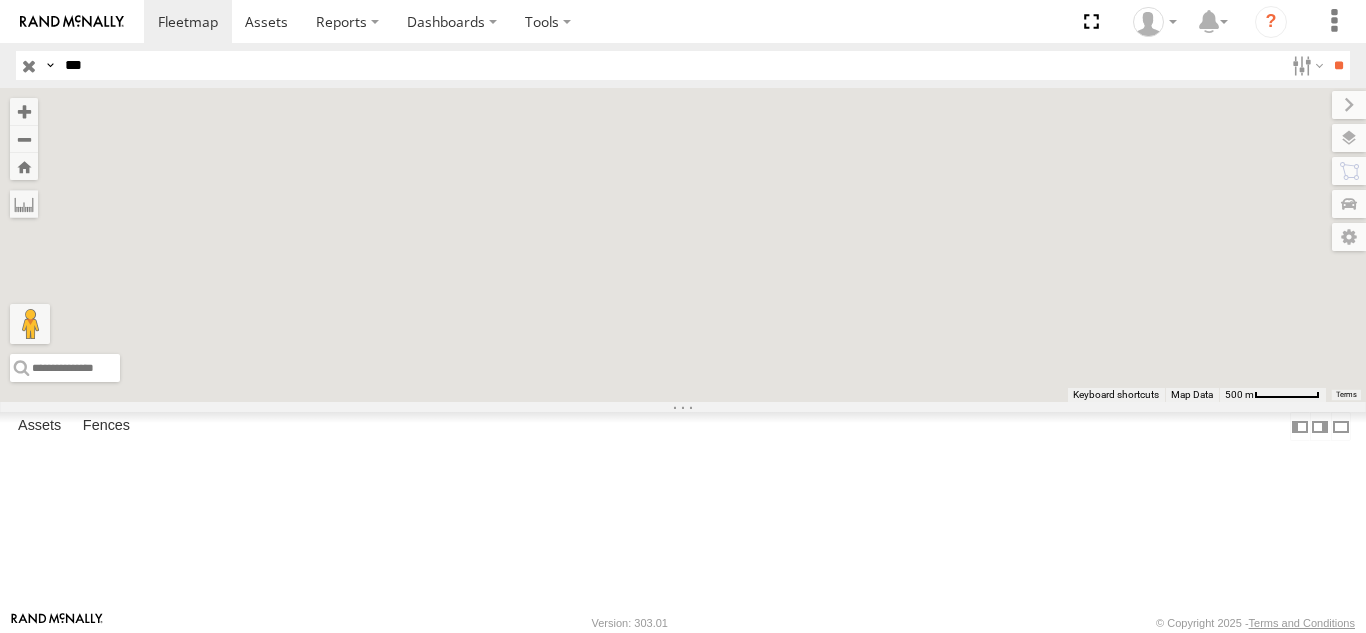 type on "***" 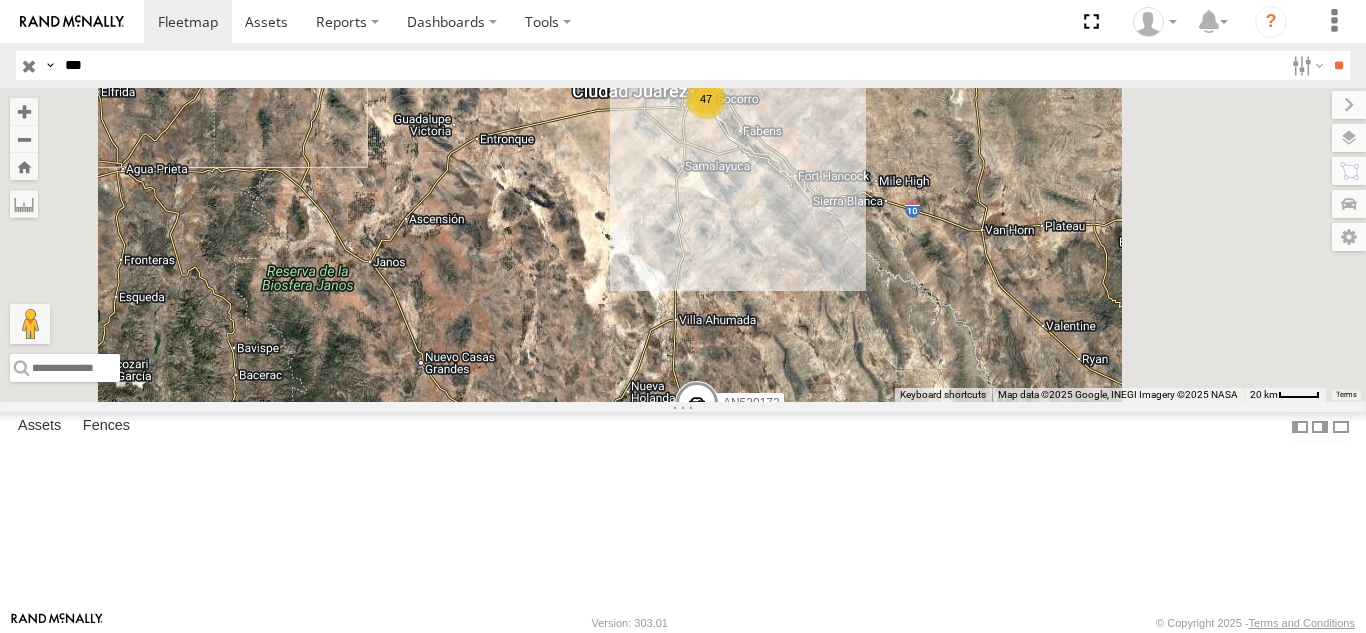 scroll, scrollTop: 2200, scrollLeft: 0, axis: vertical 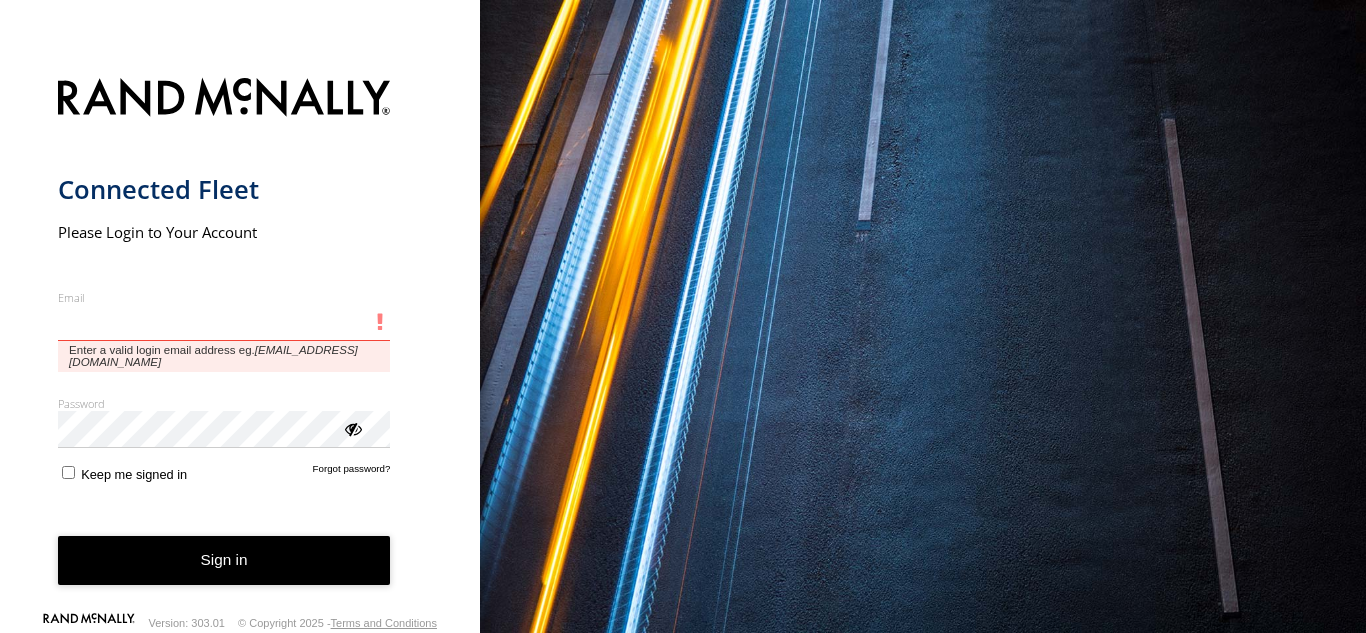 type on "**********" 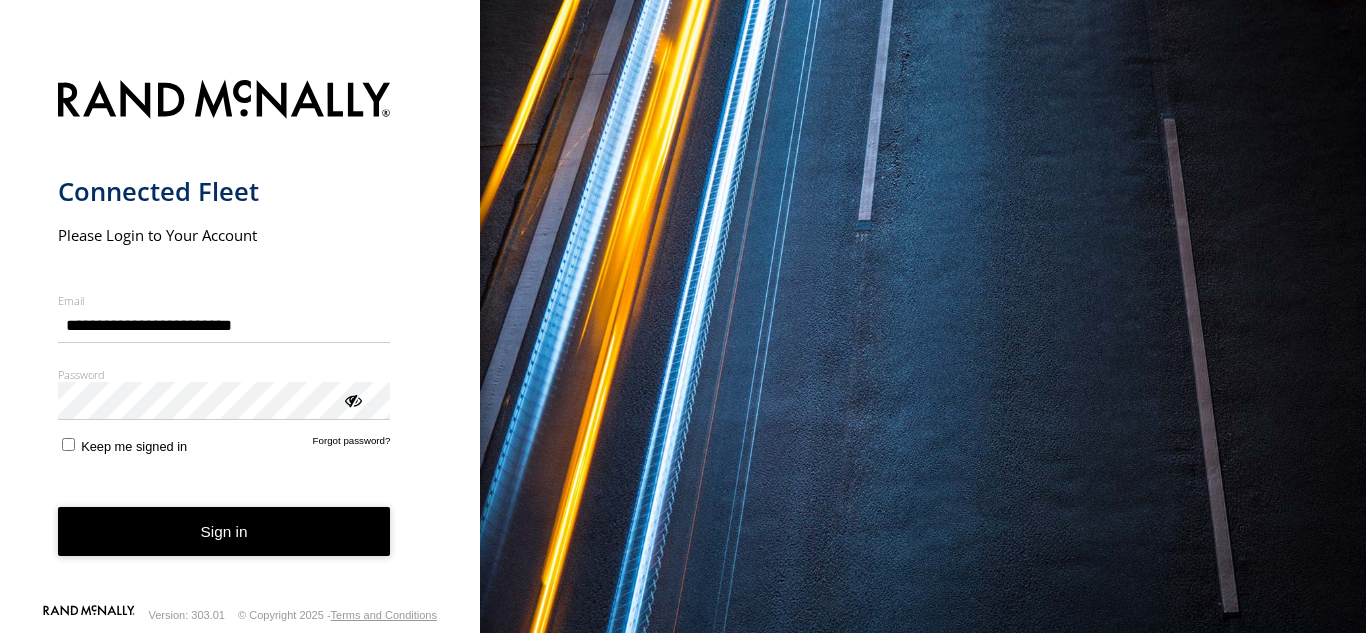 click on "Sign in" at bounding box center (224, 531) 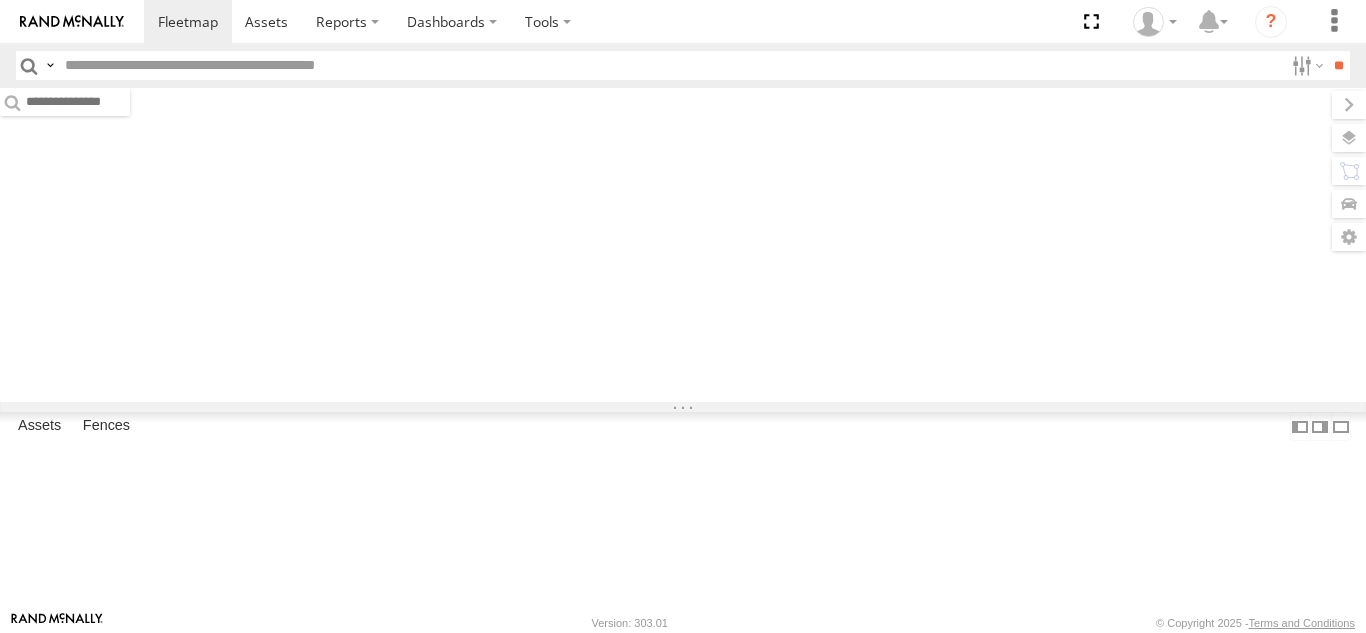 click at bounding box center [670, 65] 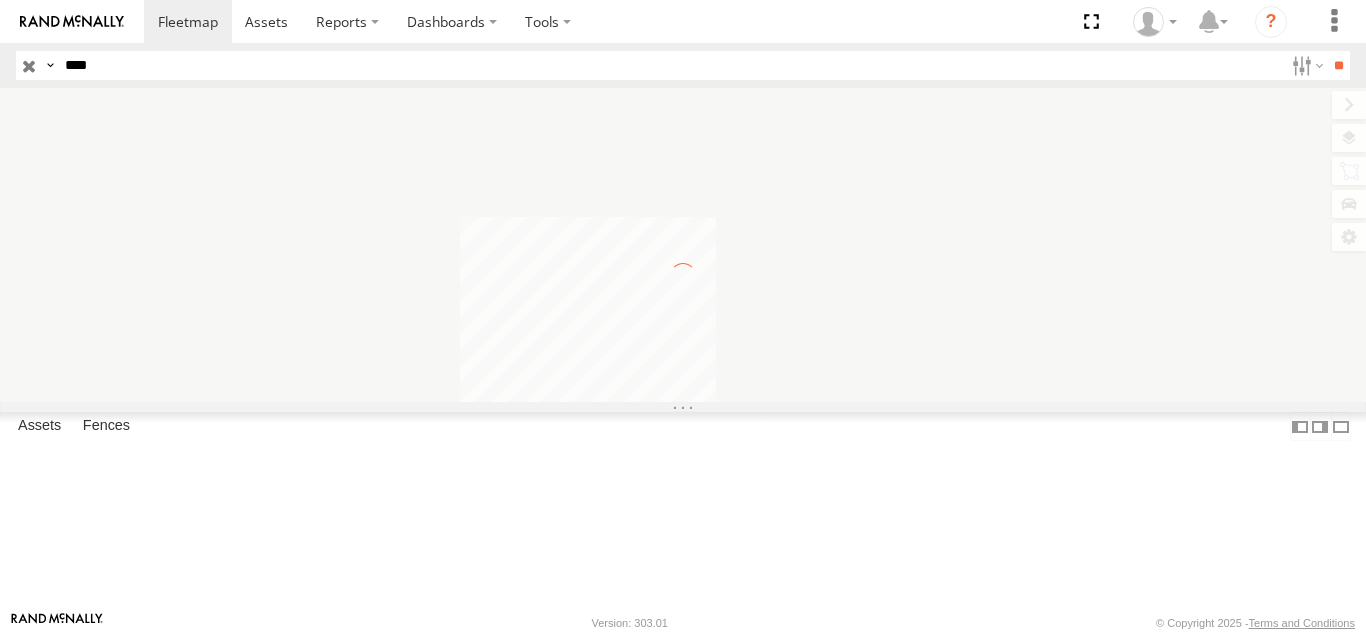 click on "**" at bounding box center [1338, 65] 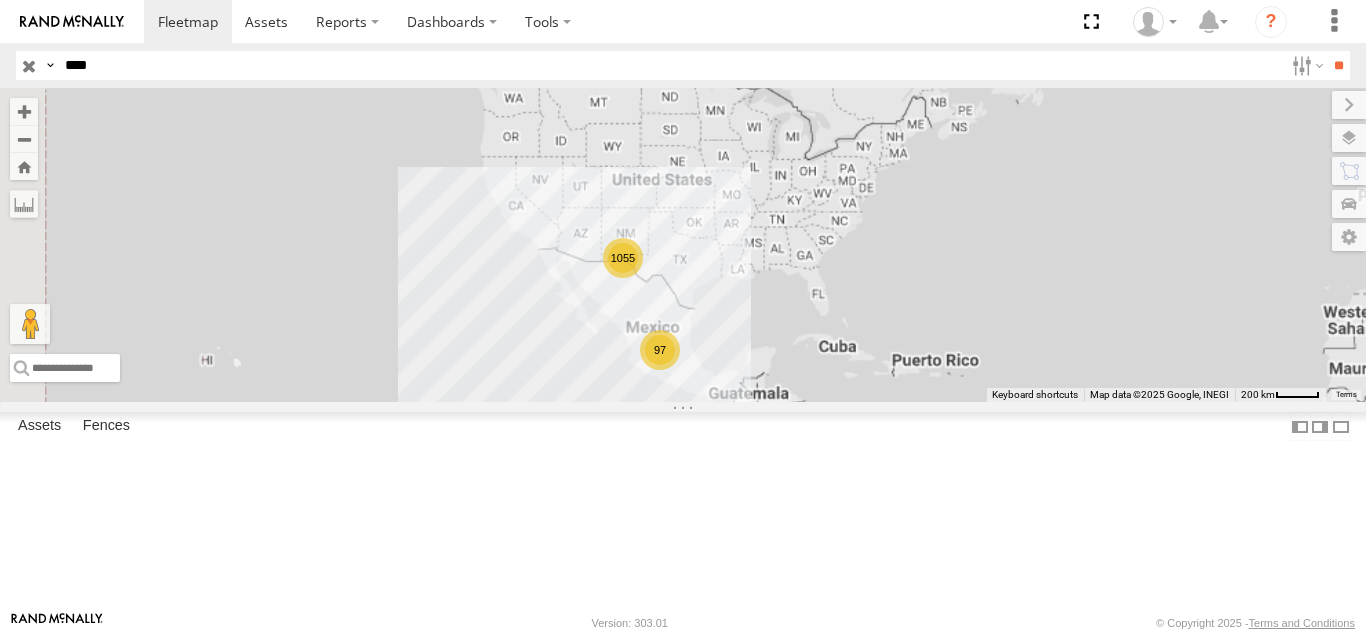 click on "FOXCONN" at bounding box center [0, 0] 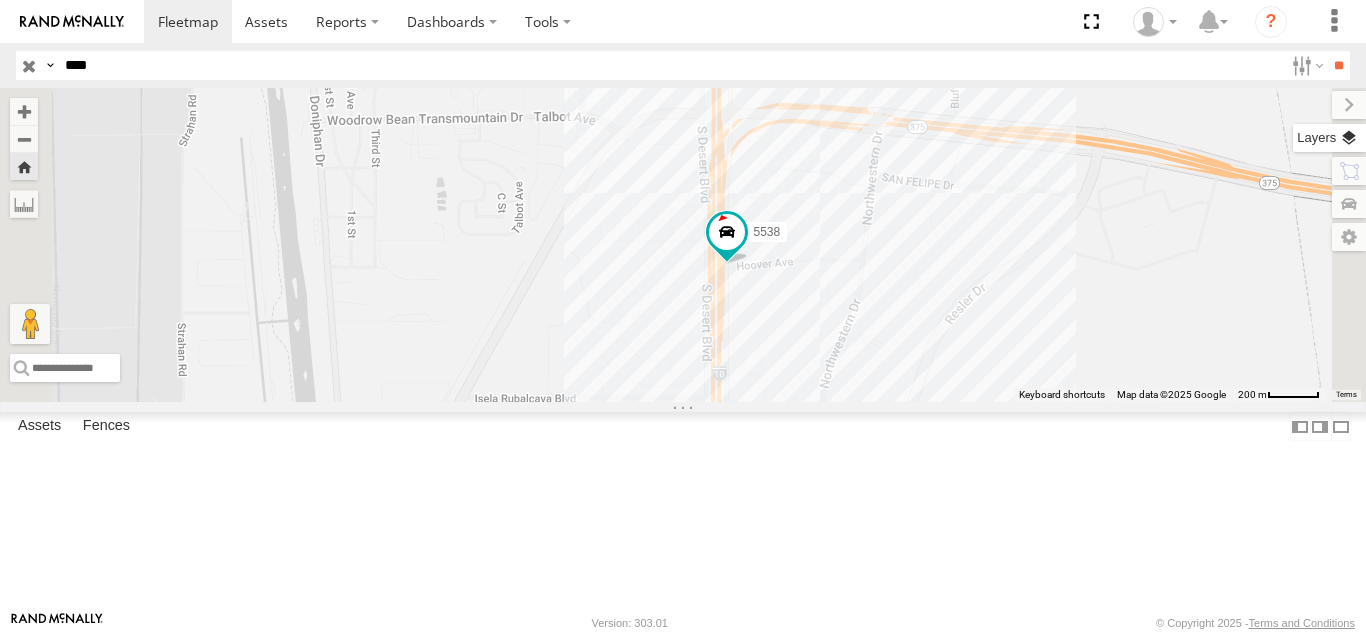 click at bounding box center (1329, 138) 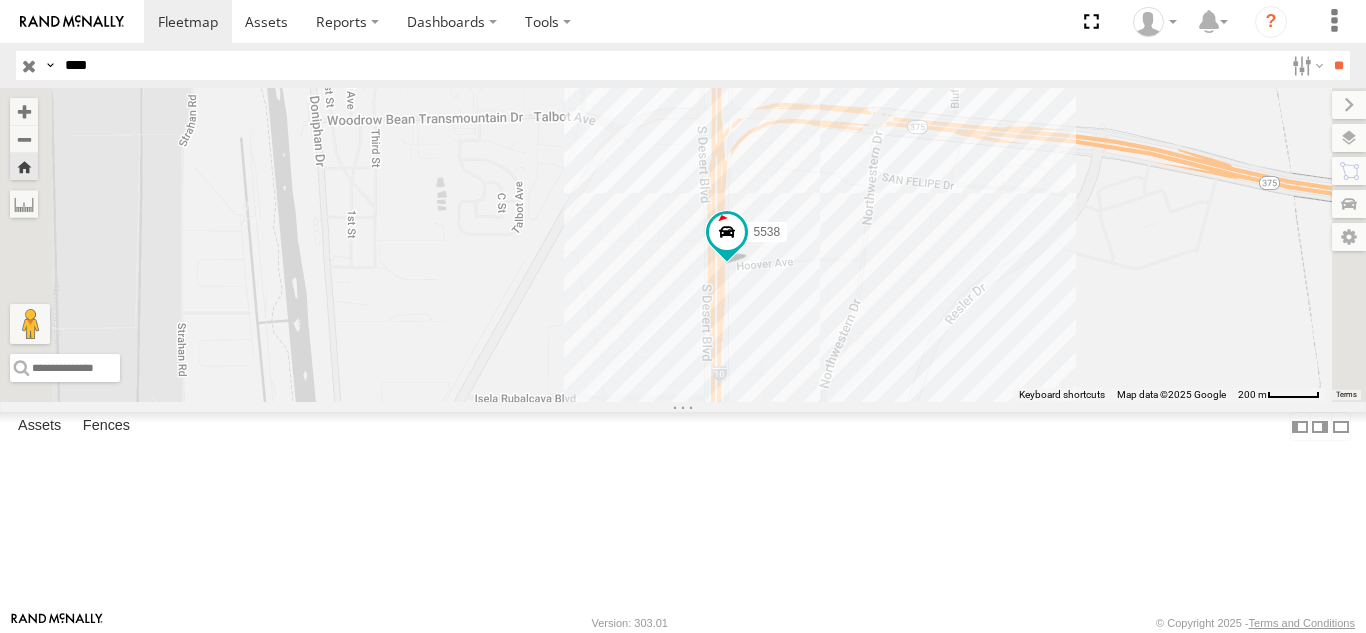 click on "Basemaps" at bounding box center (0, 0) 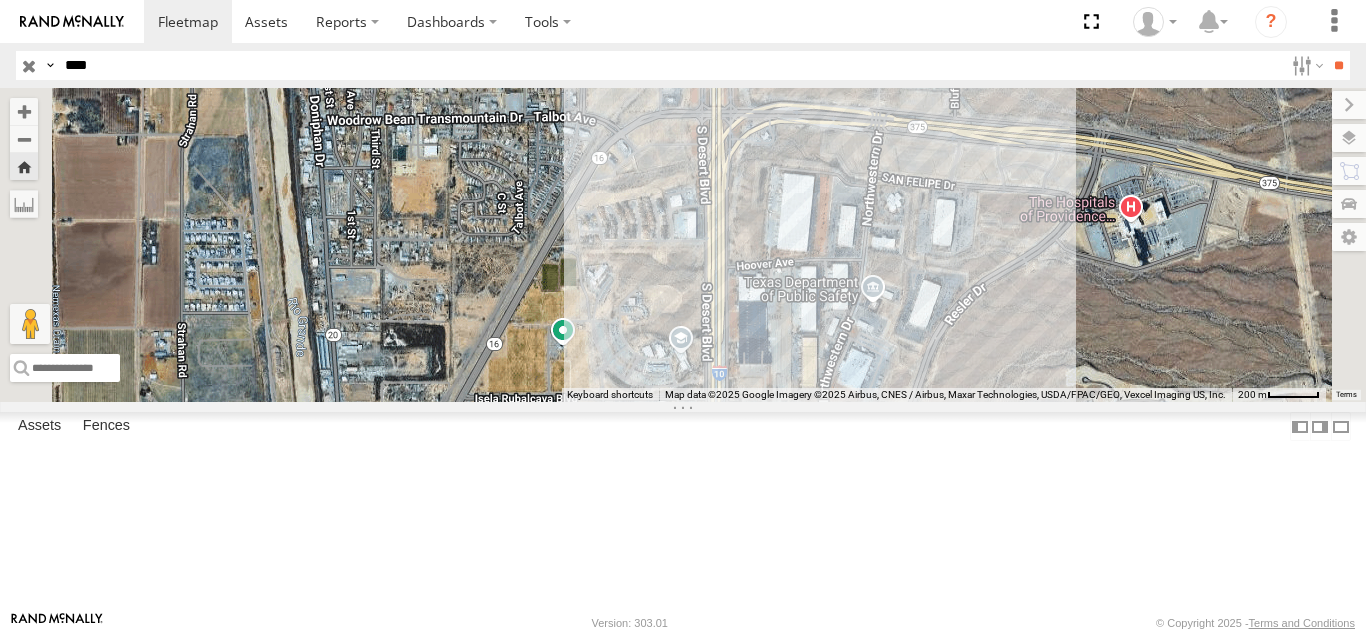 click on "Search Query
Asset ID
Asset Label
Registration
Manufacturer
Model
VIN
Job ID IP" at bounding box center (683, 65) 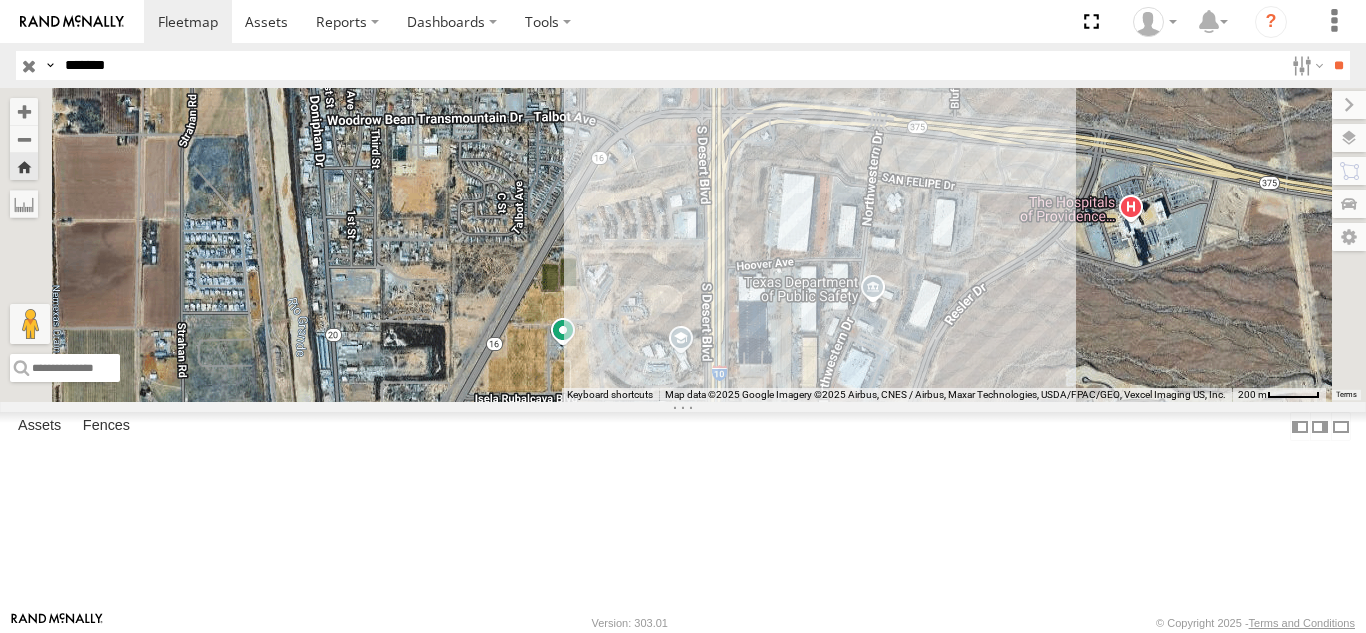 click on "**" at bounding box center [1338, 65] 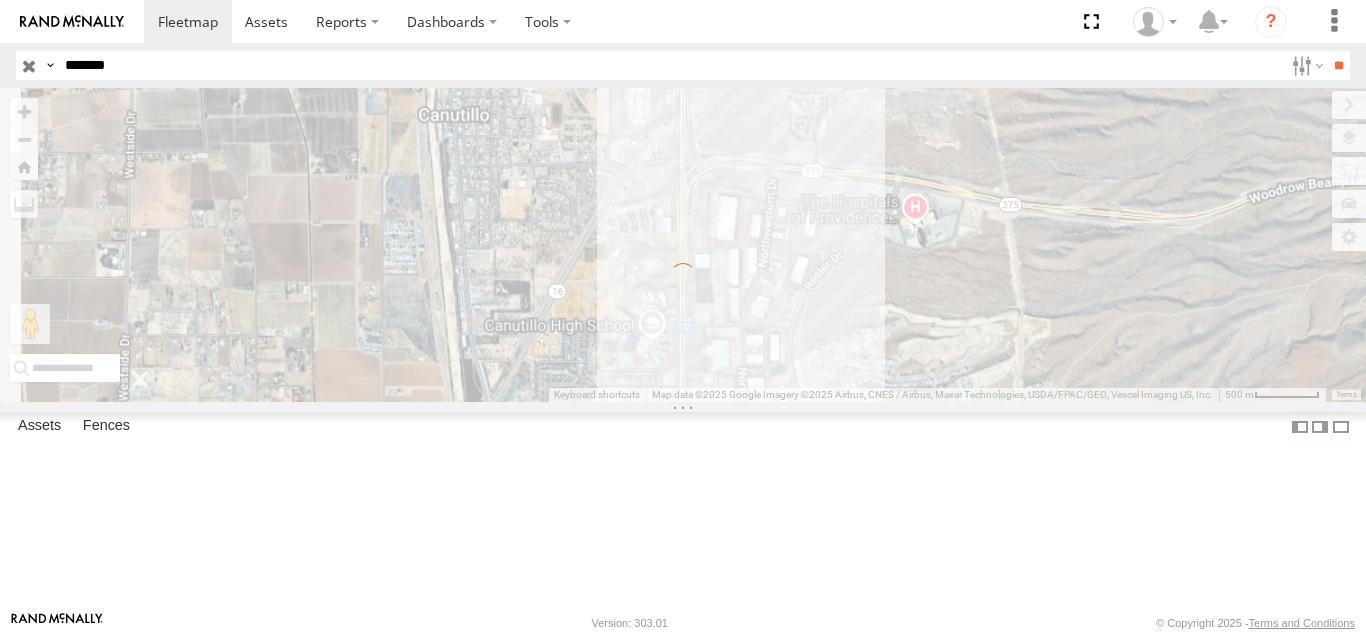 click on "*******" at bounding box center [670, 65] 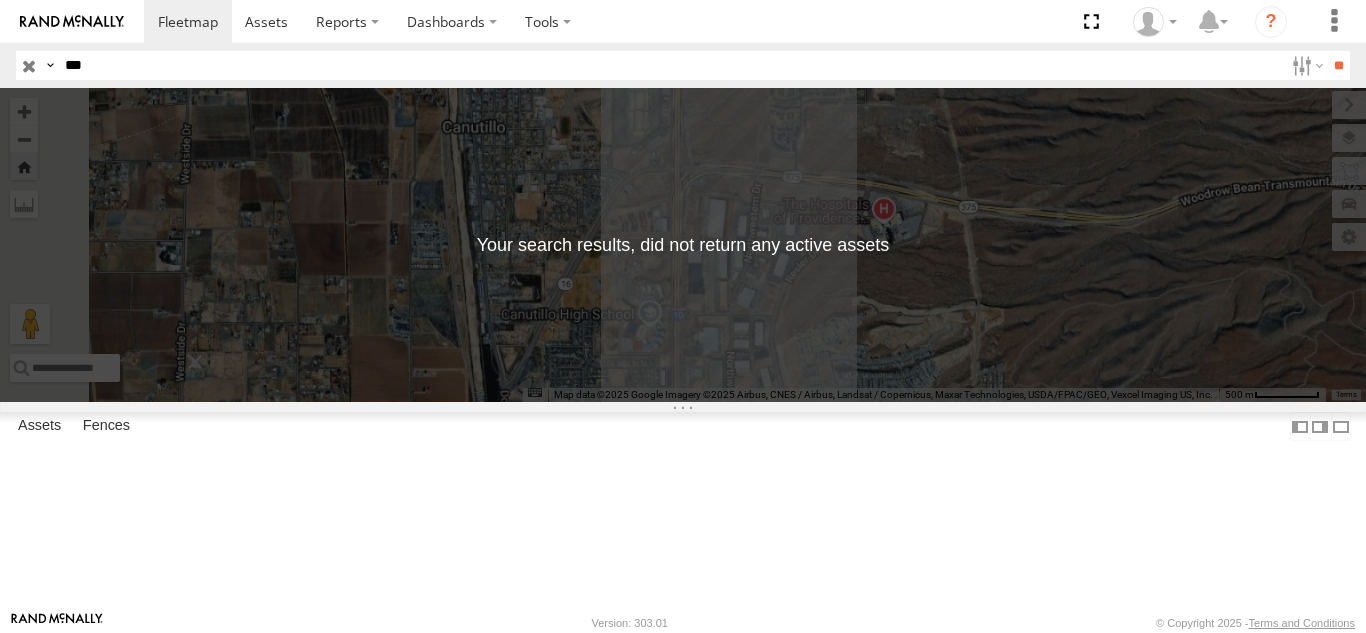 click on "**" at bounding box center [1338, 65] 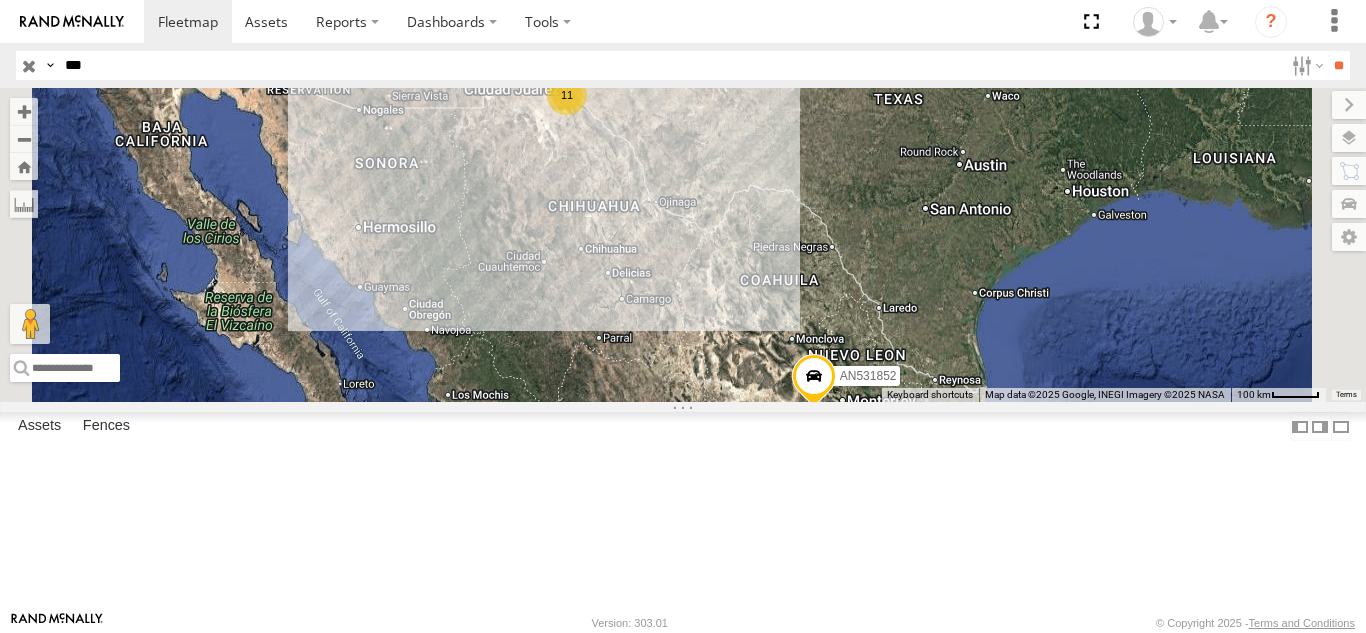 click on "865
FOXCONN" at bounding box center [0, 0] 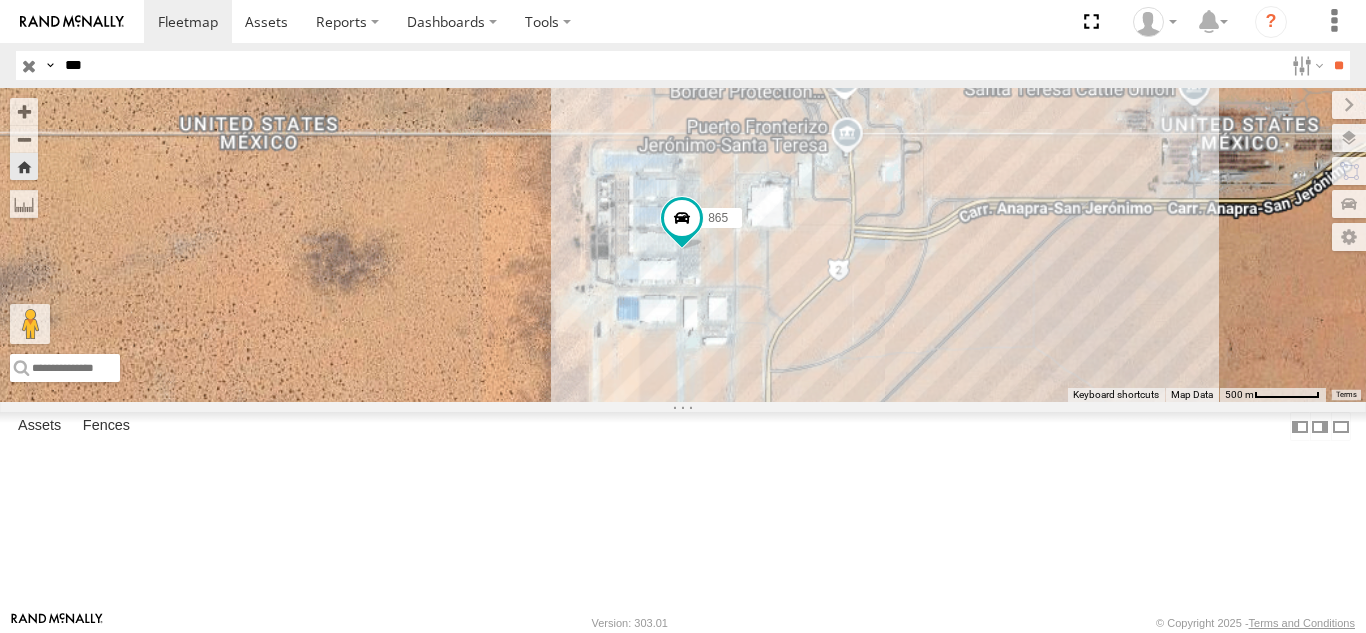 click on "***" at bounding box center [670, 65] 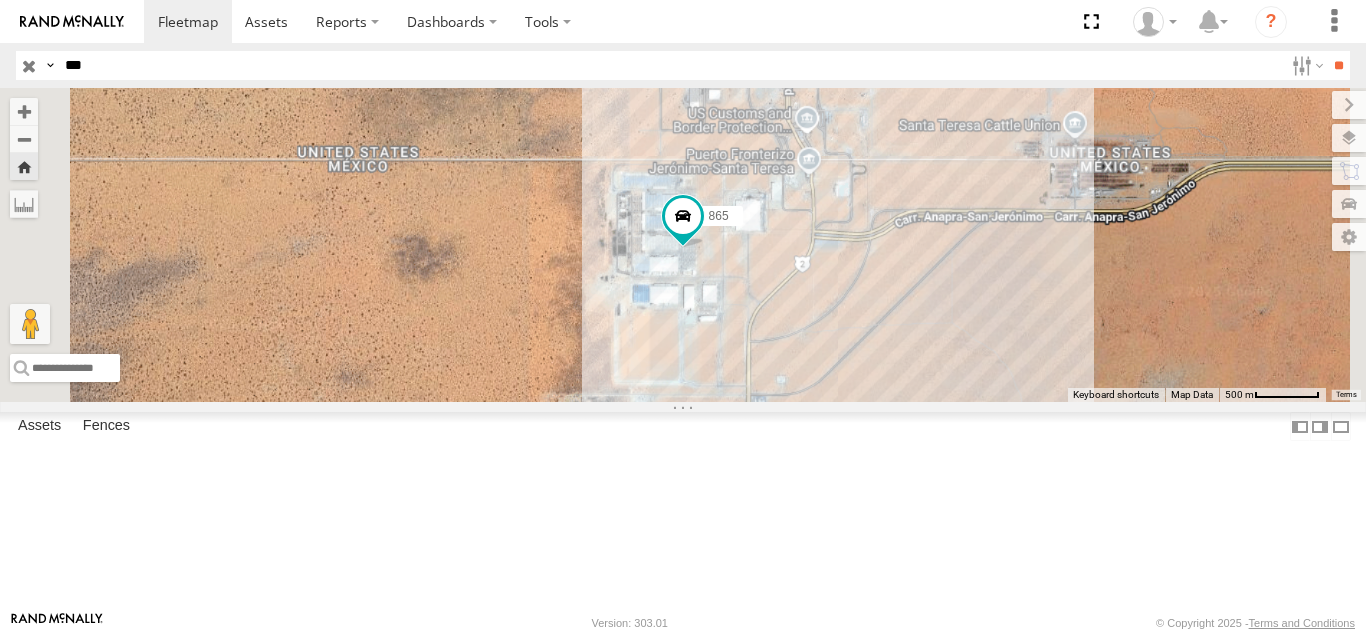 click on "***" at bounding box center (670, 65) 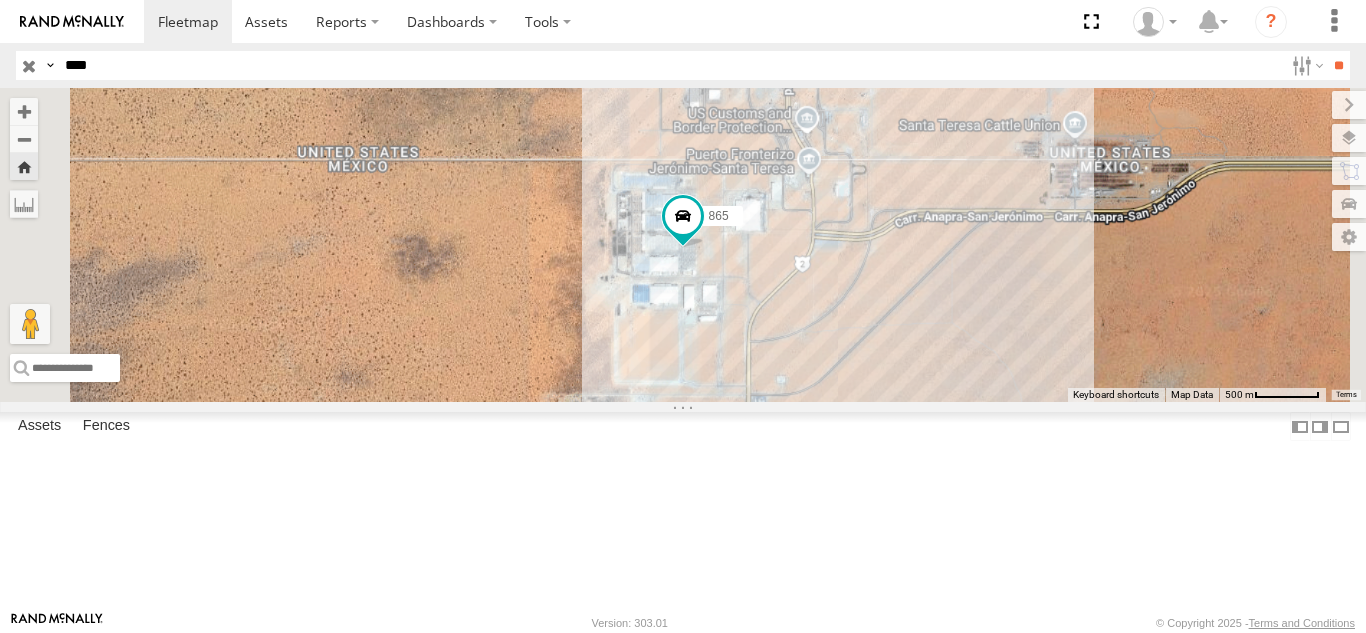 click on "**" at bounding box center [1338, 65] 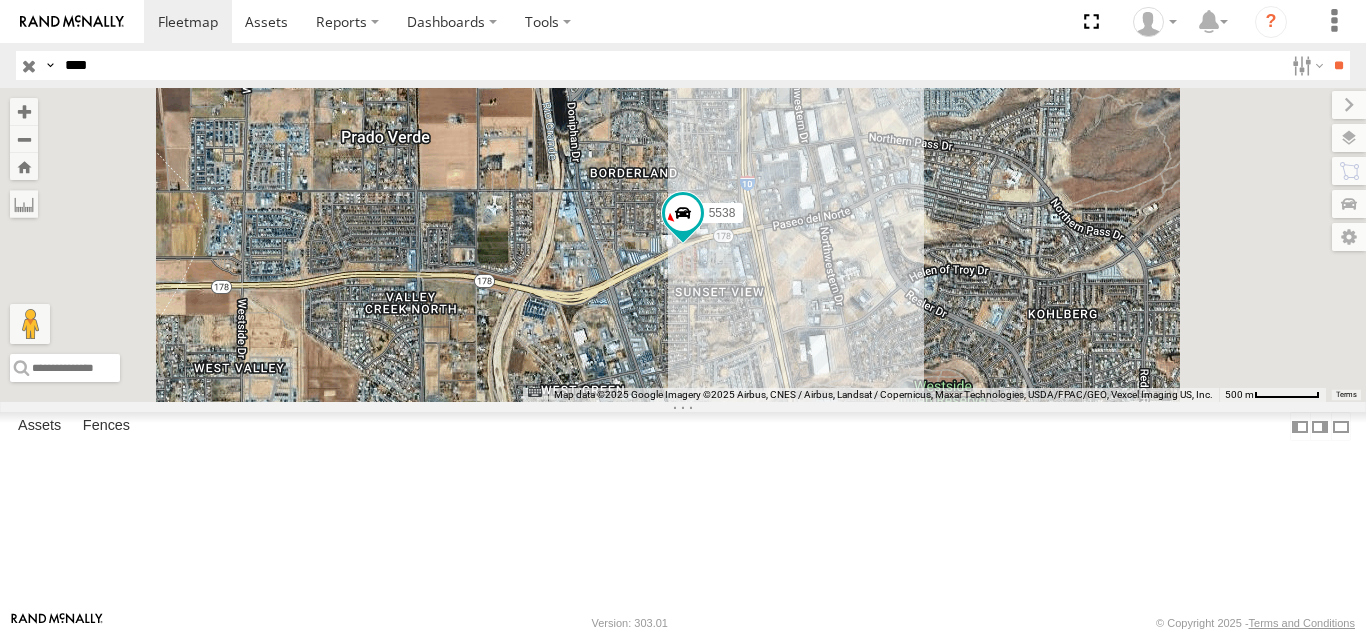 click on "5538" at bounding box center [0, 0] 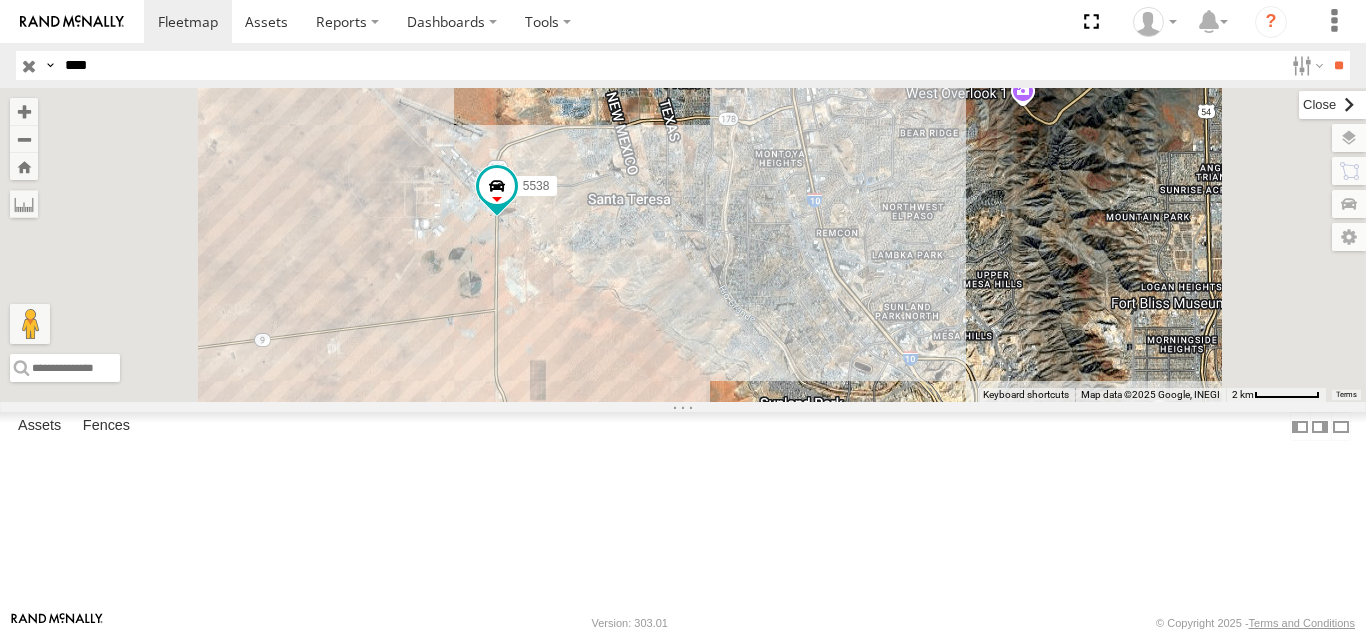 click at bounding box center [1332, 105] 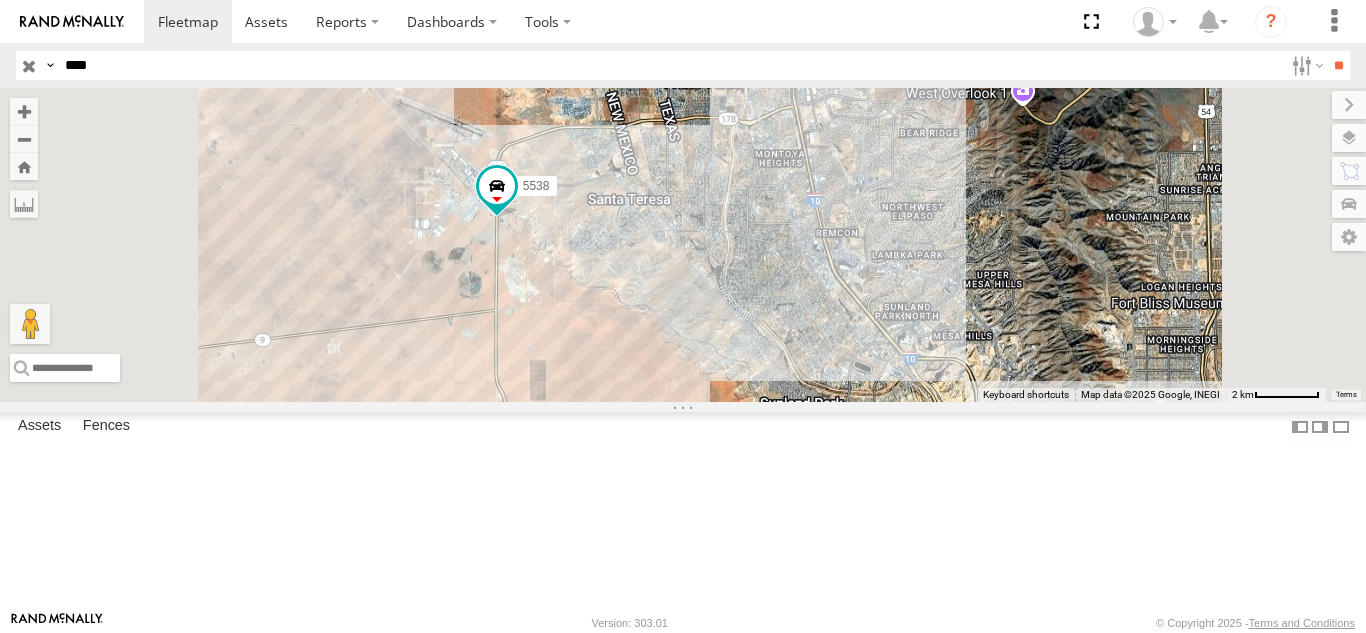 drag, startPoint x: 887, startPoint y: 371, endPoint x: 930, endPoint y: 305, distance: 78.77182 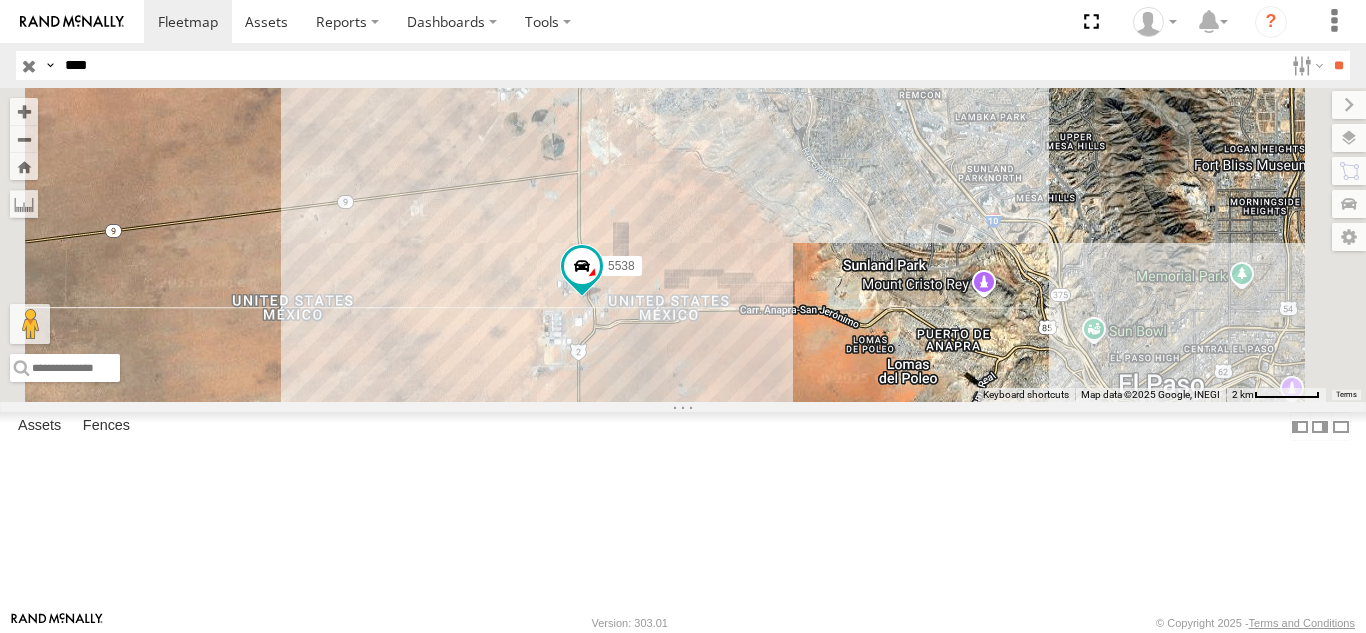 click on "****" at bounding box center (670, 65) 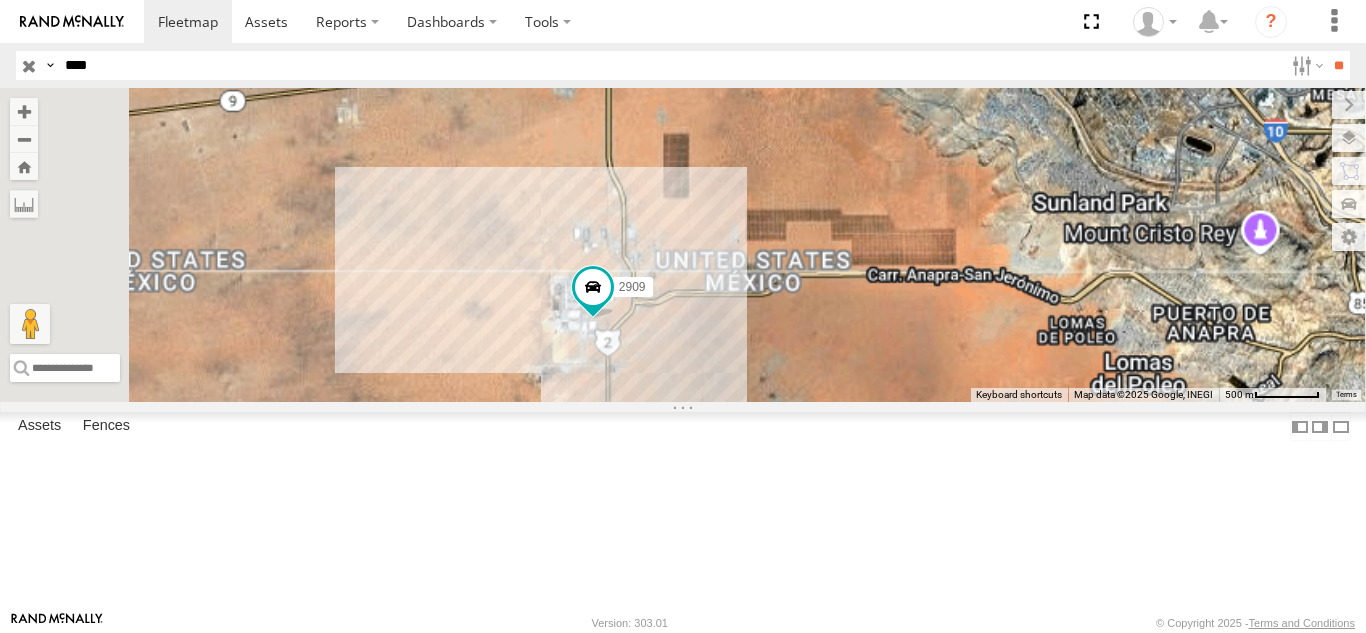 click on "2909
FOXCONN" at bounding box center (0, 0) 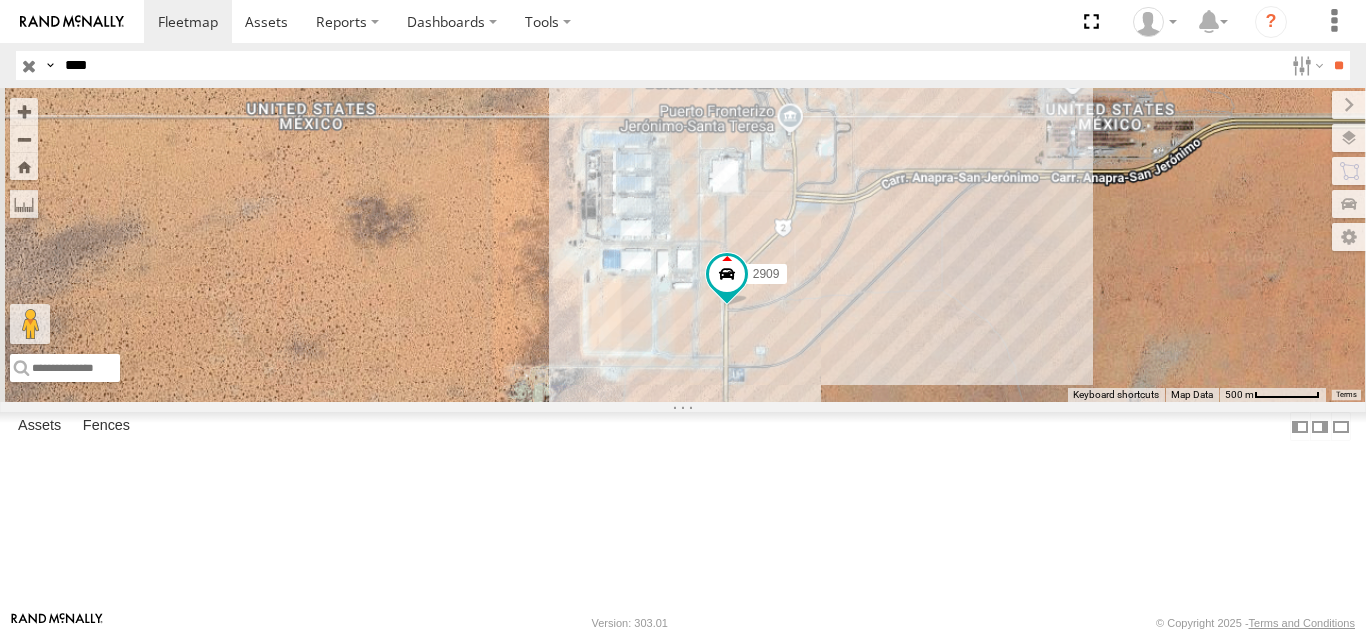click on "Search Query
Asset ID
Asset Label
Registration
Manufacturer
Model
VIN
Job ID IP" at bounding box center [683, 65] 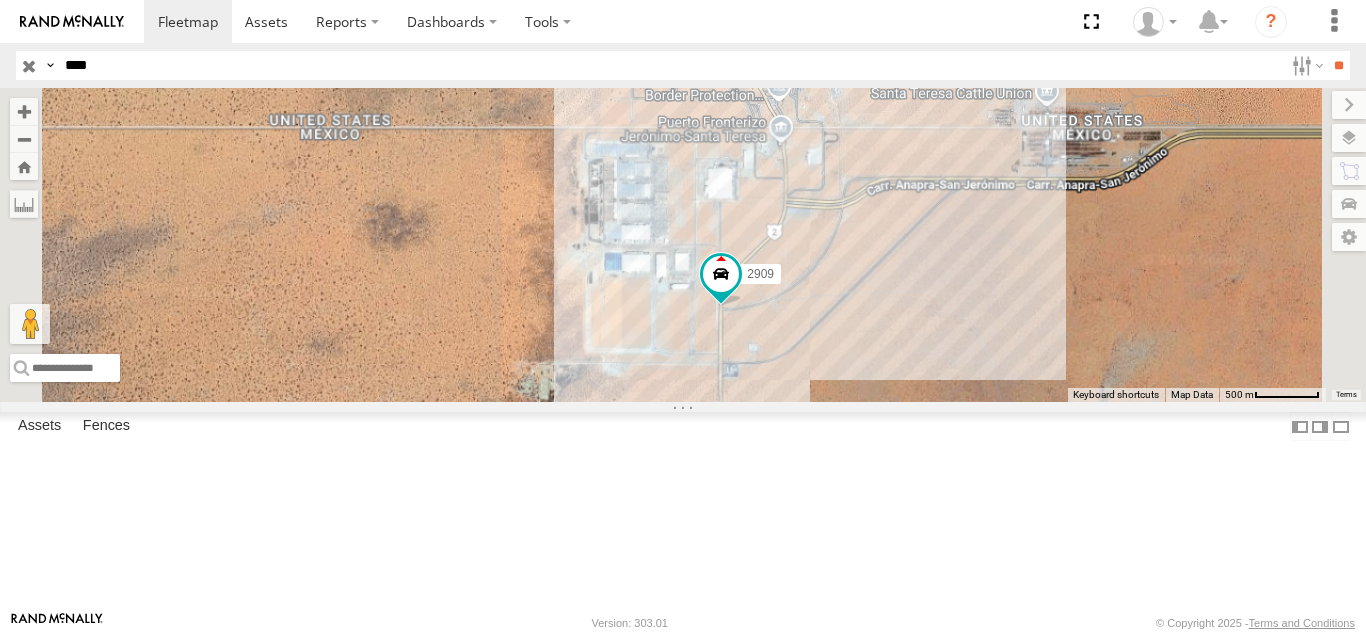 click on "Search Query
Asset ID
Asset Label
Registration
Manufacturer
Model
VIN
Job ID IP" at bounding box center [683, 65] 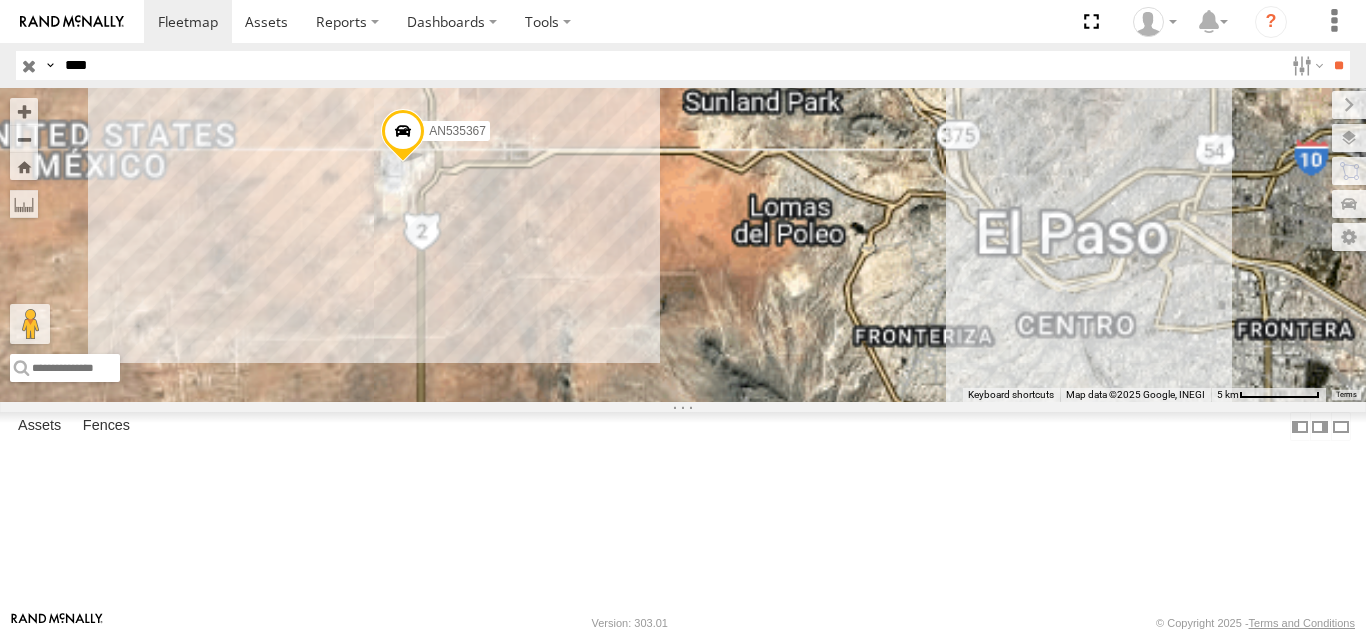 click on "8377" at bounding box center [0, 0] 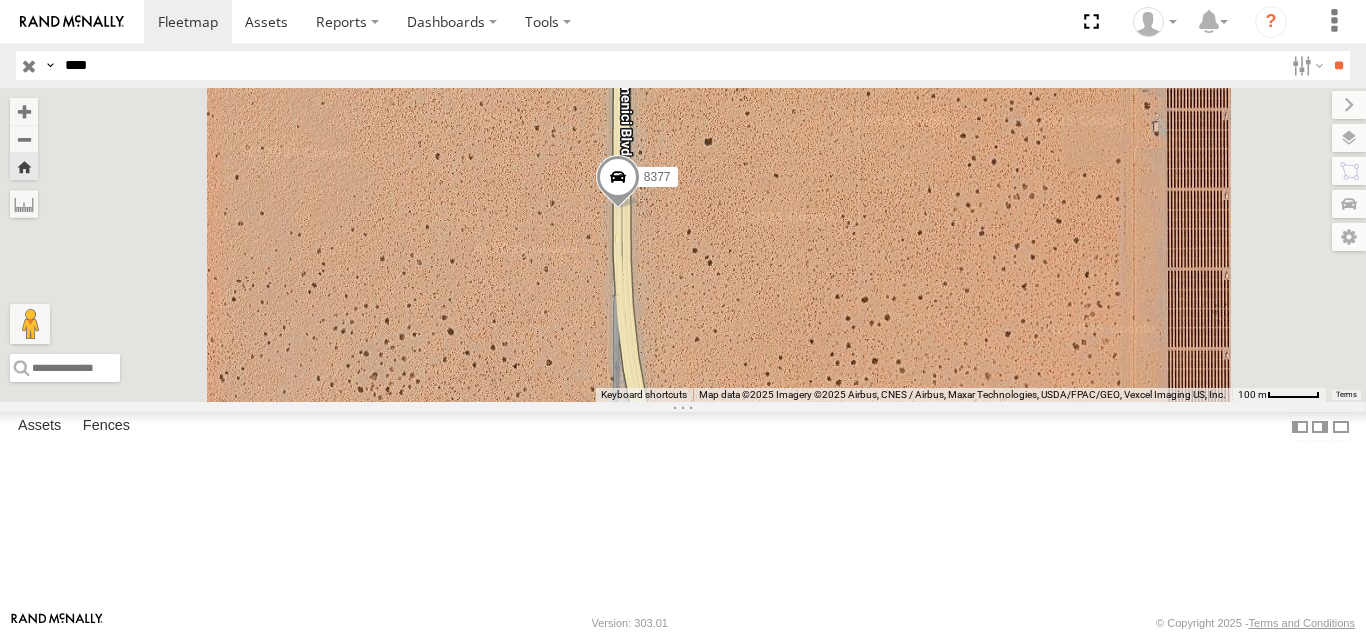 click on "****" at bounding box center [670, 65] 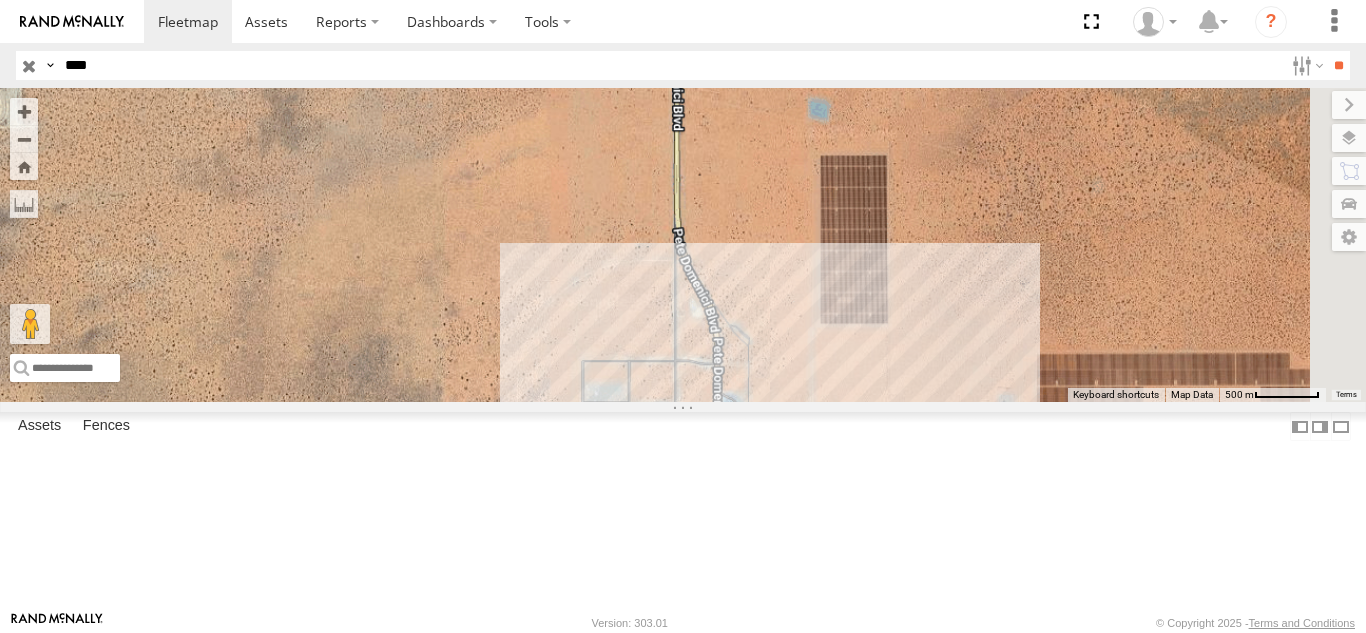 click on "5538" at bounding box center [0, 0] 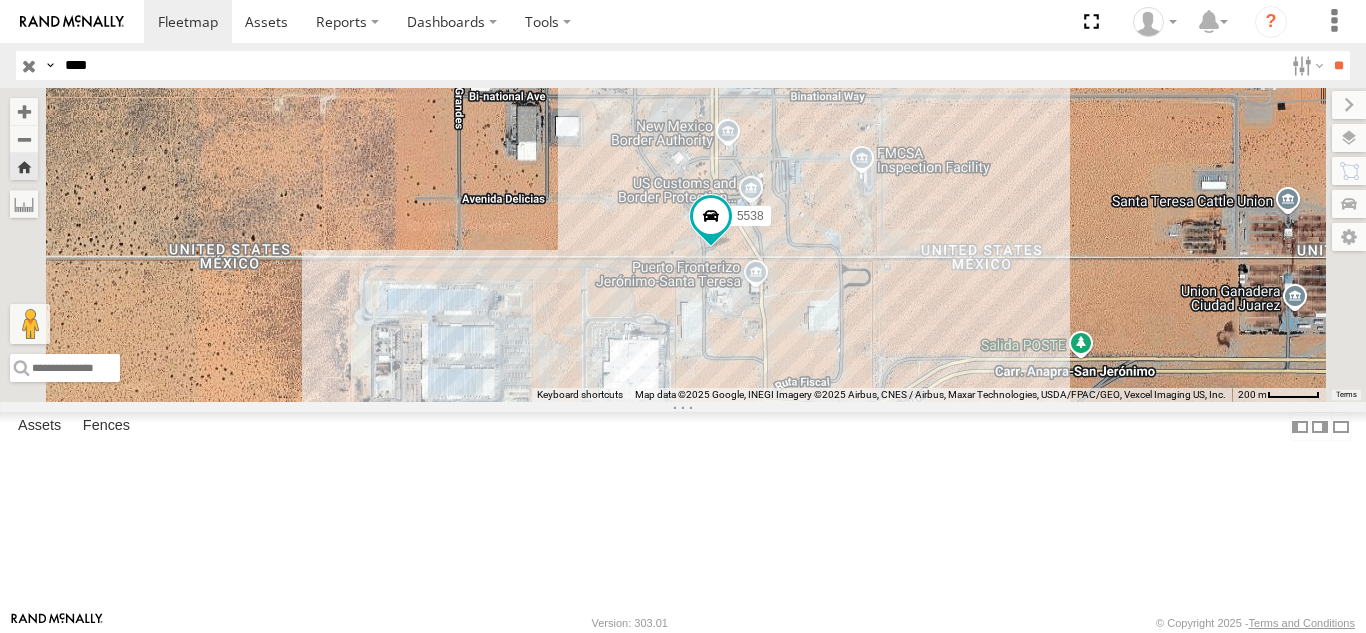 click on "****" at bounding box center [670, 65] 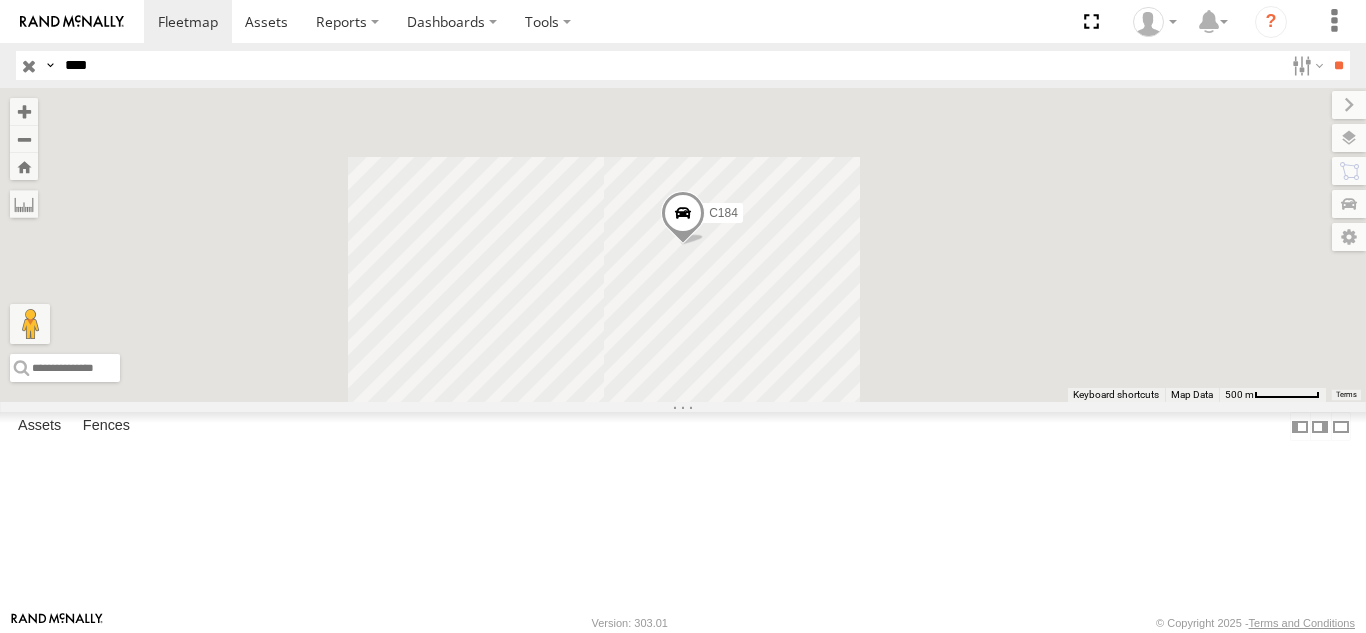 click on "FOXCONN" at bounding box center (0, 0) 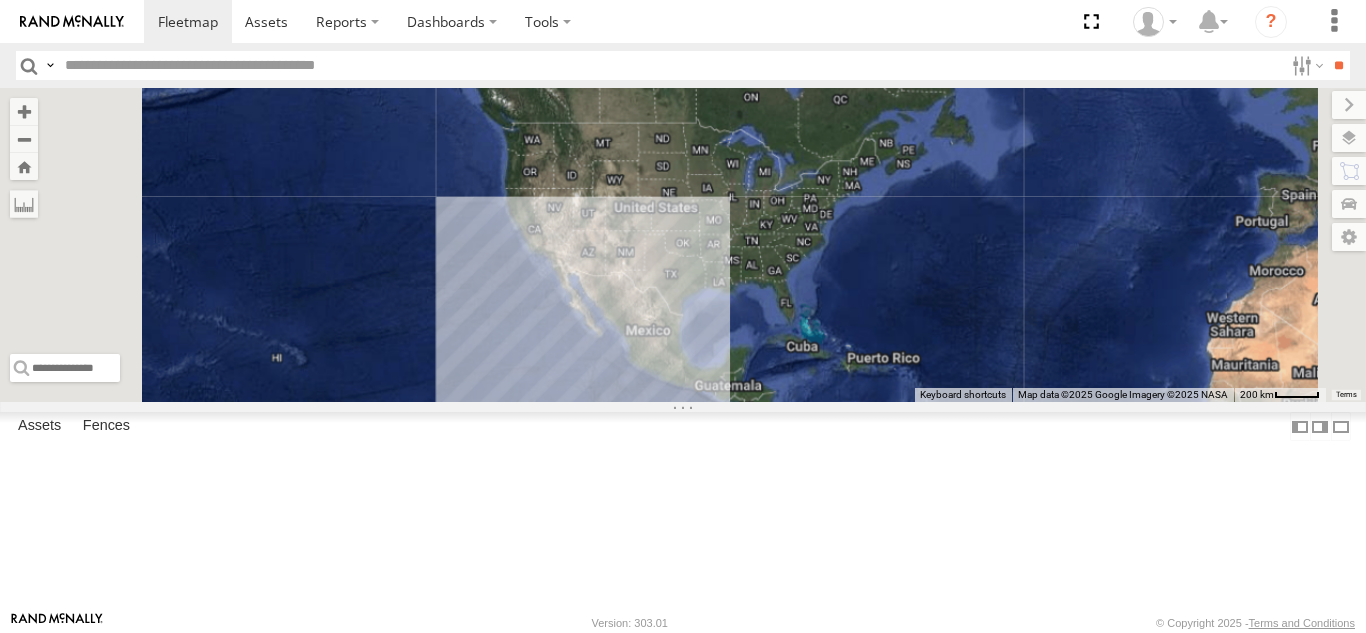 scroll, scrollTop: 0, scrollLeft: 0, axis: both 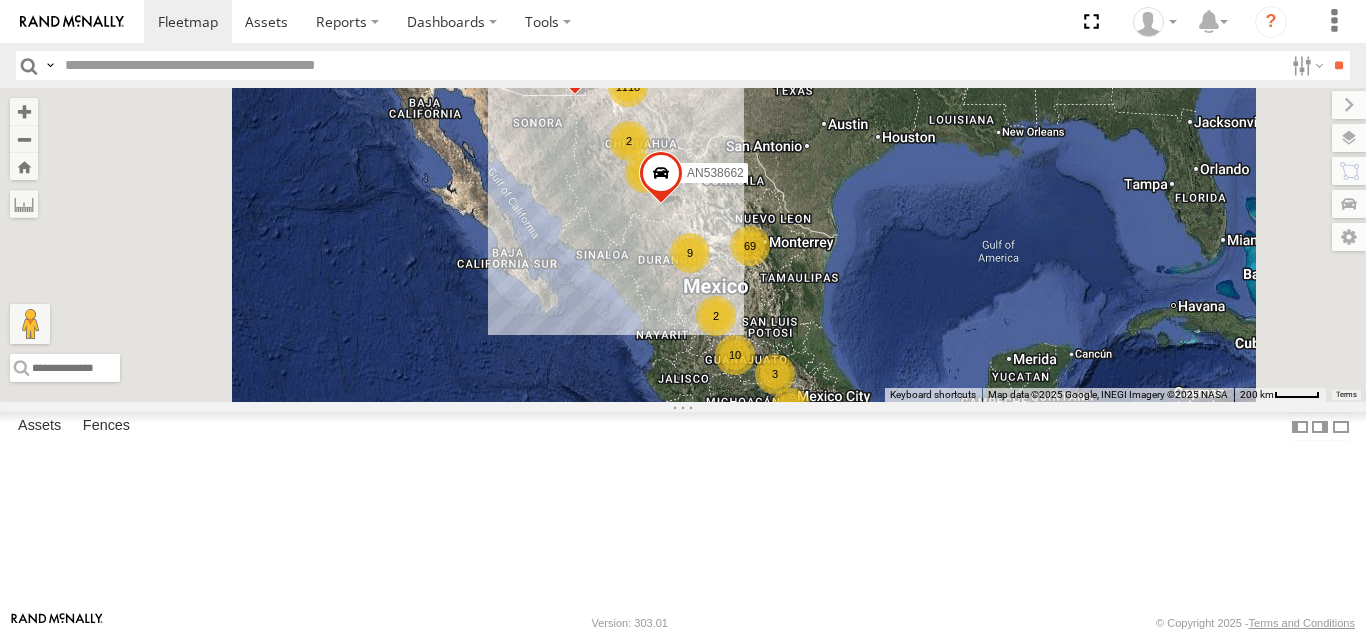 click at bounding box center [670, 65] 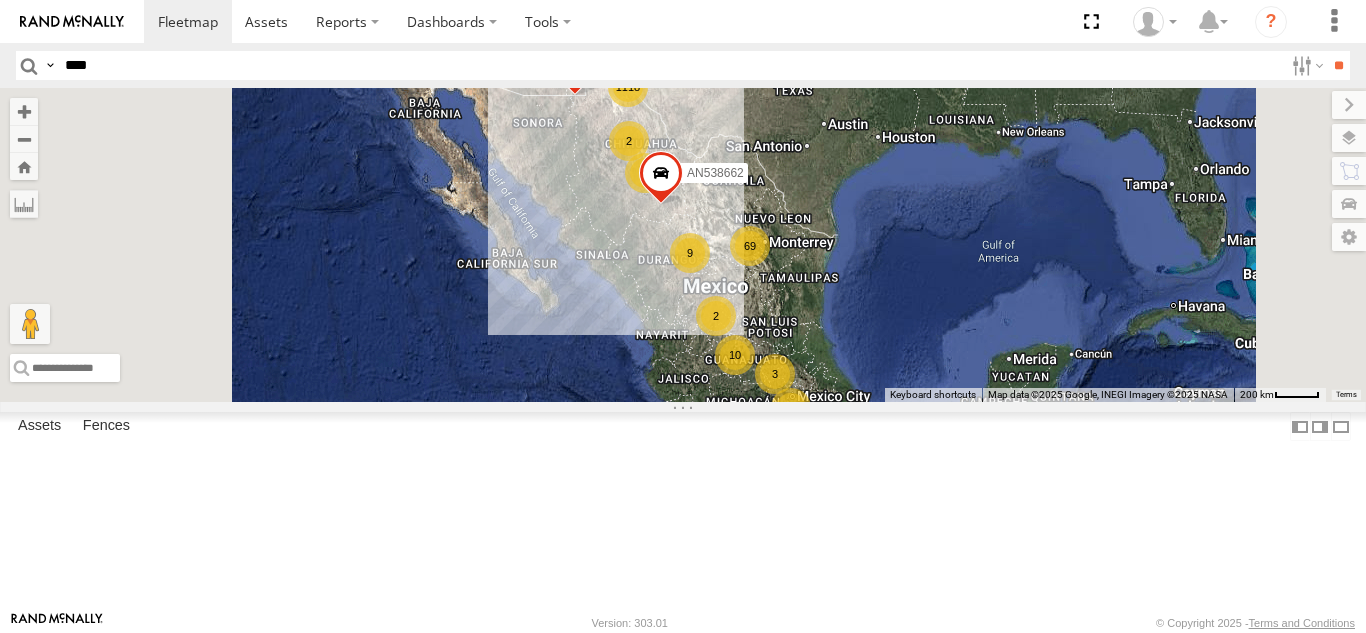 click on "**" at bounding box center [1338, 65] 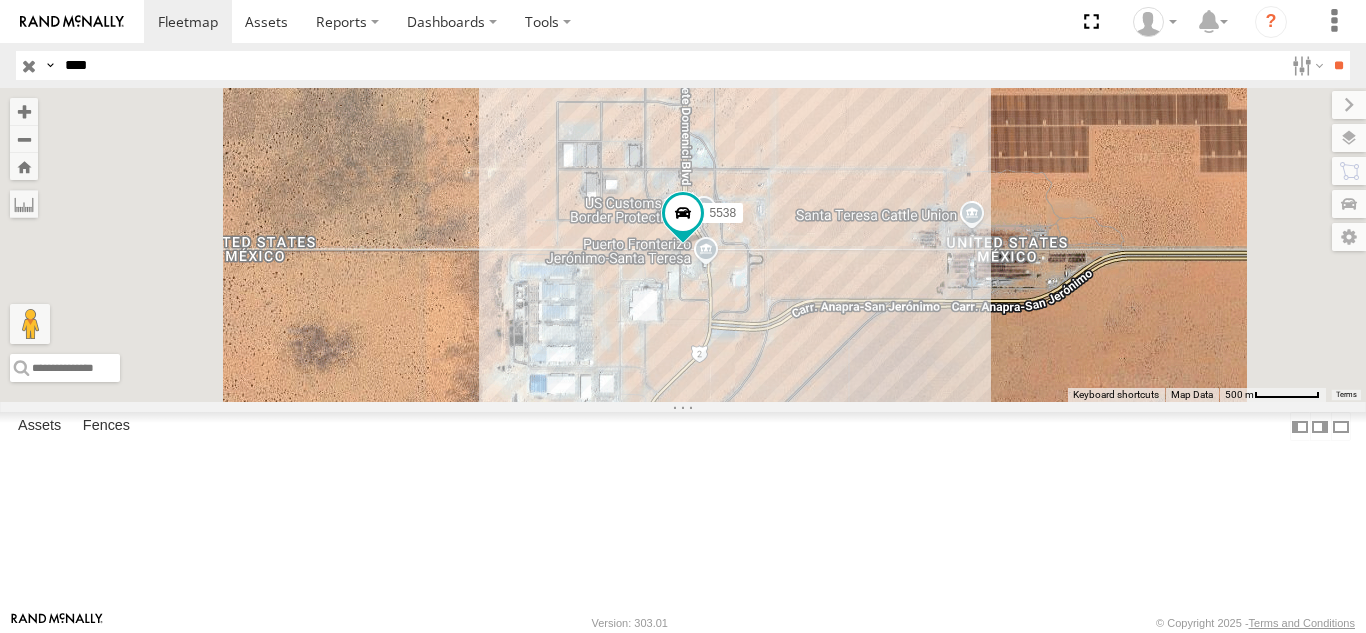 click on "Search Query
Asset ID
Asset Label
Registration
Manufacturer
Model
VIN
Job ID IP" at bounding box center (683, 65) 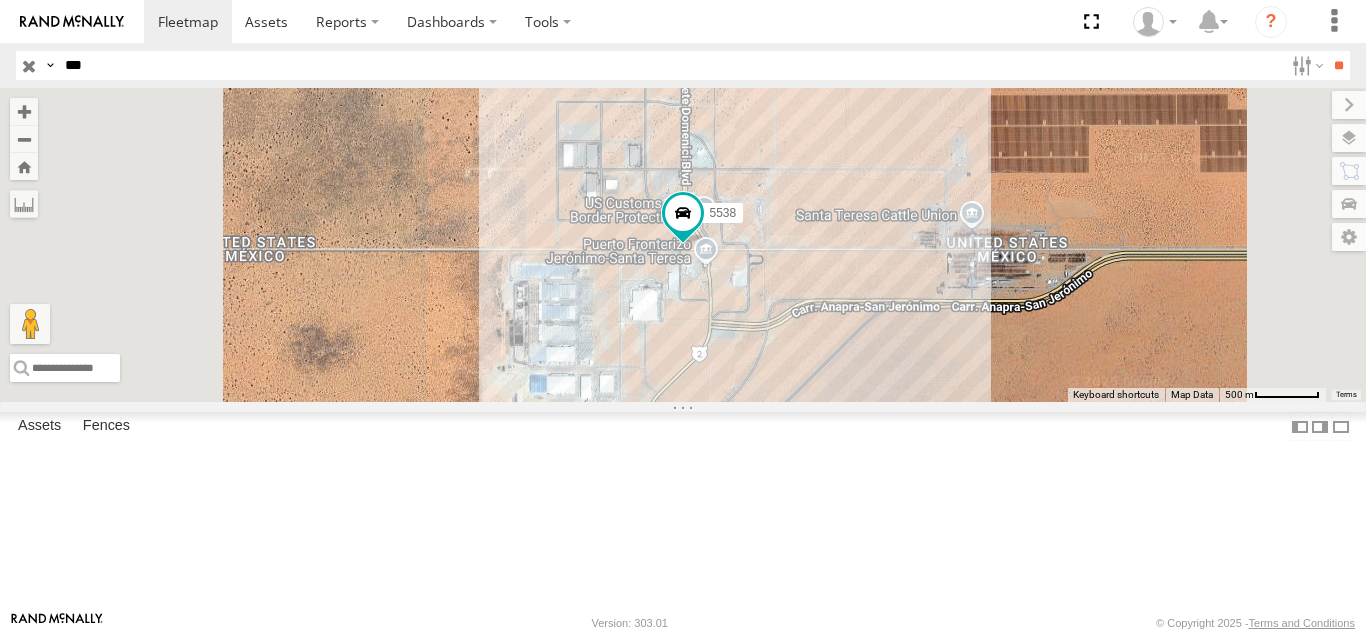 type on "***" 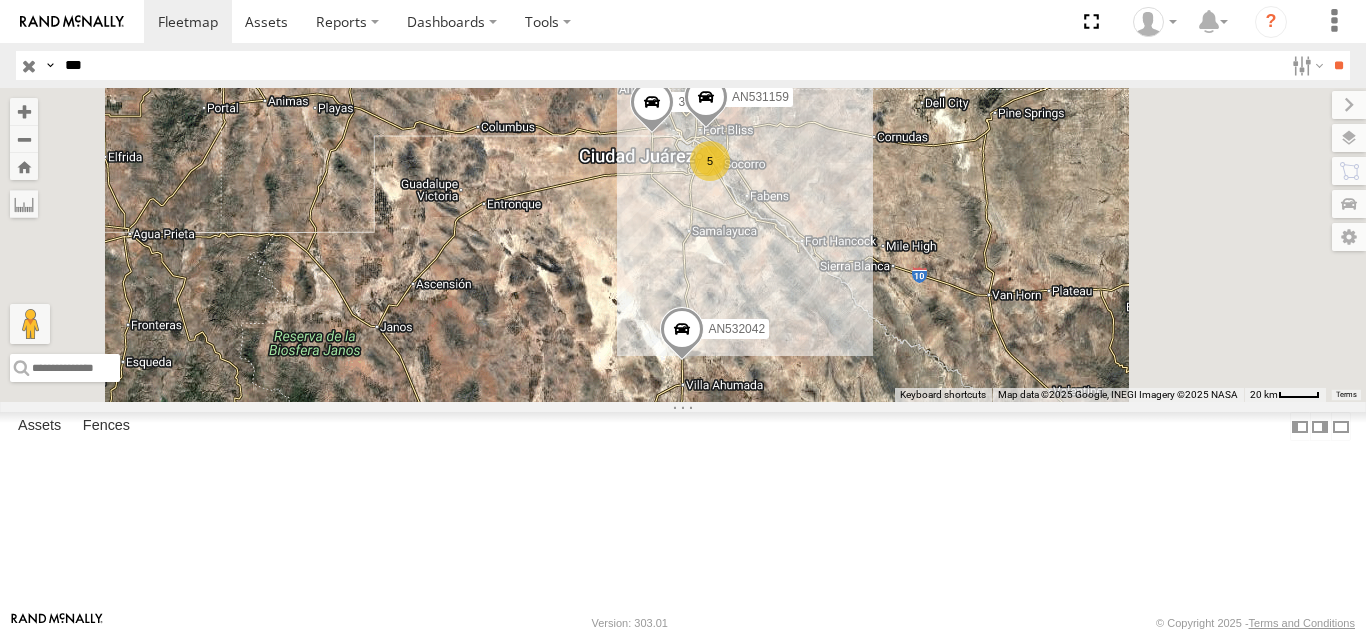 click on "FOXCONN" at bounding box center [0, 0] 